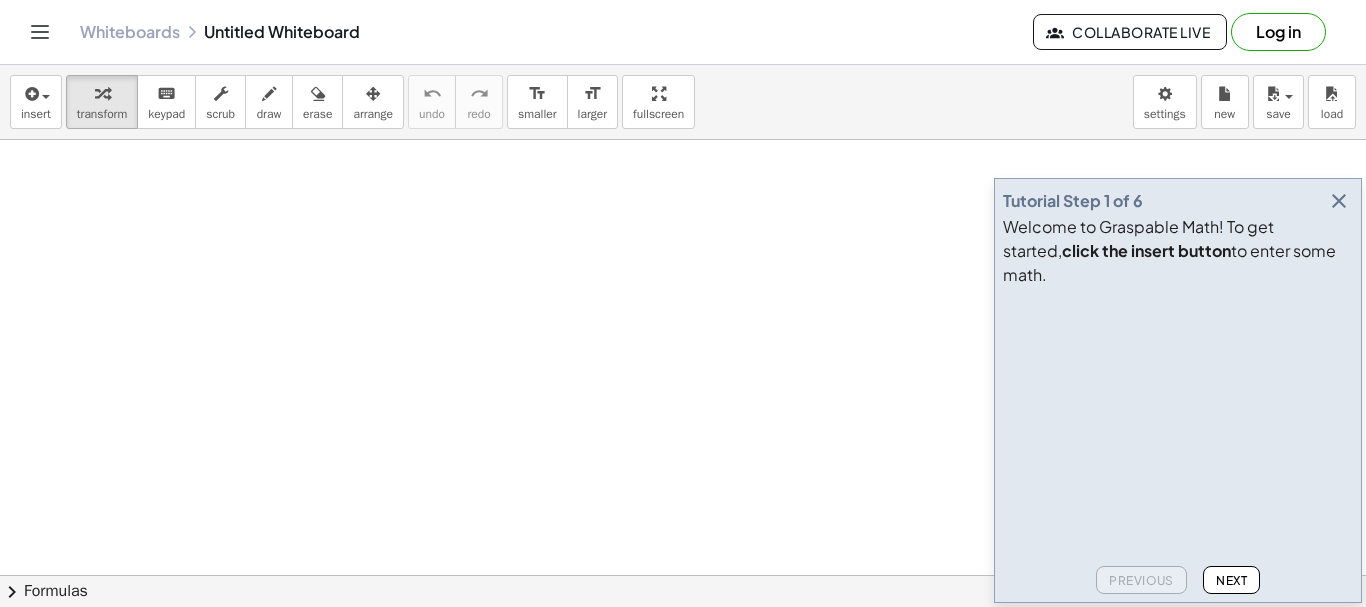 scroll, scrollTop: 0, scrollLeft: 0, axis: both 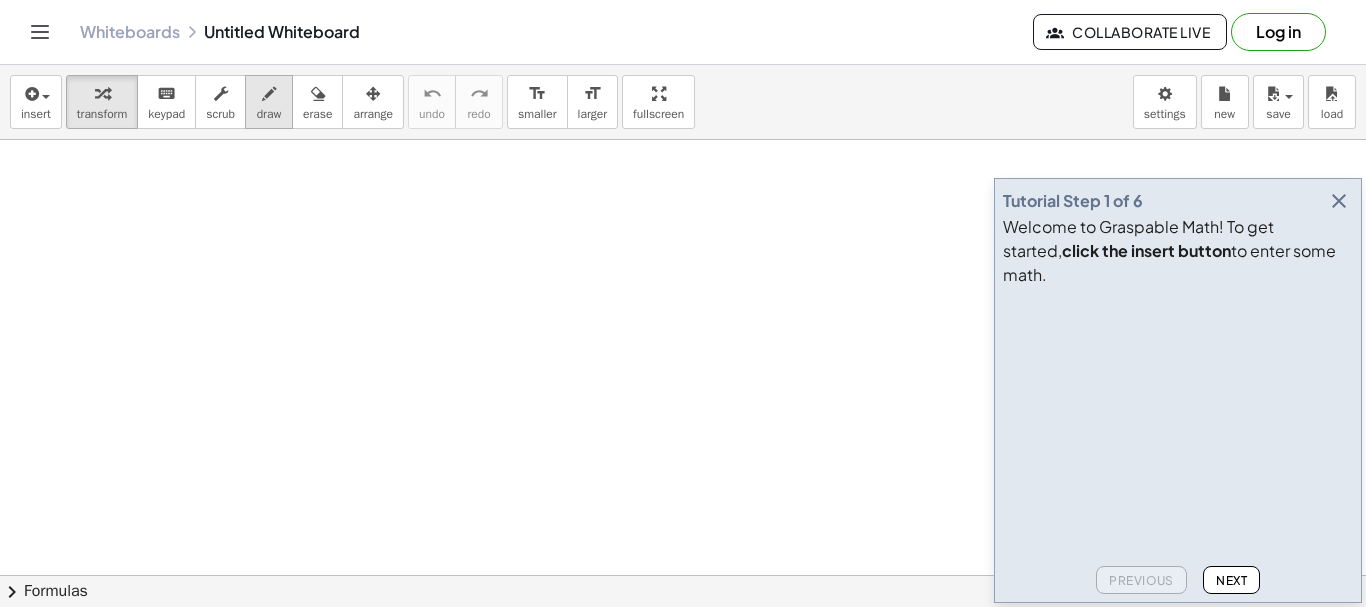 click at bounding box center (269, 93) 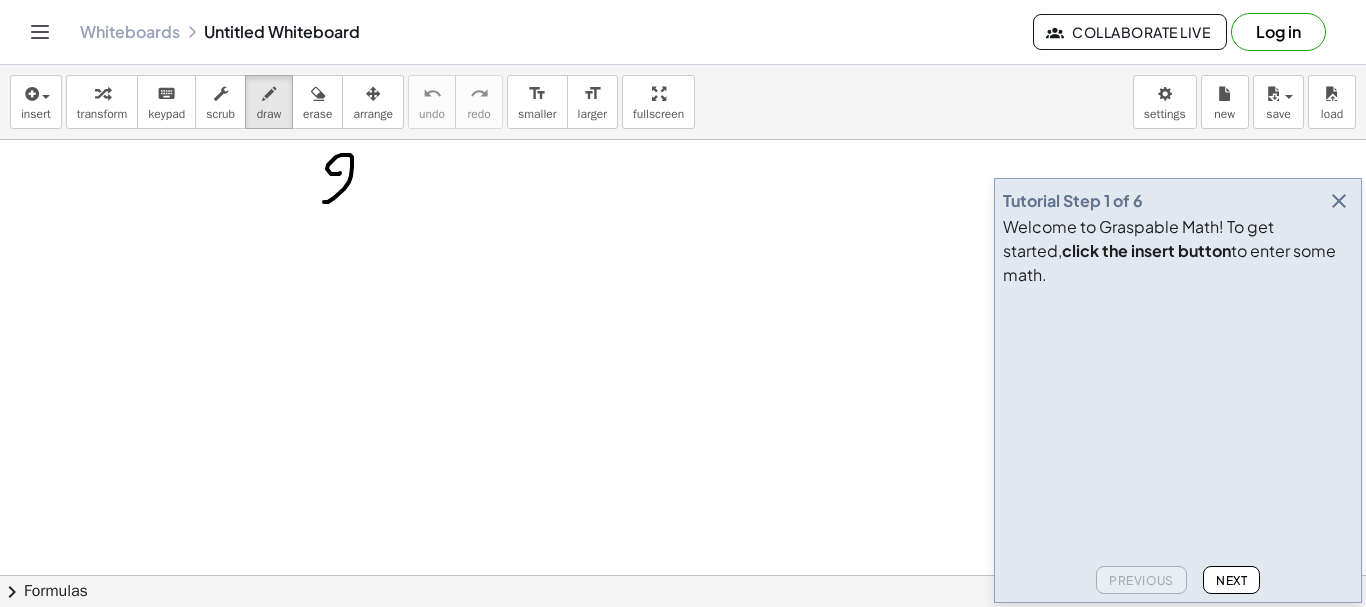 drag, startPoint x: 340, startPoint y: 173, endPoint x: 346, endPoint y: 203, distance: 30.594116 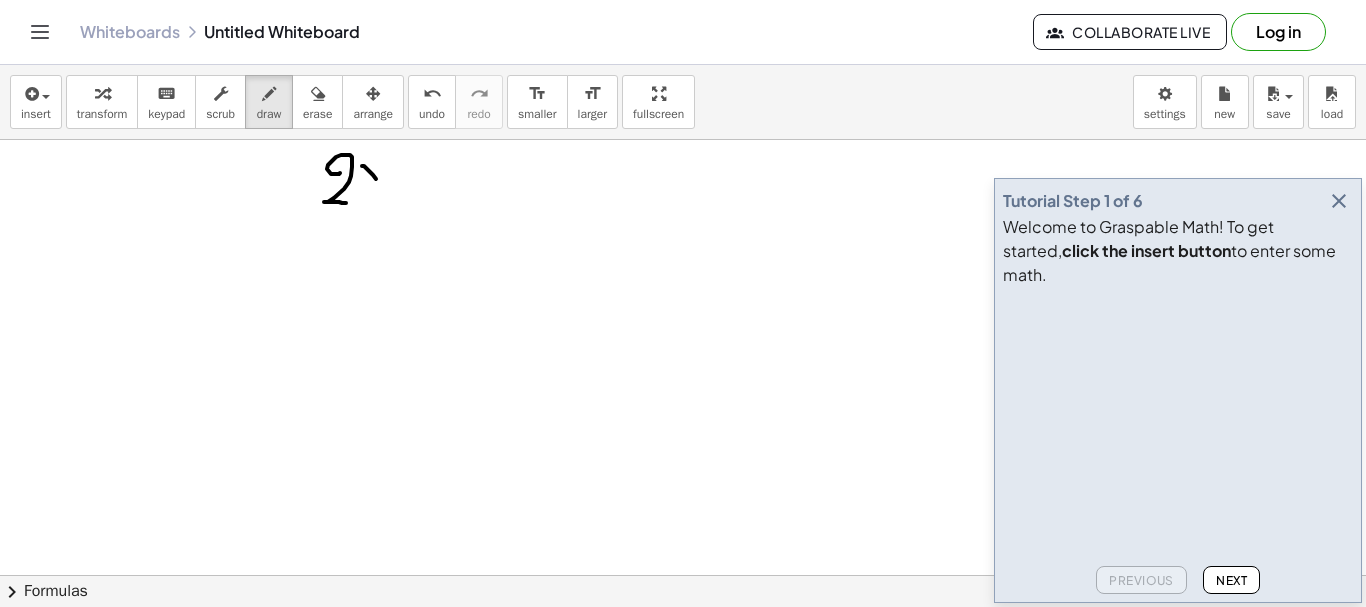 drag, startPoint x: 362, startPoint y: 166, endPoint x: 387, endPoint y: 194, distance: 37.536648 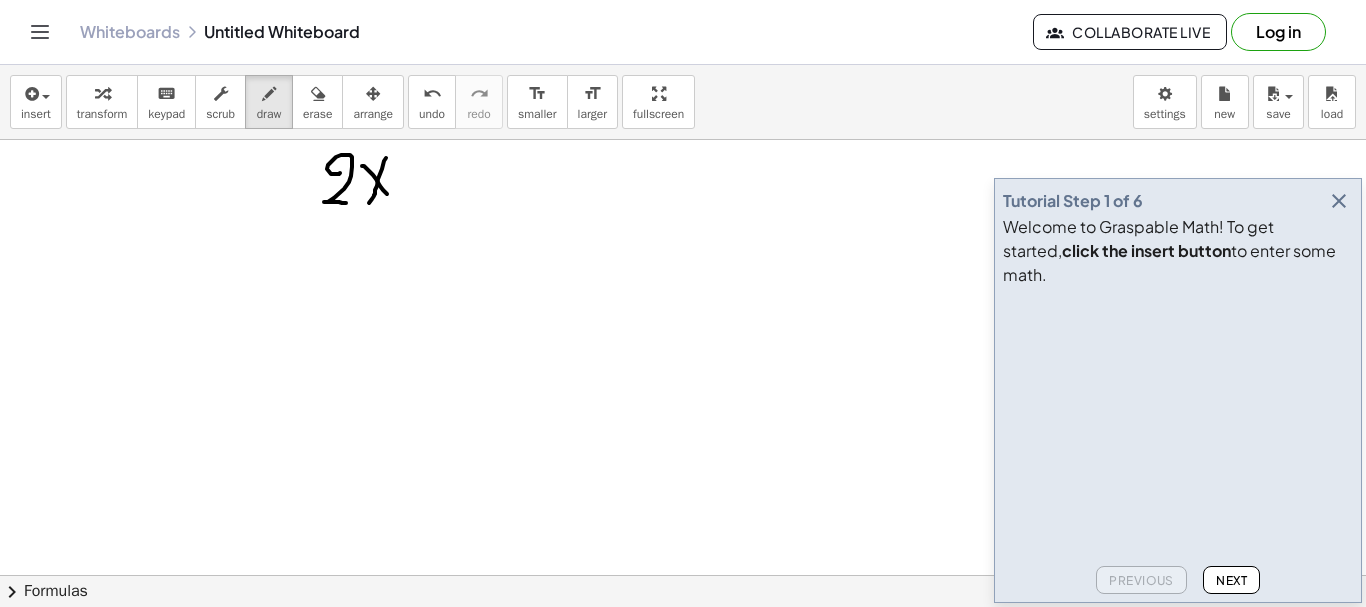drag, startPoint x: 386, startPoint y: 158, endPoint x: 368, endPoint y: 204, distance: 49.396355 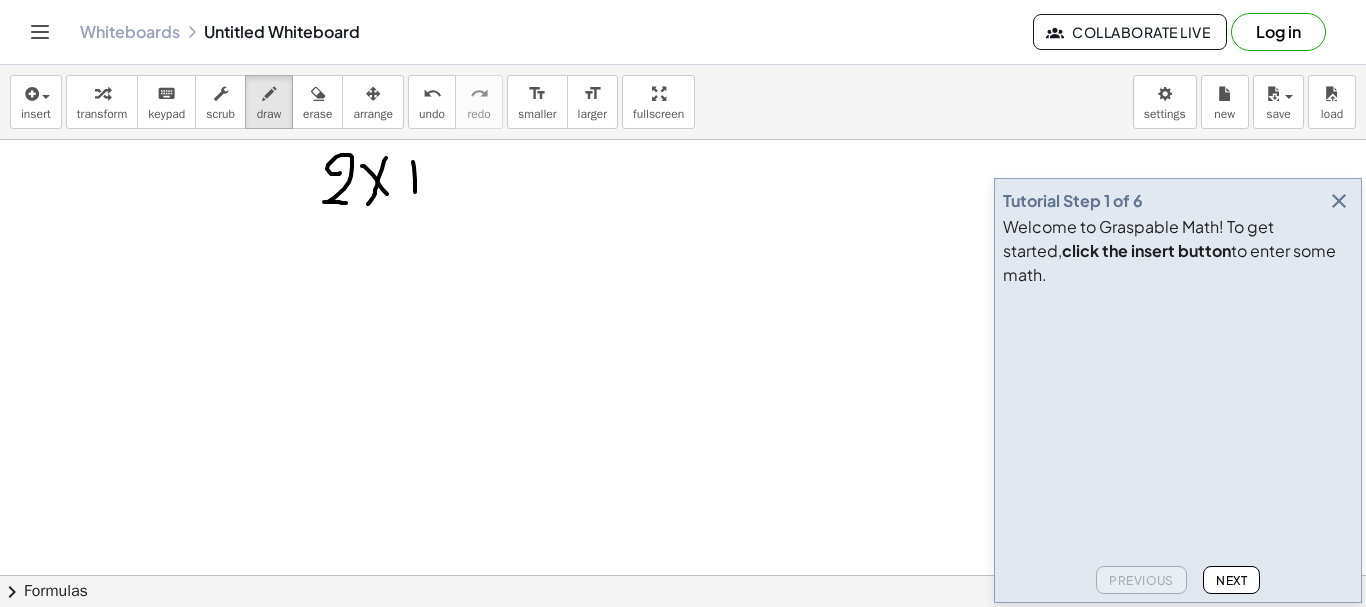drag, startPoint x: 413, startPoint y: 162, endPoint x: 415, endPoint y: 198, distance: 36.05551 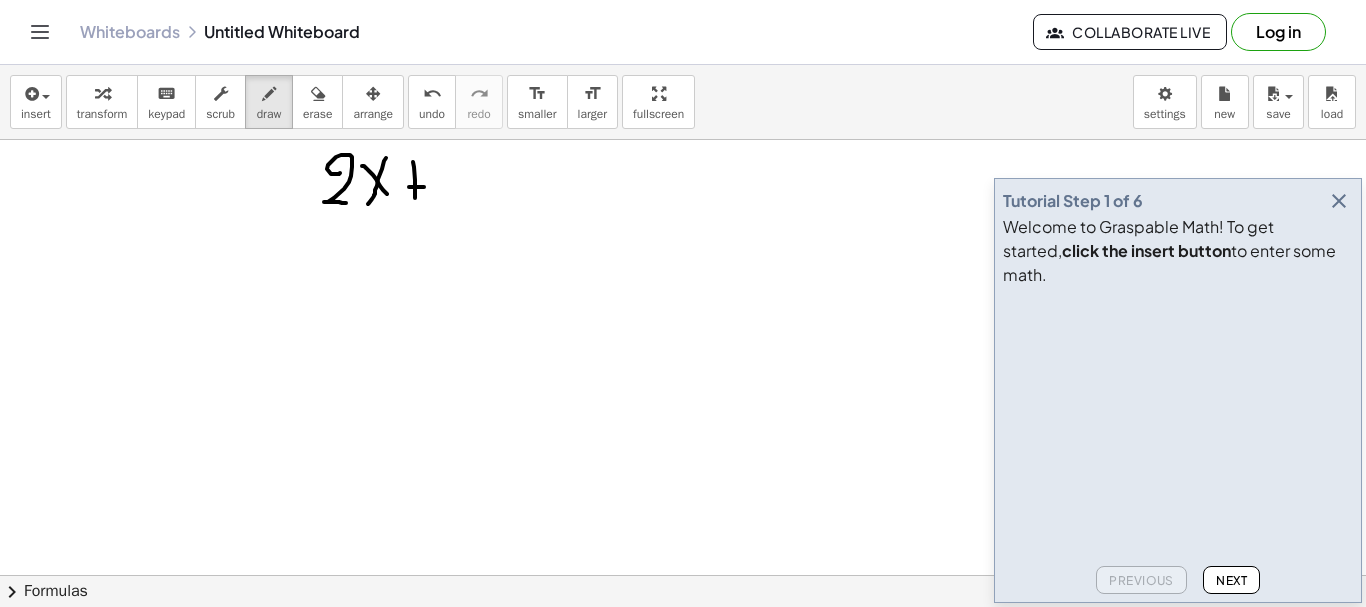 drag, startPoint x: 409, startPoint y: 187, endPoint x: 428, endPoint y: 187, distance: 19 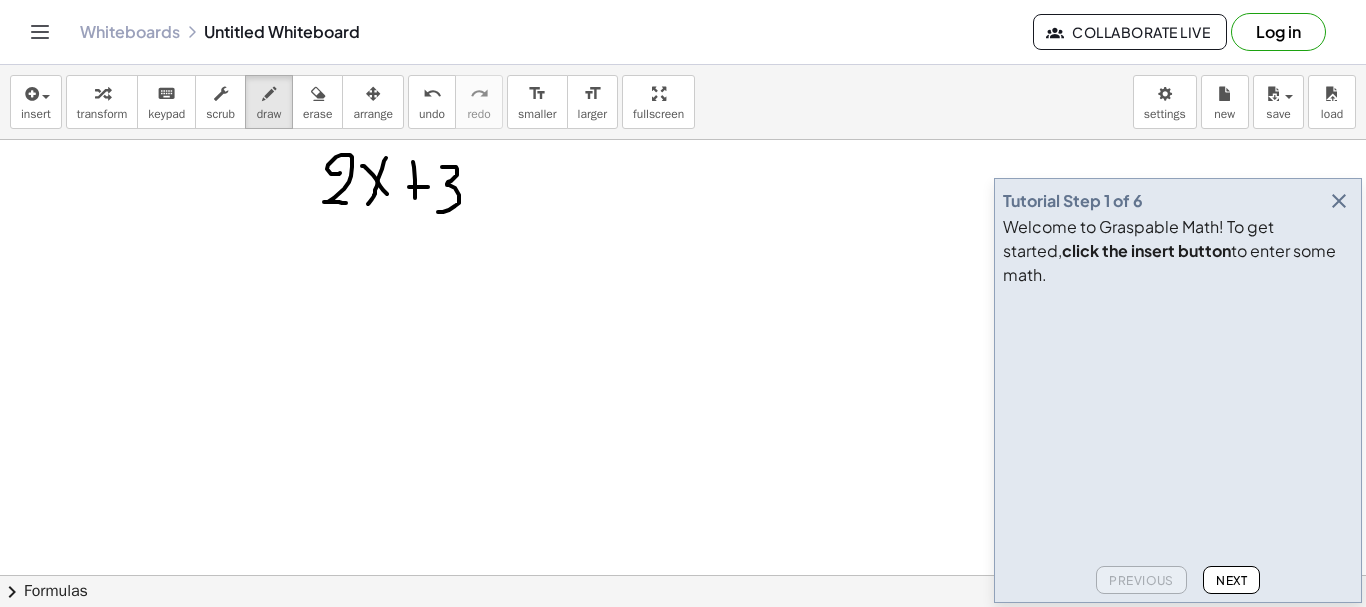 drag, startPoint x: 442, startPoint y: 167, endPoint x: 438, endPoint y: 212, distance: 45.17743 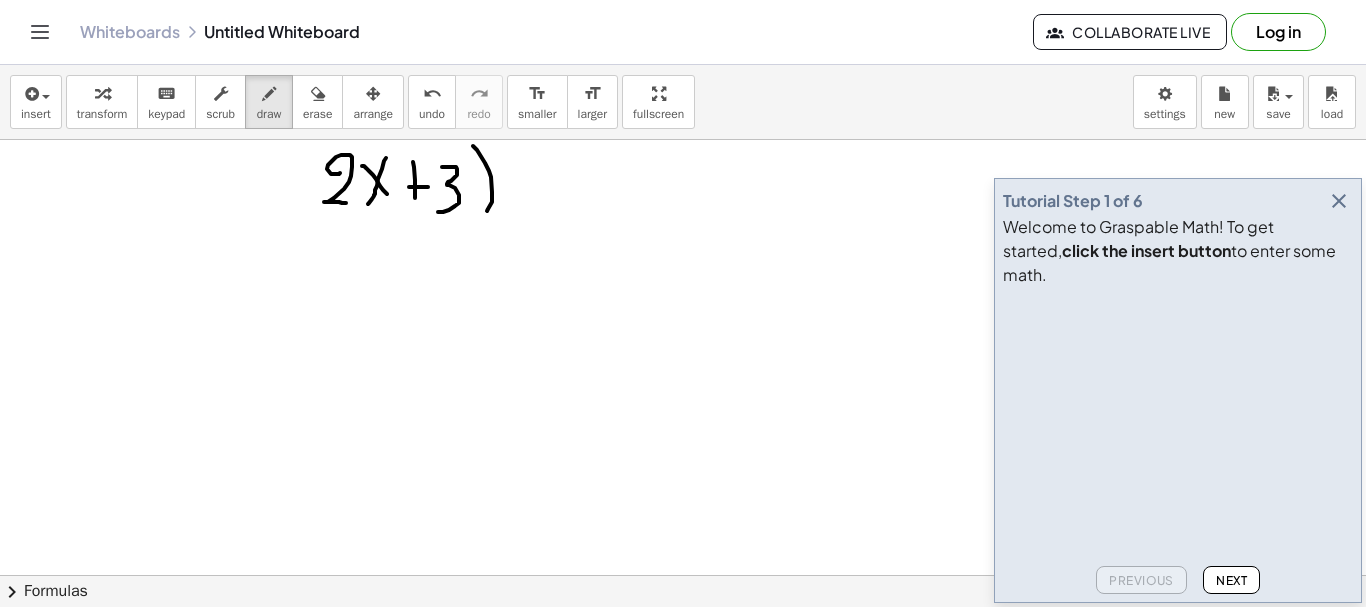 drag, startPoint x: 473, startPoint y: 146, endPoint x: 475, endPoint y: 220, distance: 74.02702 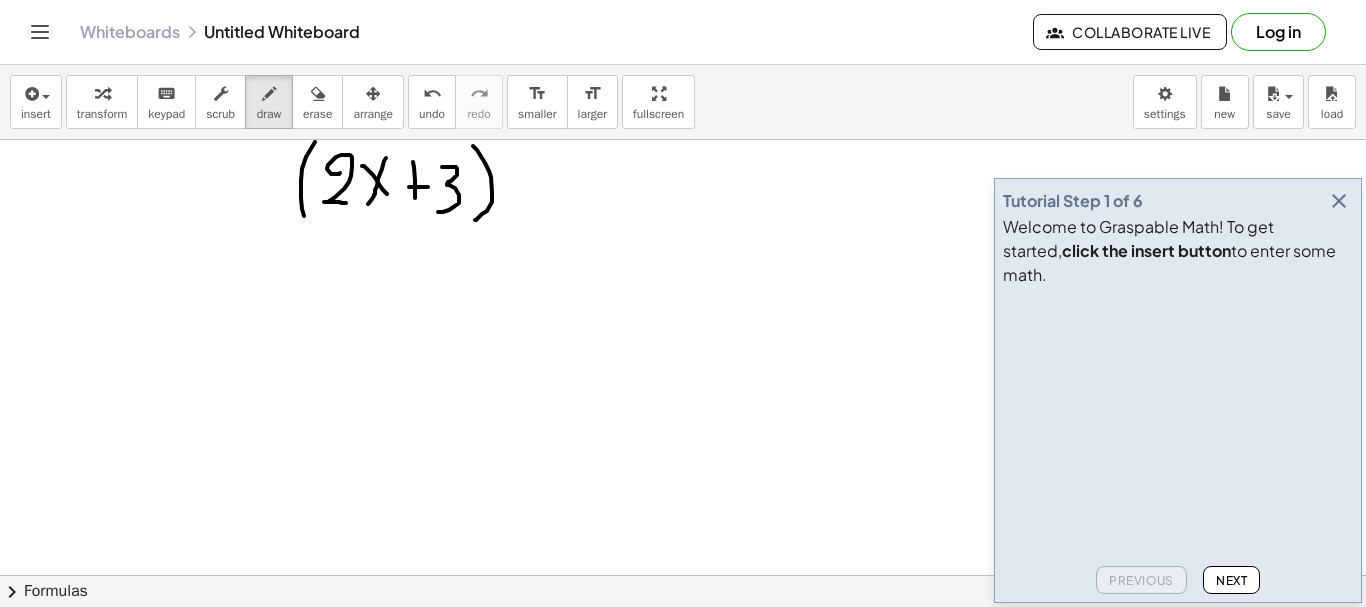 drag, startPoint x: 315, startPoint y: 142, endPoint x: 318, endPoint y: 228, distance: 86.05231 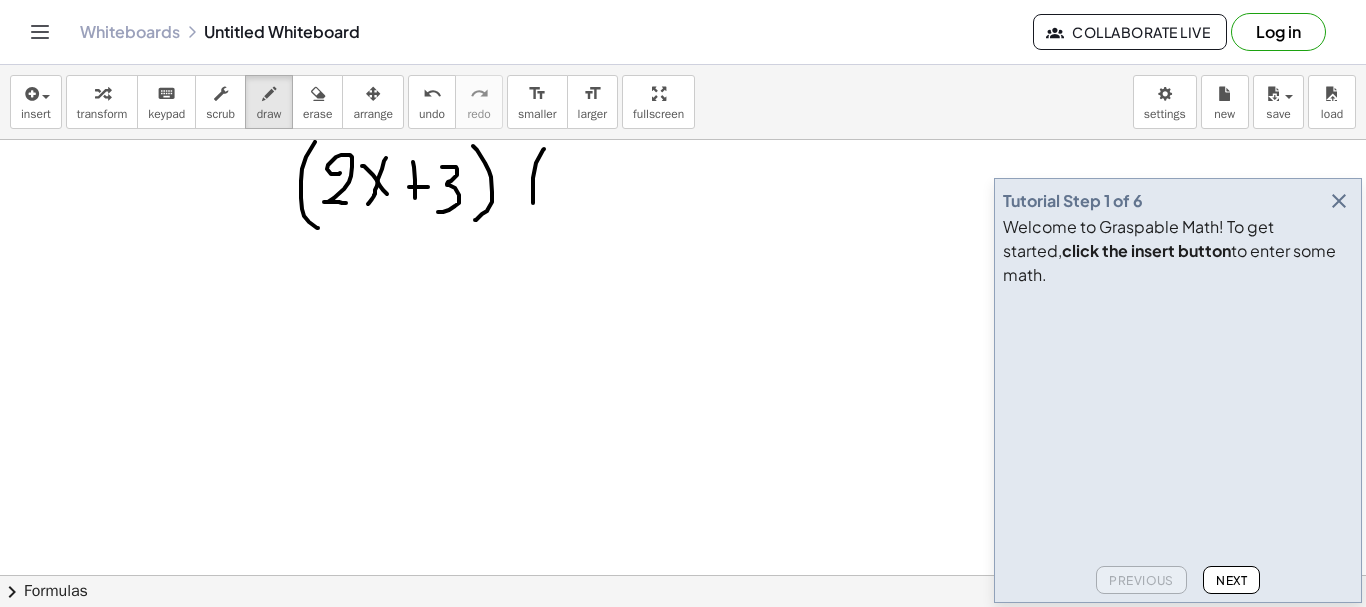 drag, startPoint x: 544, startPoint y: 149, endPoint x: 546, endPoint y: 216, distance: 67.02985 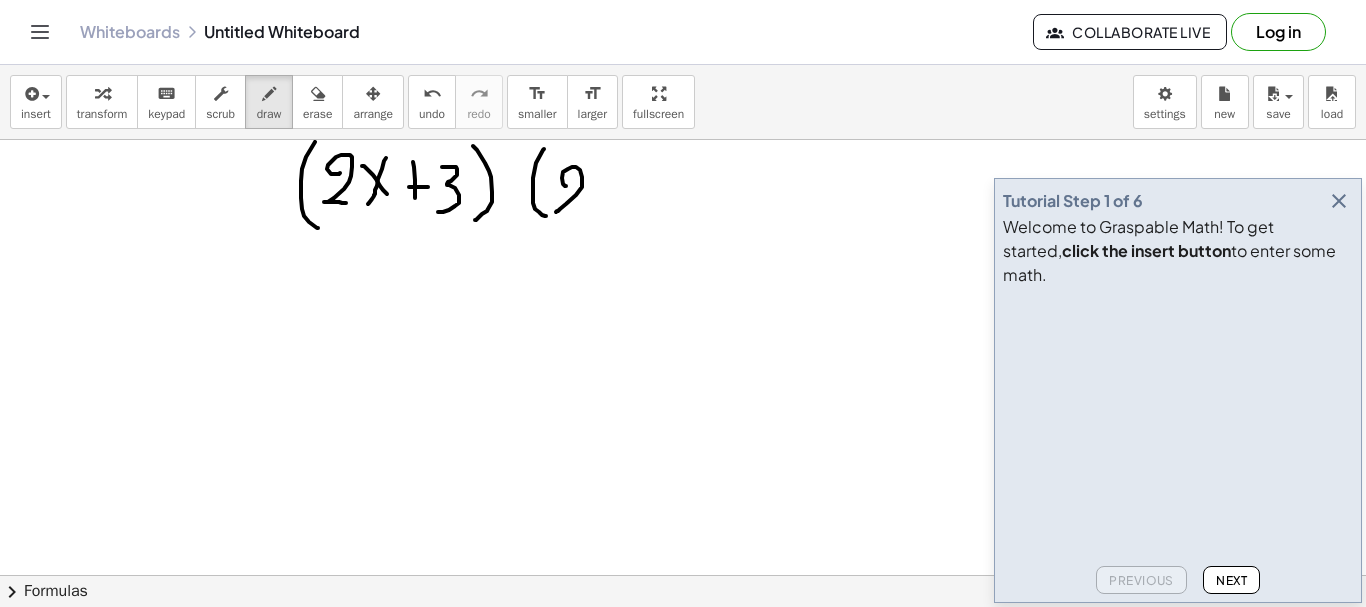 drag, startPoint x: 566, startPoint y: 186, endPoint x: 579, endPoint y: 212, distance: 29.068884 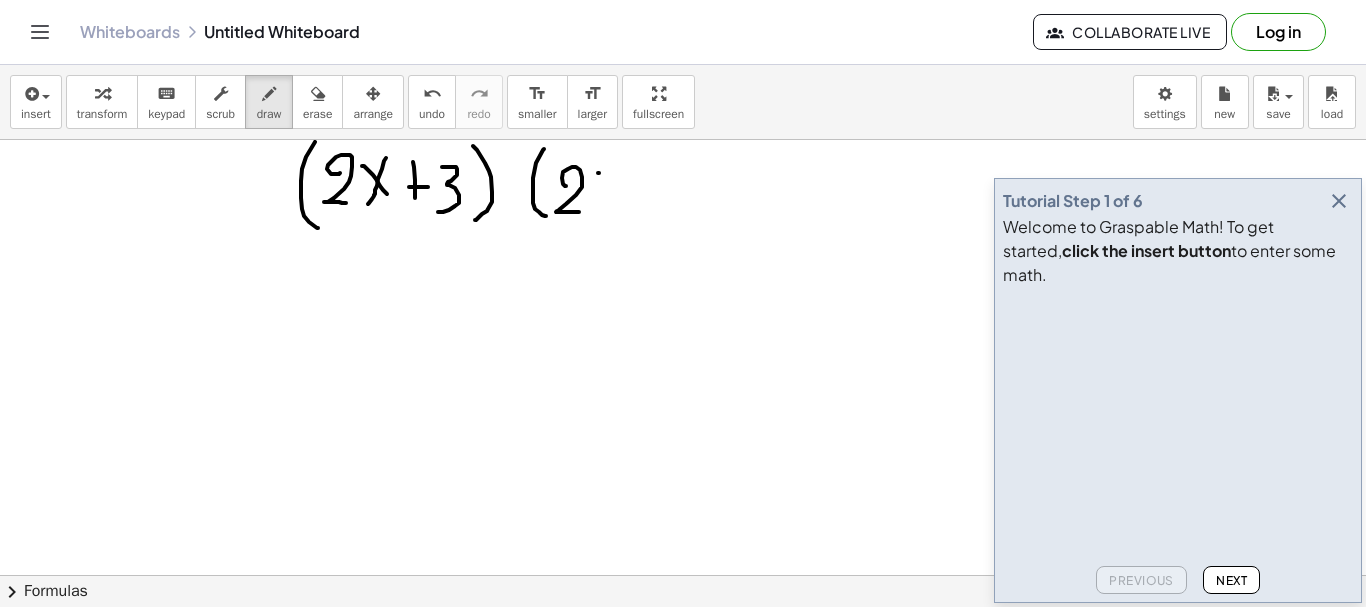 drag, startPoint x: 598, startPoint y: 173, endPoint x: 618, endPoint y: 202, distance: 35.22783 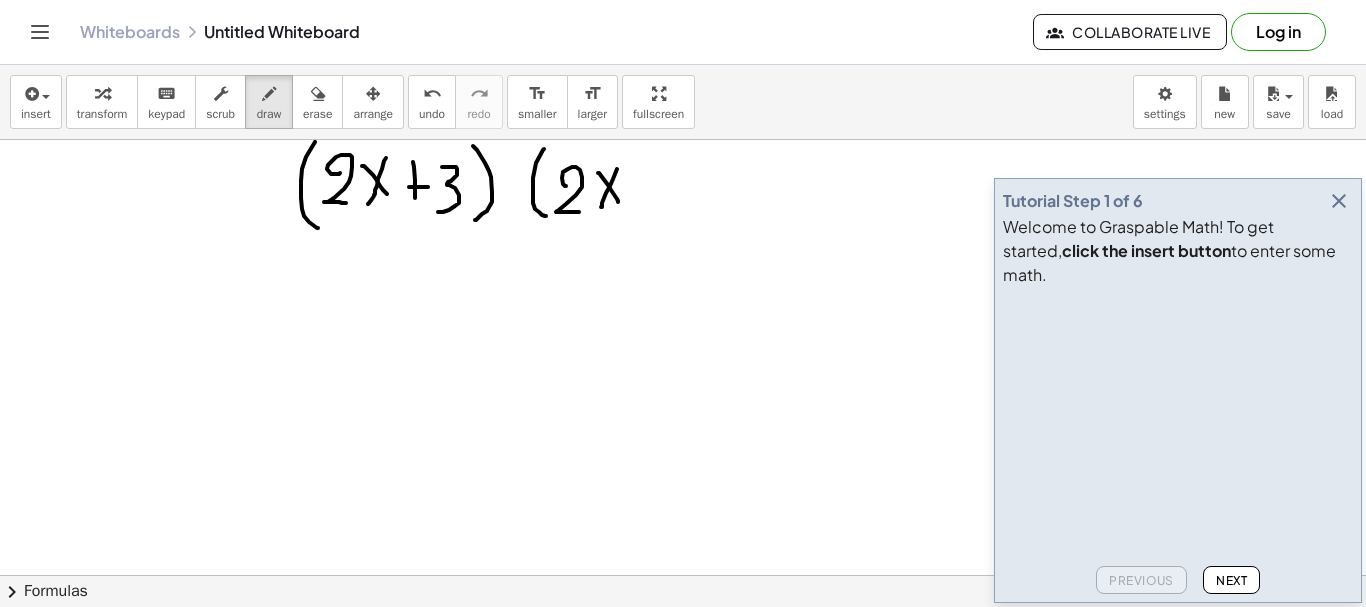 drag, startPoint x: 617, startPoint y: 169, endPoint x: 601, endPoint y: 207, distance: 41.231056 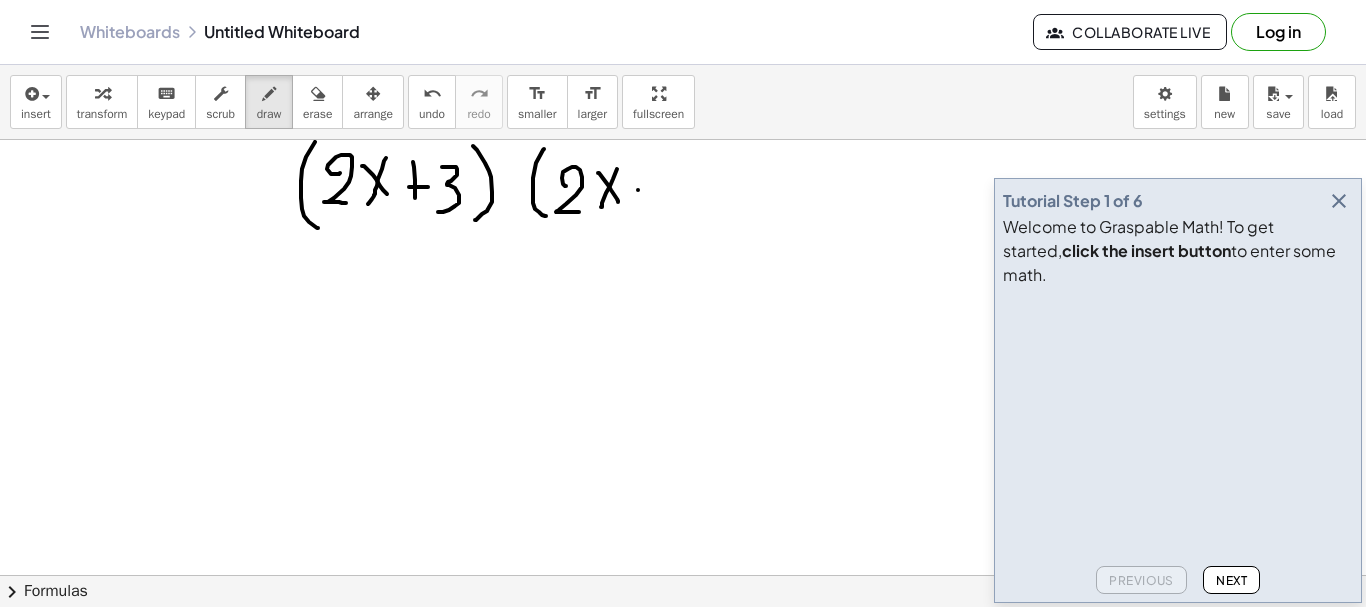 click at bounding box center (683, 640) 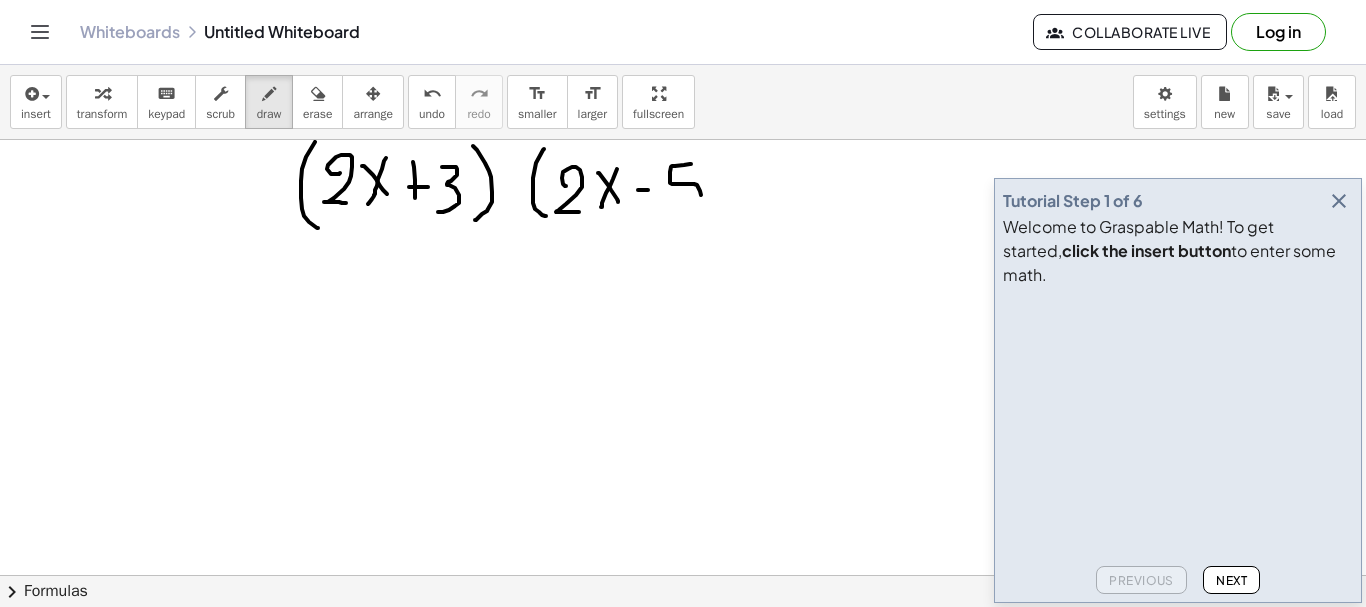 drag, startPoint x: 691, startPoint y: 164, endPoint x: 682, endPoint y: 210, distance: 46.872166 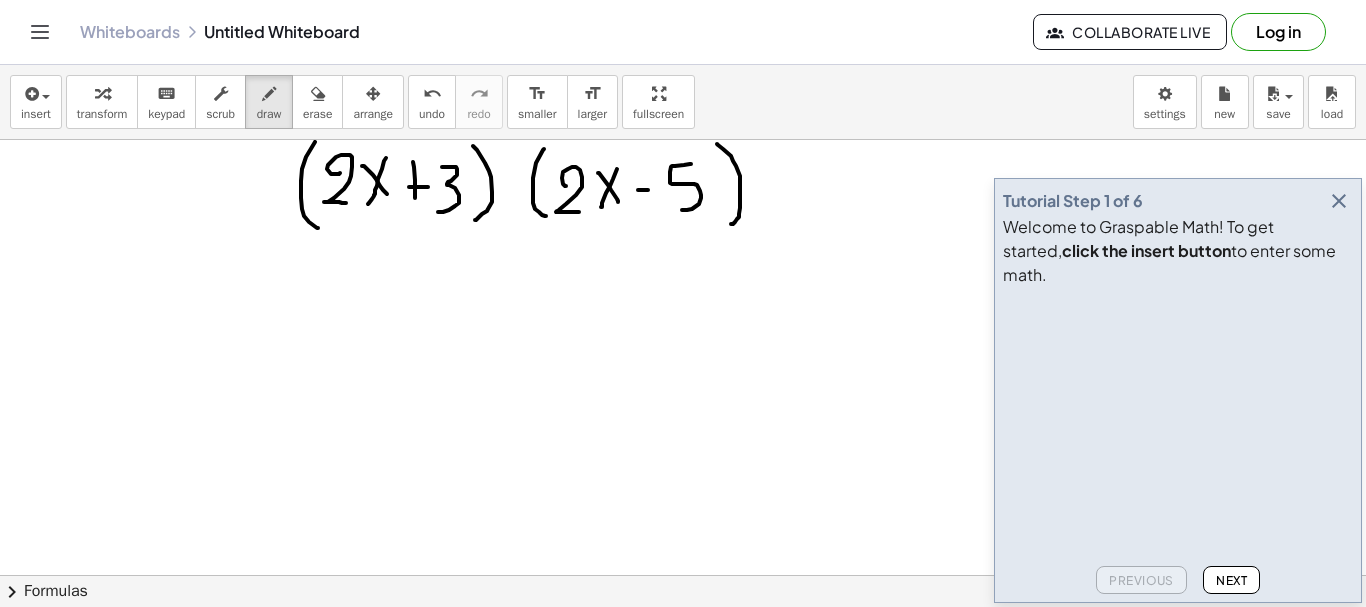 drag, startPoint x: 717, startPoint y: 144, endPoint x: 731, endPoint y: 224, distance: 81.21576 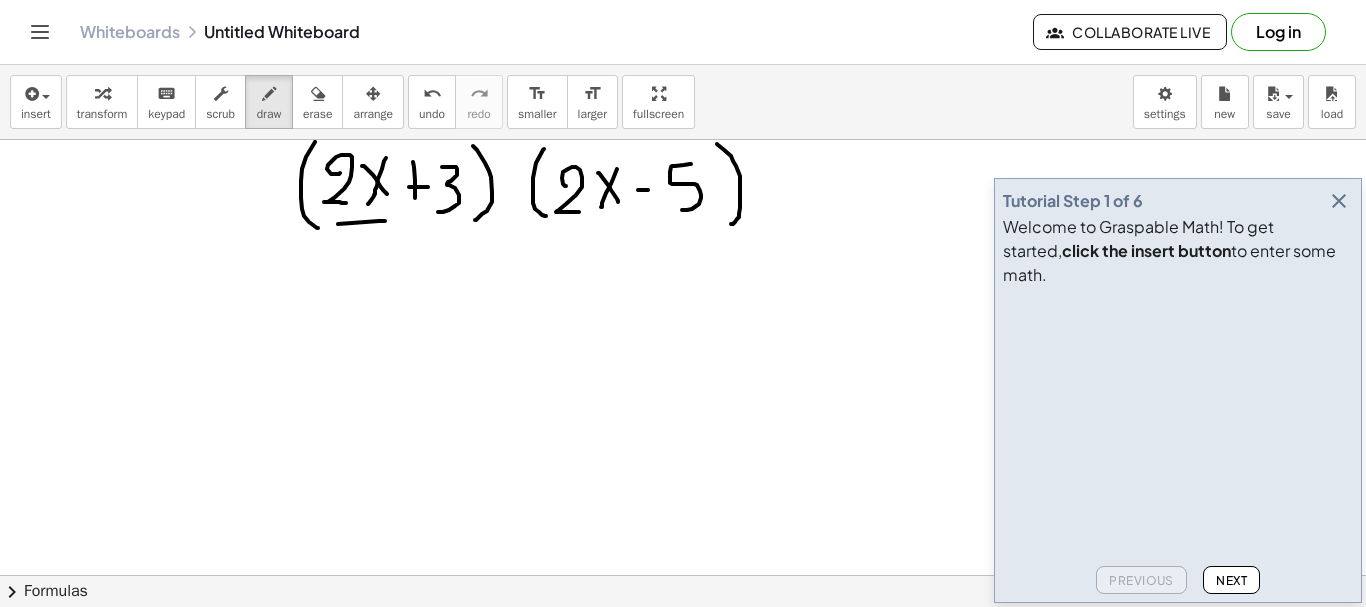 drag, startPoint x: 338, startPoint y: 224, endPoint x: 387, endPoint y: 221, distance: 49.09175 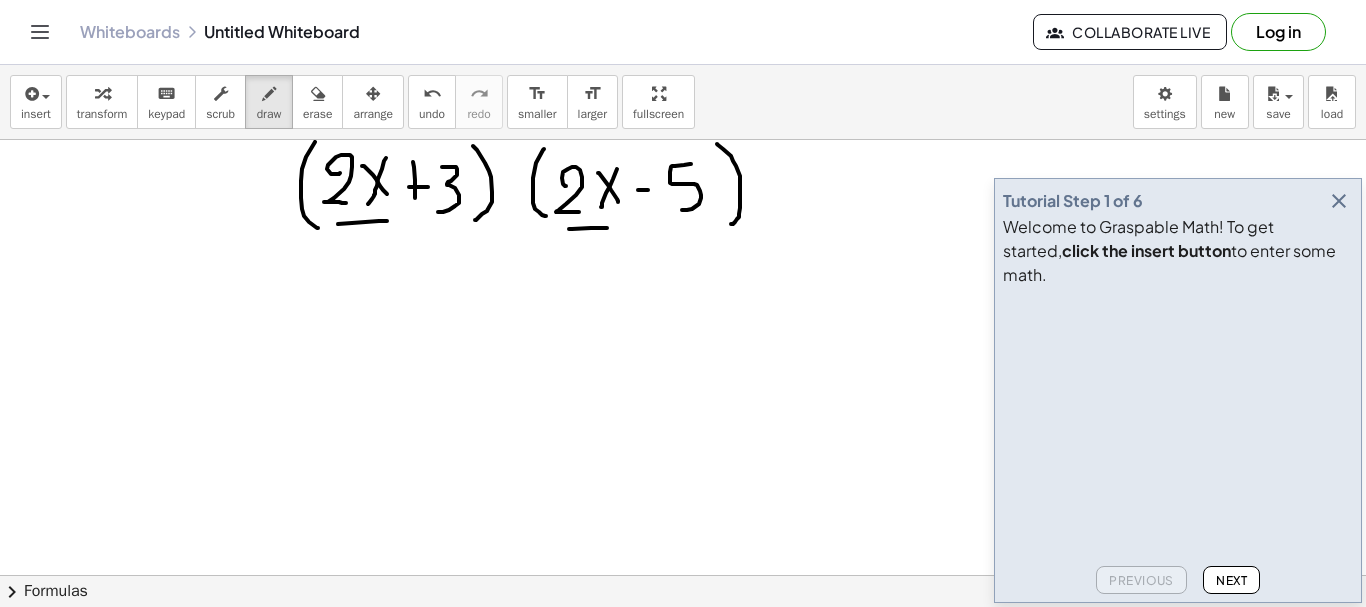 drag, startPoint x: 569, startPoint y: 229, endPoint x: 608, endPoint y: 228, distance: 39.012817 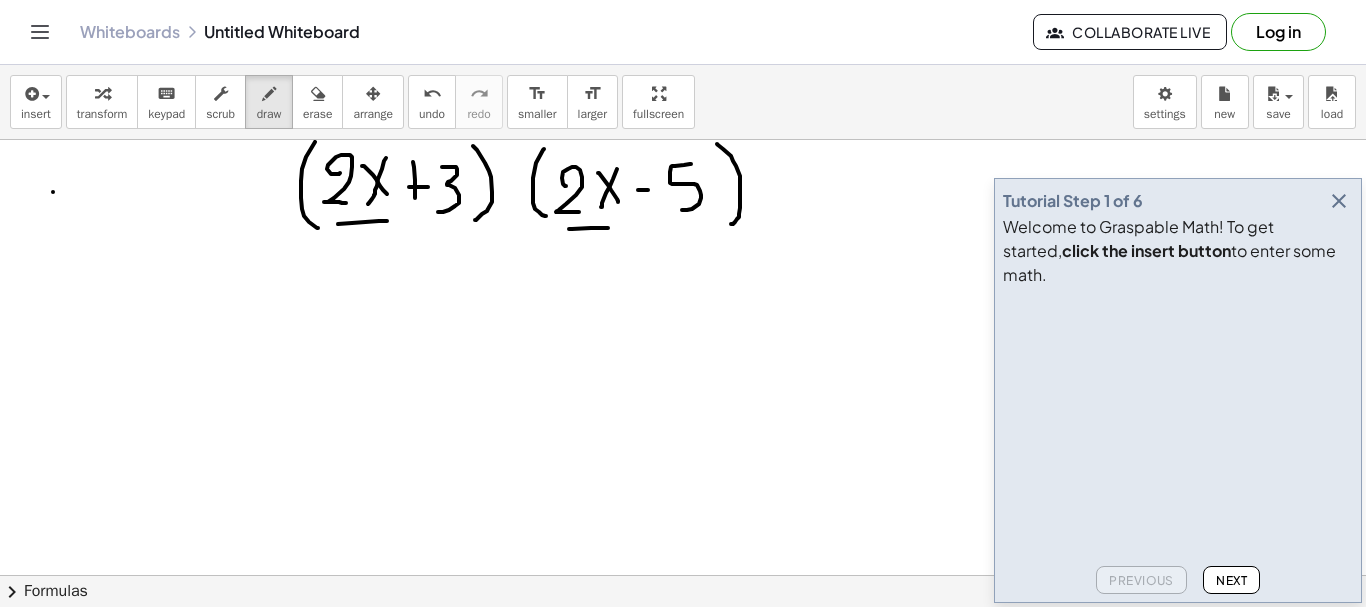 drag, startPoint x: 53, startPoint y: 192, endPoint x: 53, endPoint y: 230, distance: 38 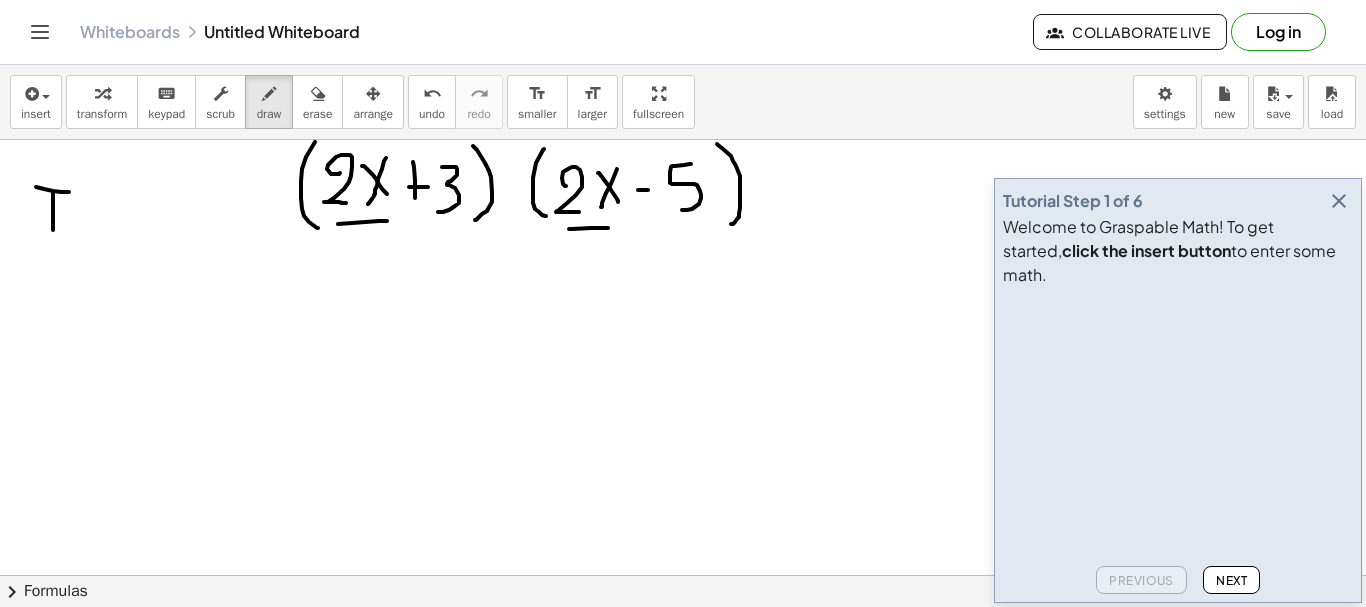 drag, startPoint x: 36, startPoint y: 187, endPoint x: 70, endPoint y: 192, distance: 34.36568 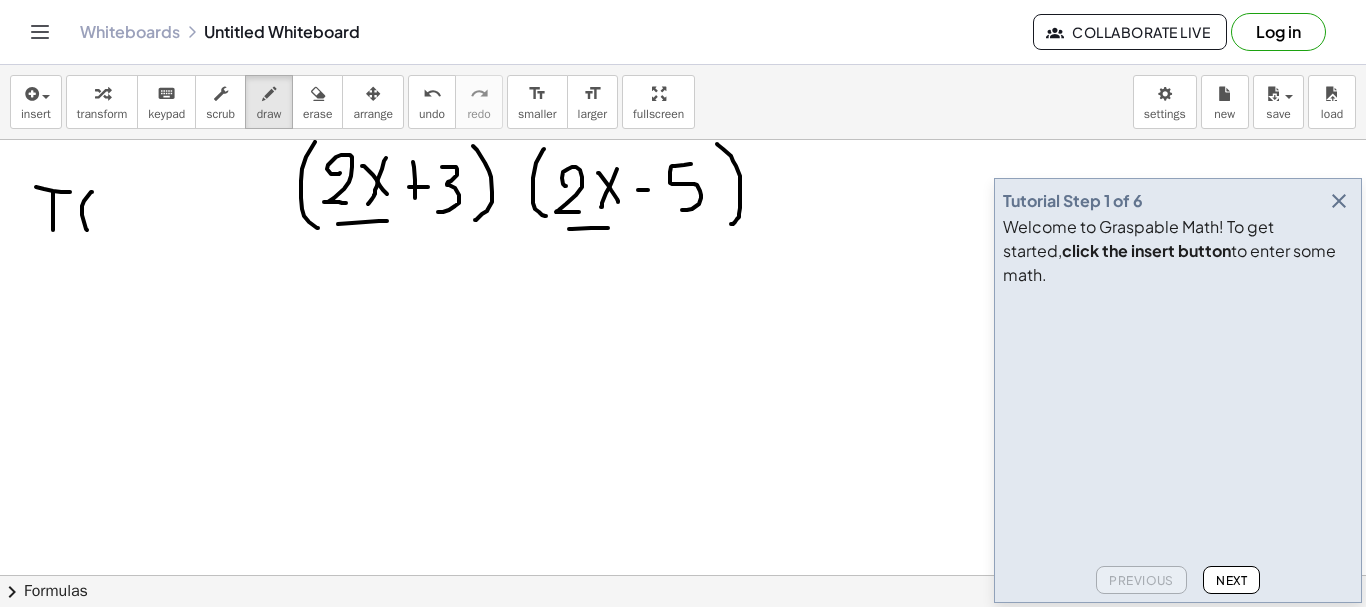 drag, startPoint x: 92, startPoint y: 192, endPoint x: 100, endPoint y: 234, distance: 42.755116 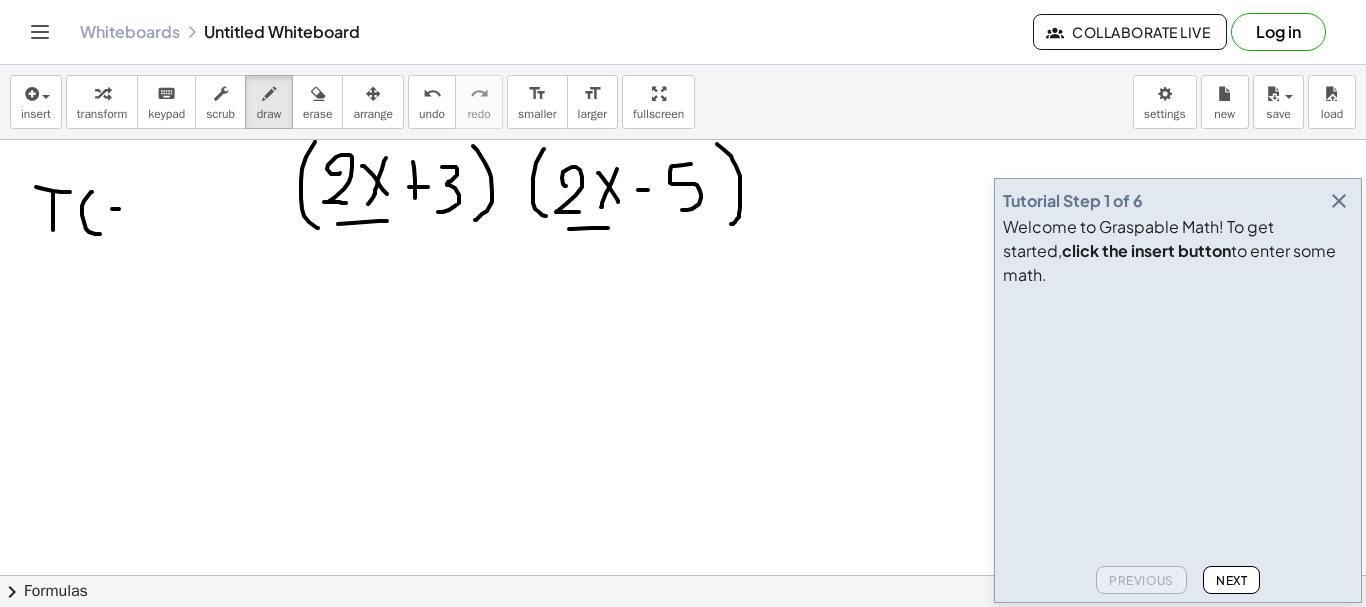 drag, startPoint x: 112, startPoint y: 209, endPoint x: 126, endPoint y: 210, distance: 14.035668 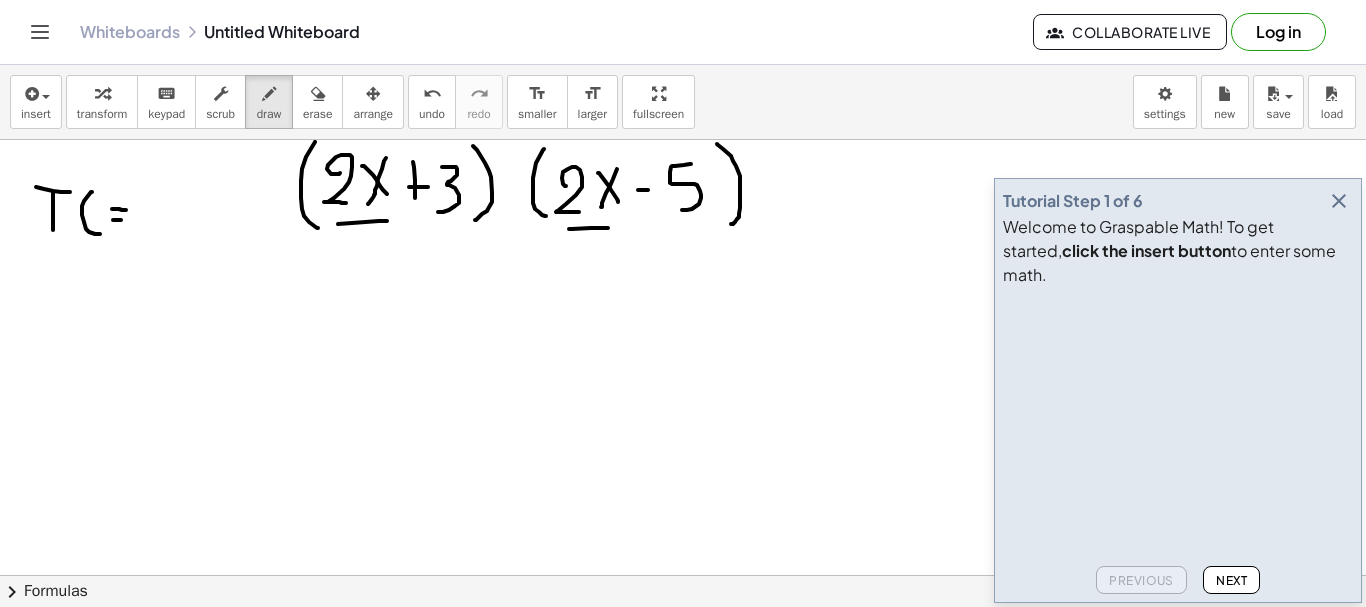 click at bounding box center (683, 640) 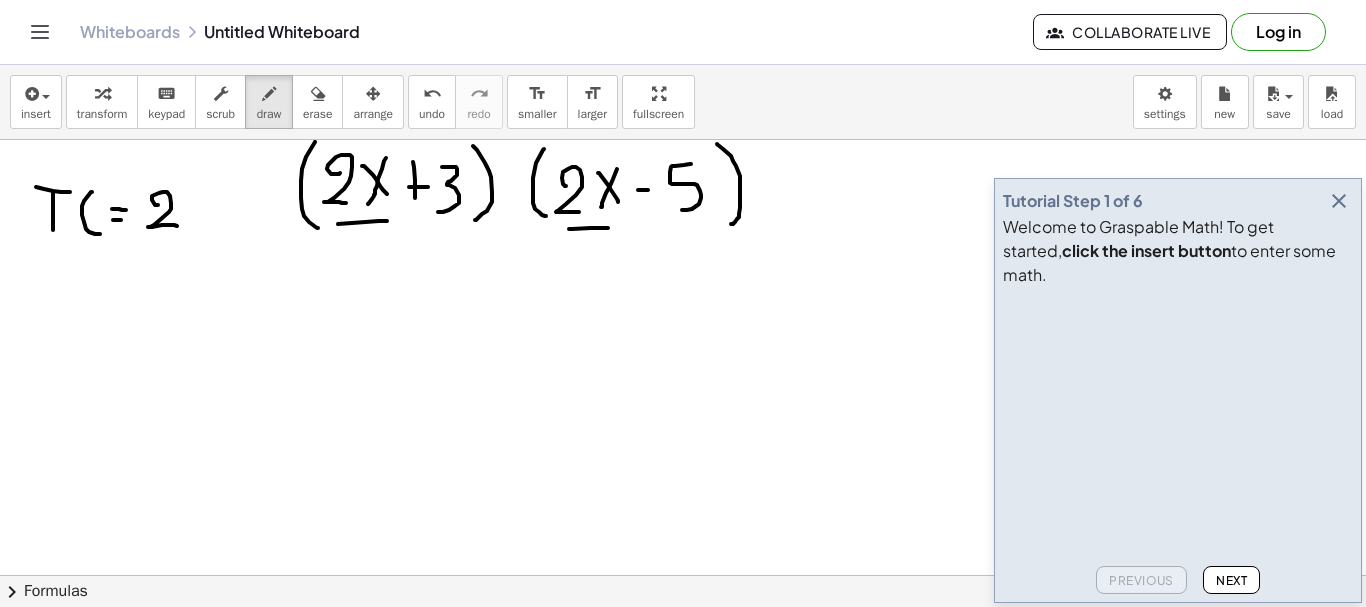 drag, startPoint x: 158, startPoint y: 205, endPoint x: 179, endPoint y: 226, distance: 29.698484 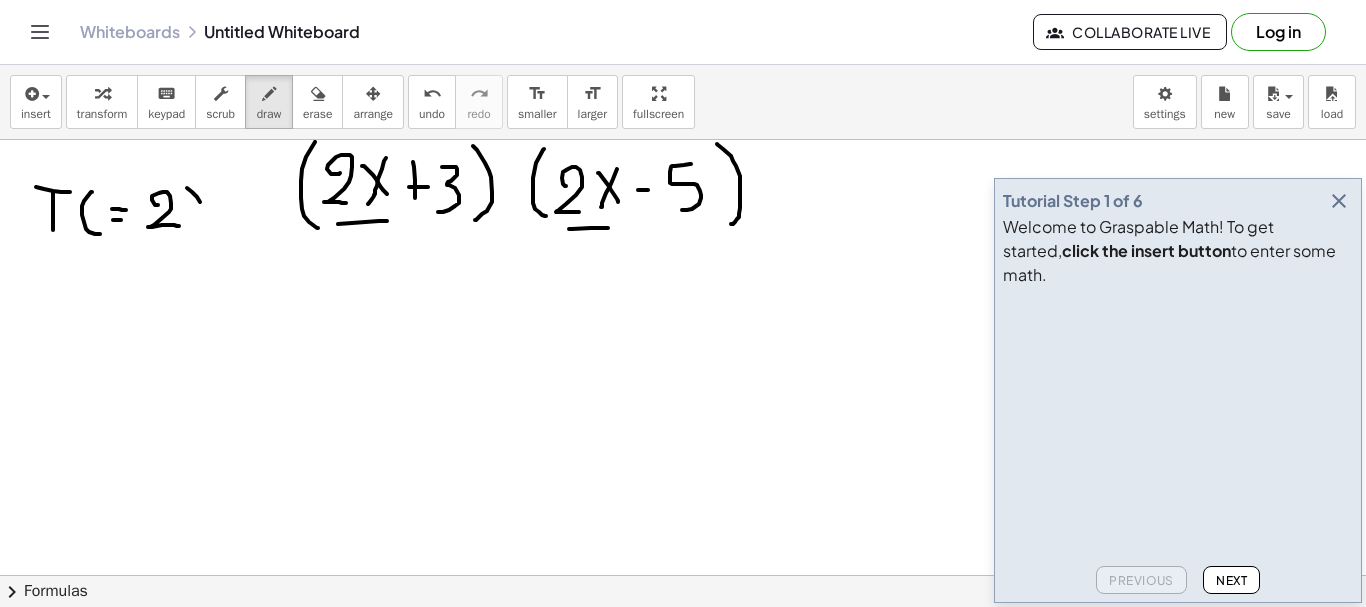 drag, startPoint x: 187, startPoint y: 188, endPoint x: 208, endPoint y: 213, distance: 32.649654 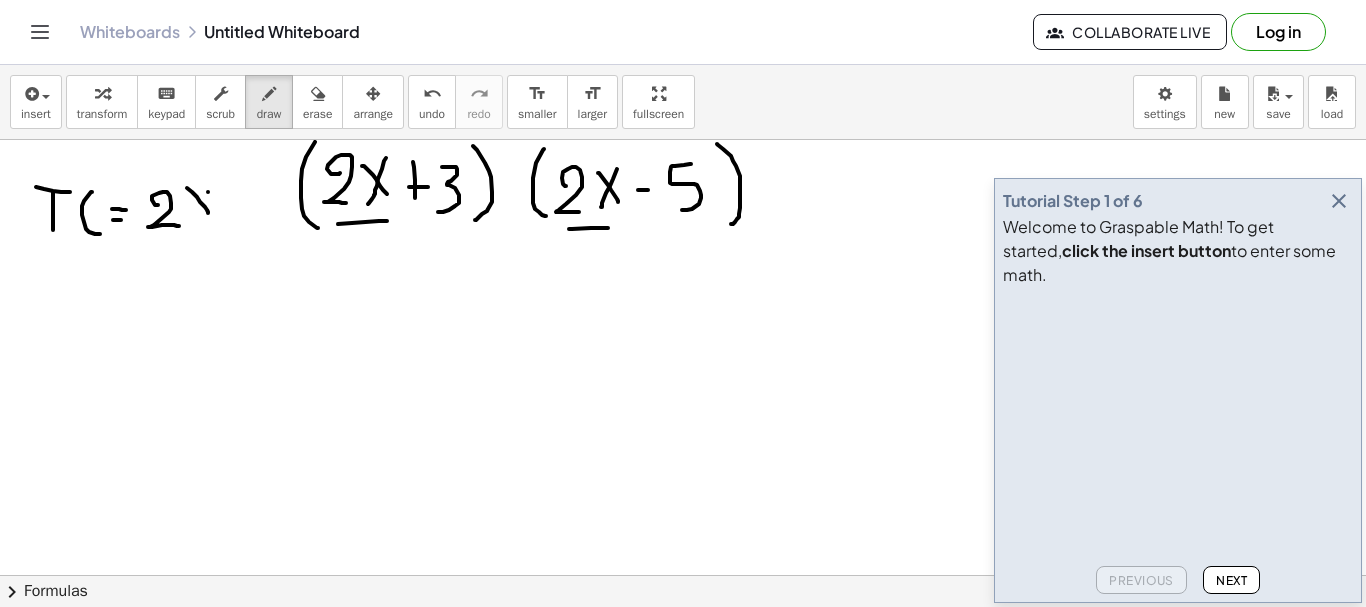 drag, startPoint x: 208, startPoint y: 192, endPoint x: 193, endPoint y: 215, distance: 27.45906 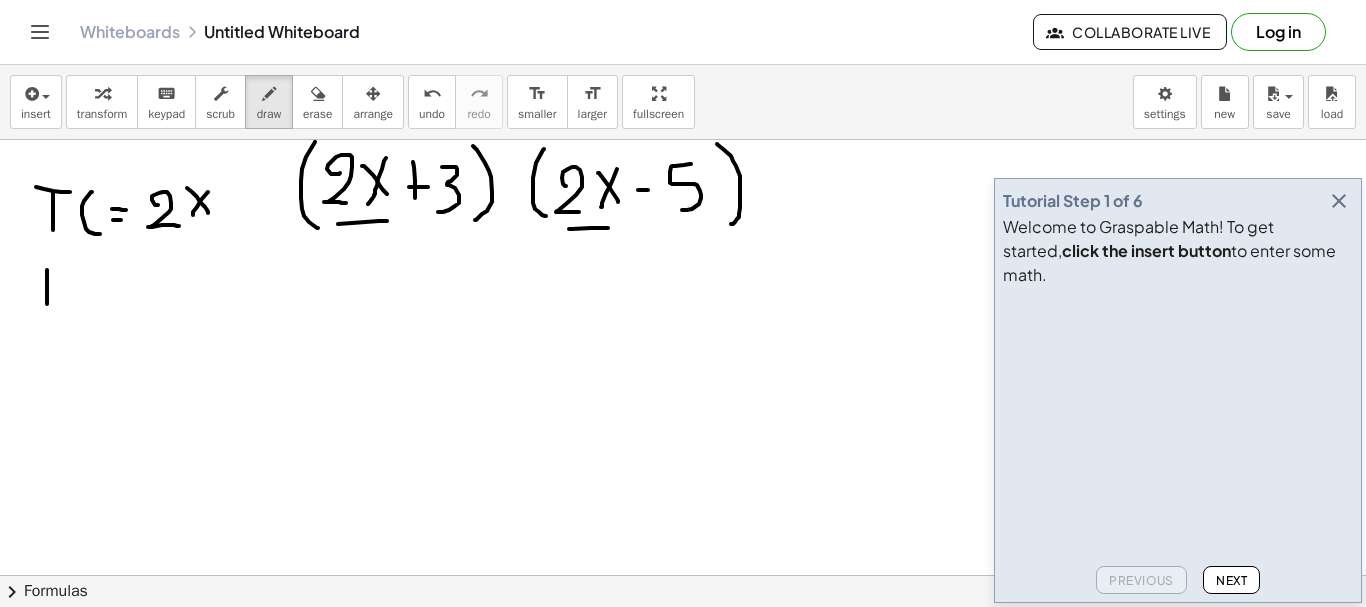 drag, startPoint x: 47, startPoint y: 270, endPoint x: 47, endPoint y: 306, distance: 36 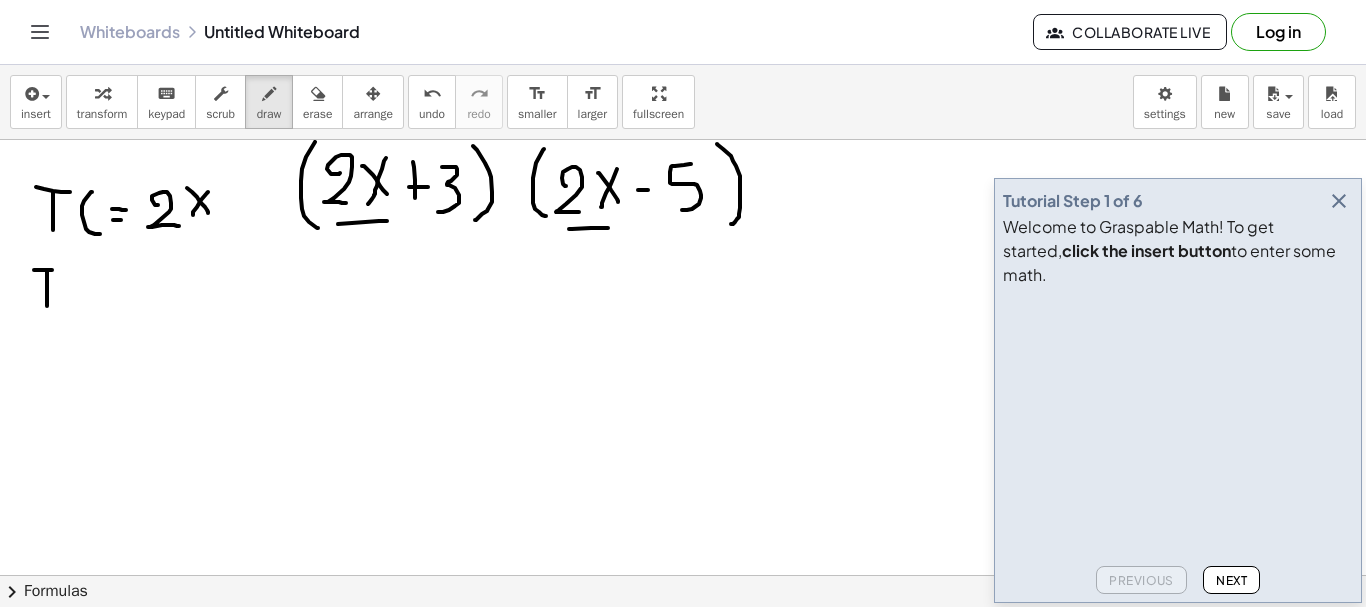 drag, startPoint x: 34, startPoint y: 270, endPoint x: 57, endPoint y: 270, distance: 23 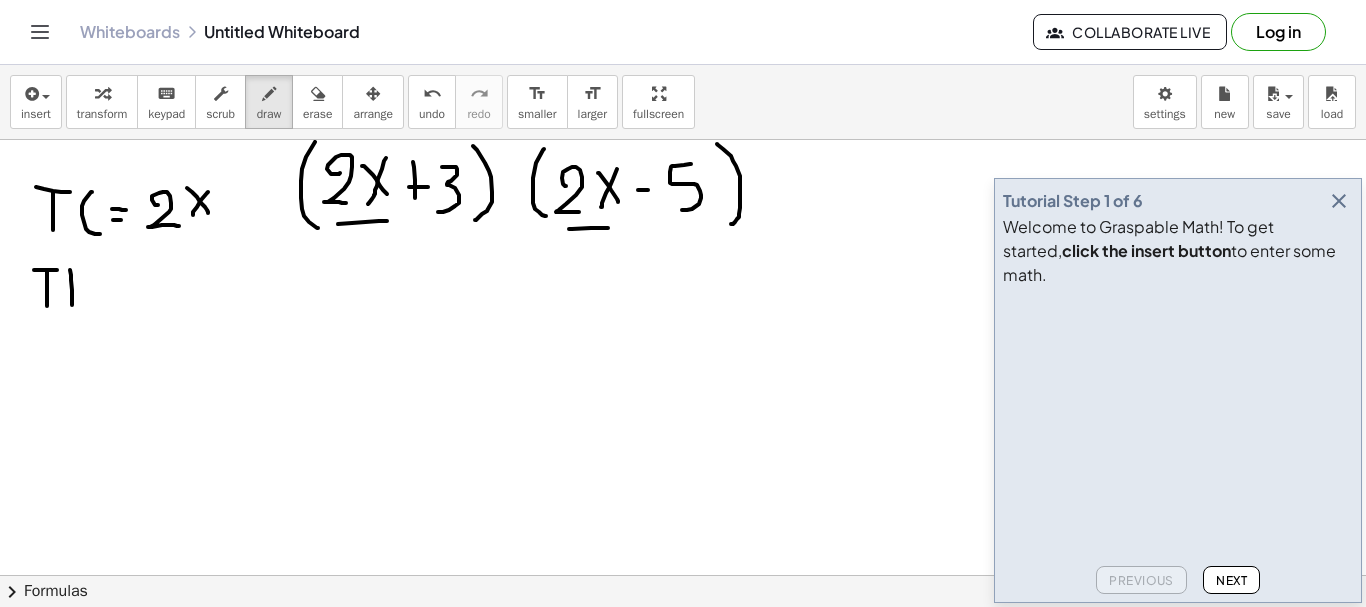 drag, startPoint x: 70, startPoint y: 270, endPoint x: 72, endPoint y: 308, distance: 38.052597 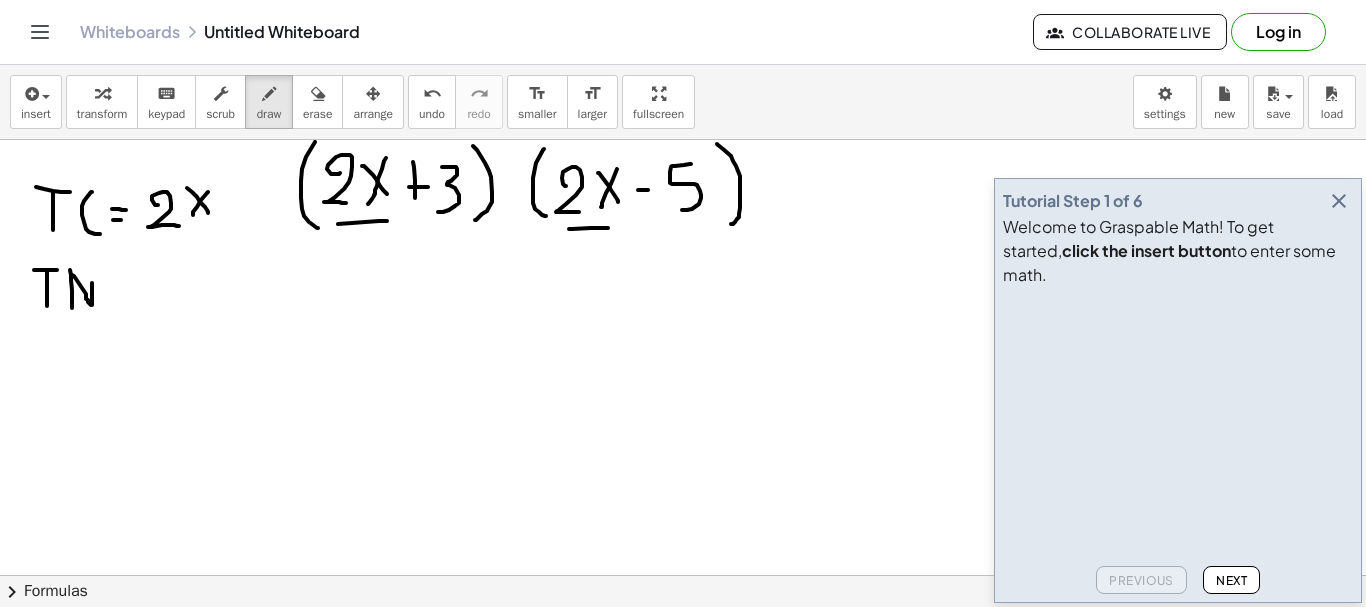 drag, startPoint x: 72, startPoint y: 275, endPoint x: 92, endPoint y: 270, distance: 20.615528 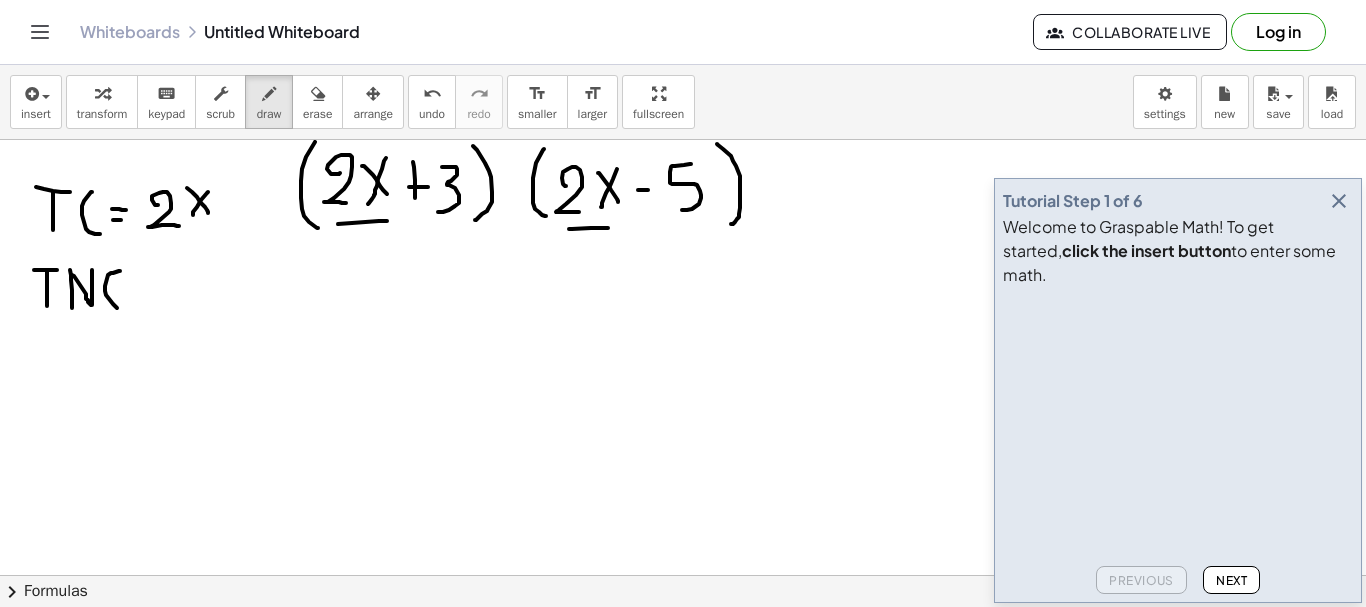 drag, startPoint x: 120, startPoint y: 271, endPoint x: 128, endPoint y: 312, distance: 41.773197 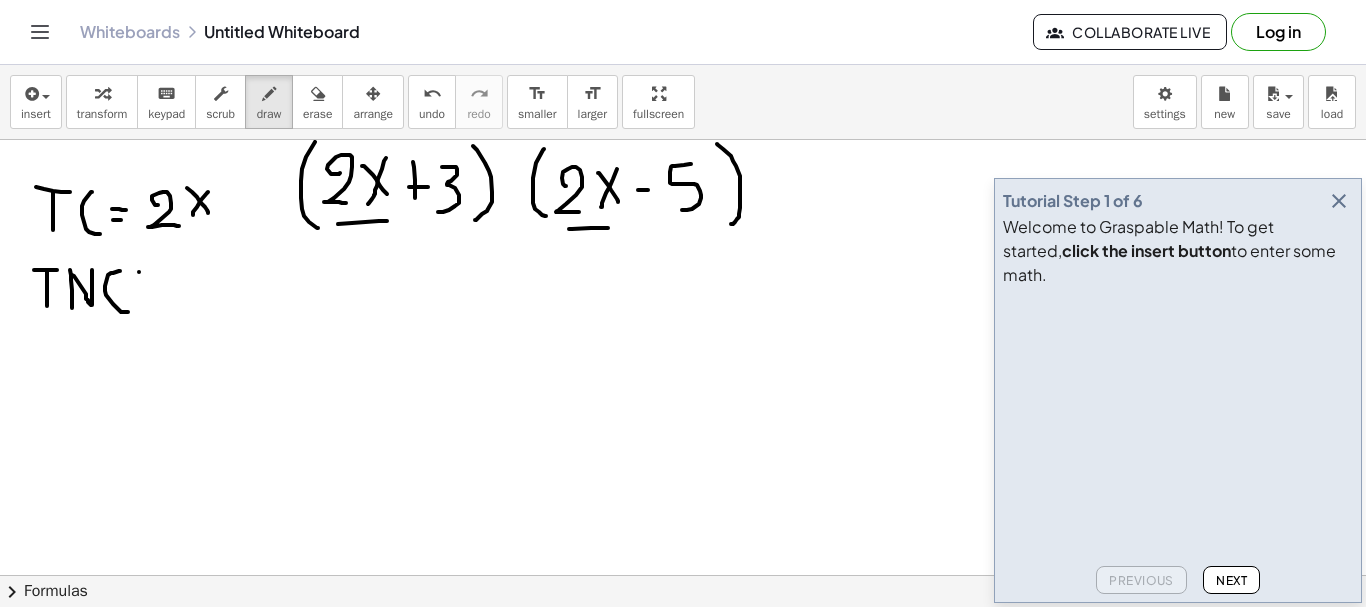 click at bounding box center [683, 640] 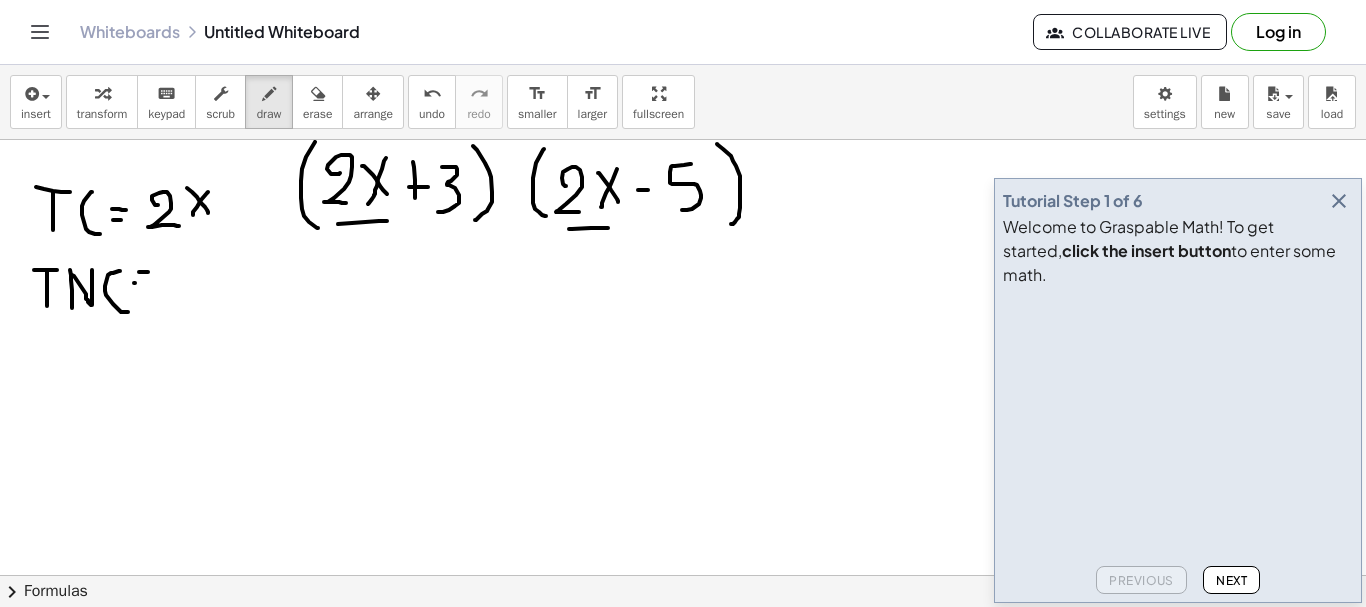 drag, startPoint x: 134, startPoint y: 283, endPoint x: 154, endPoint y: 283, distance: 20 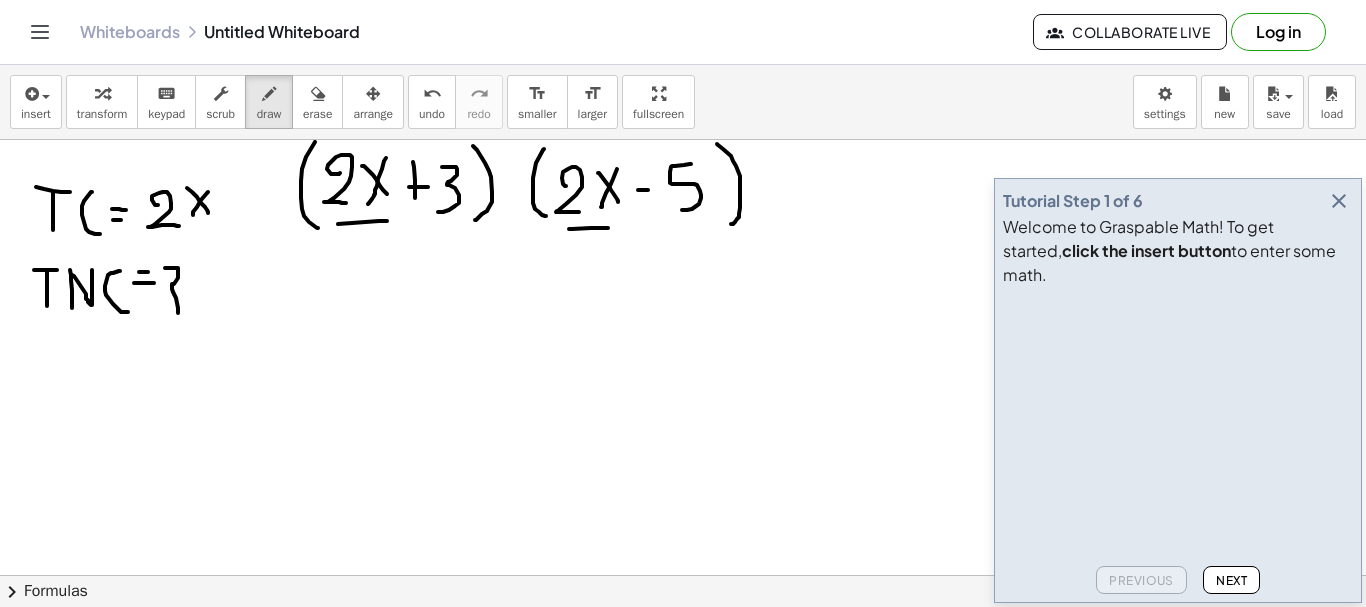 drag, startPoint x: 165, startPoint y: 268, endPoint x: 164, endPoint y: 310, distance: 42.0119 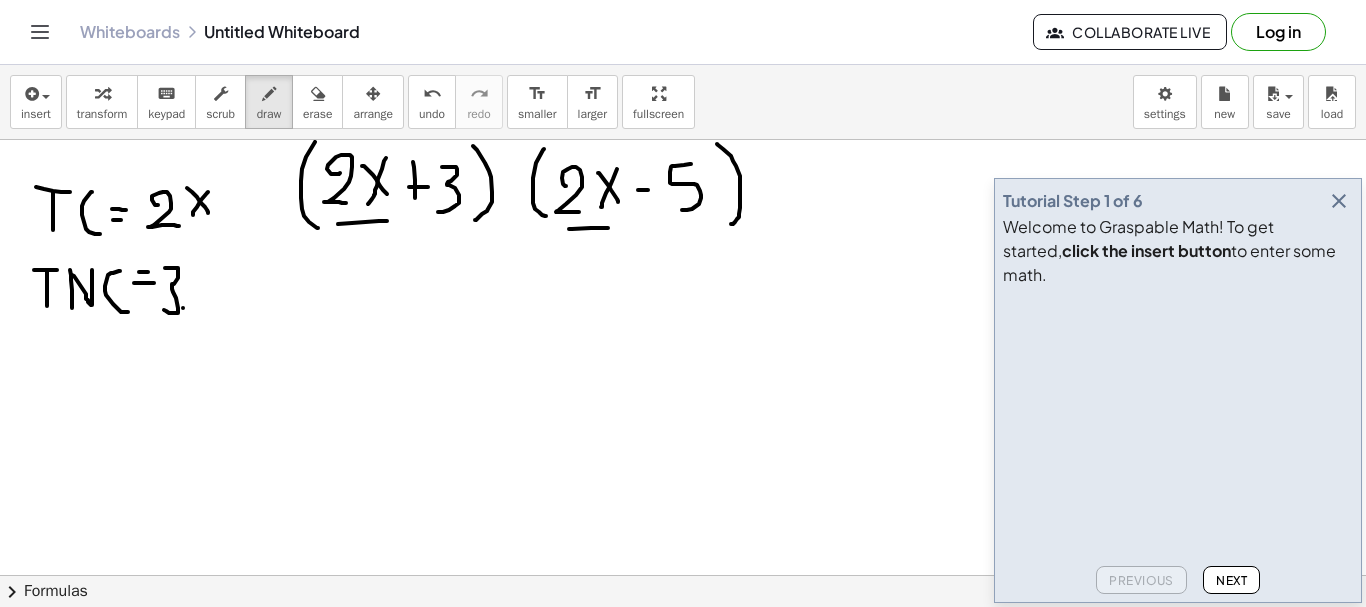 click at bounding box center [683, 640] 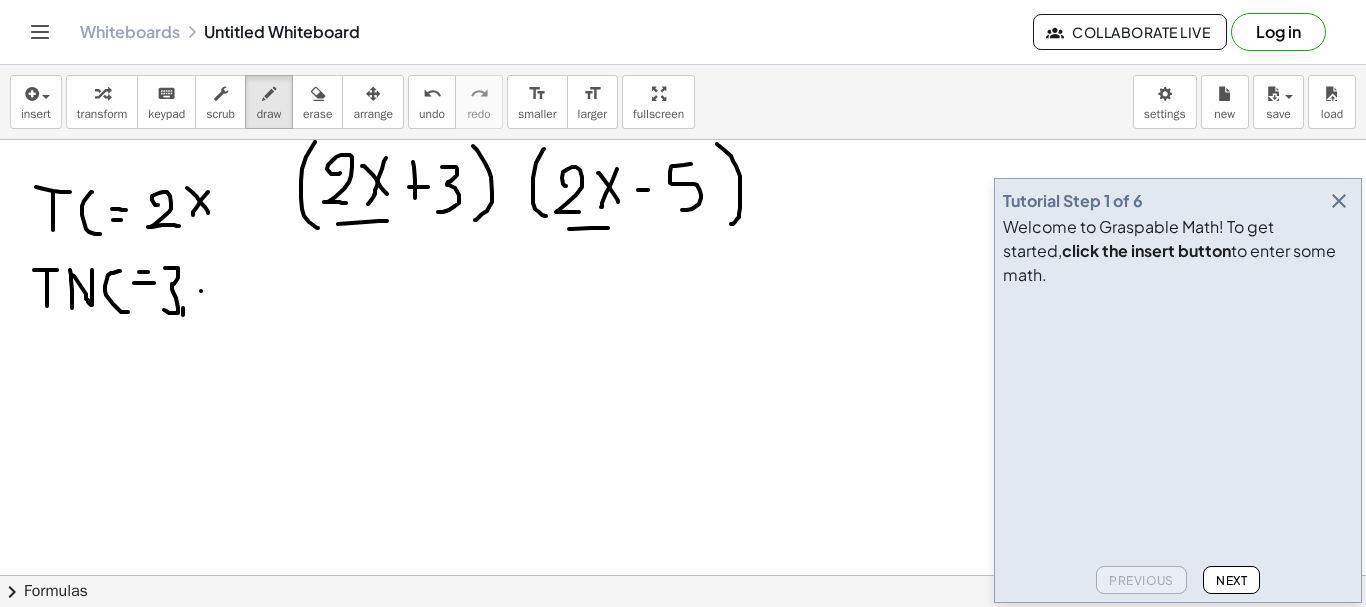 click at bounding box center (683, 640) 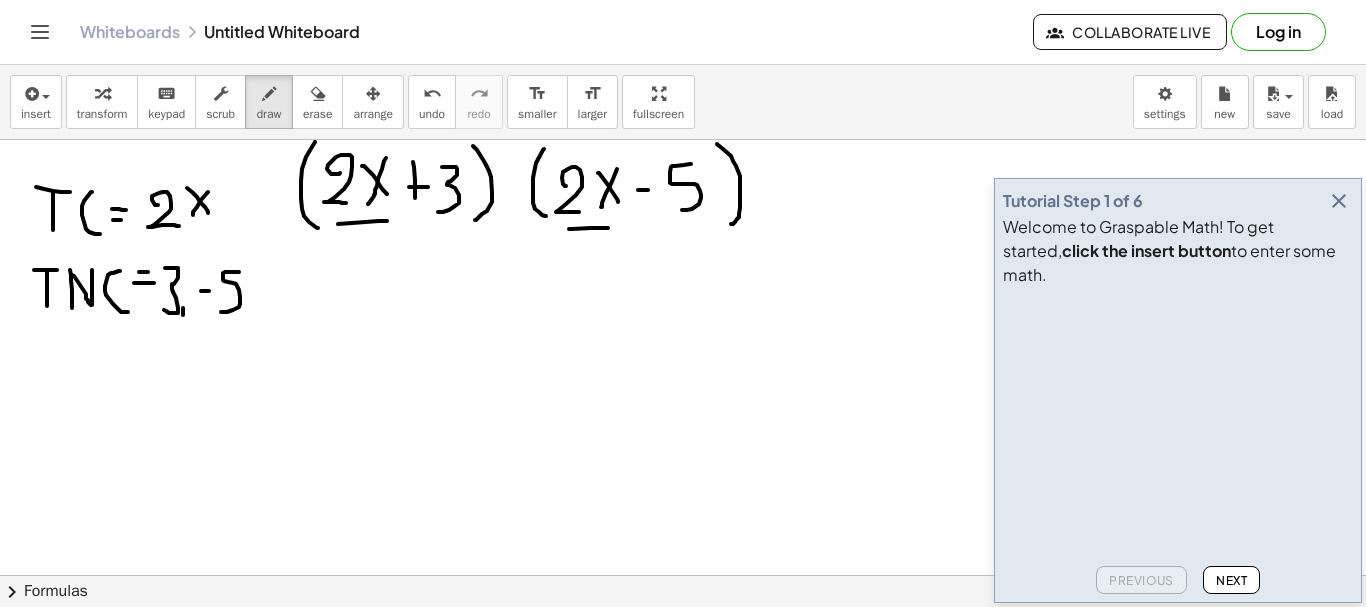 drag 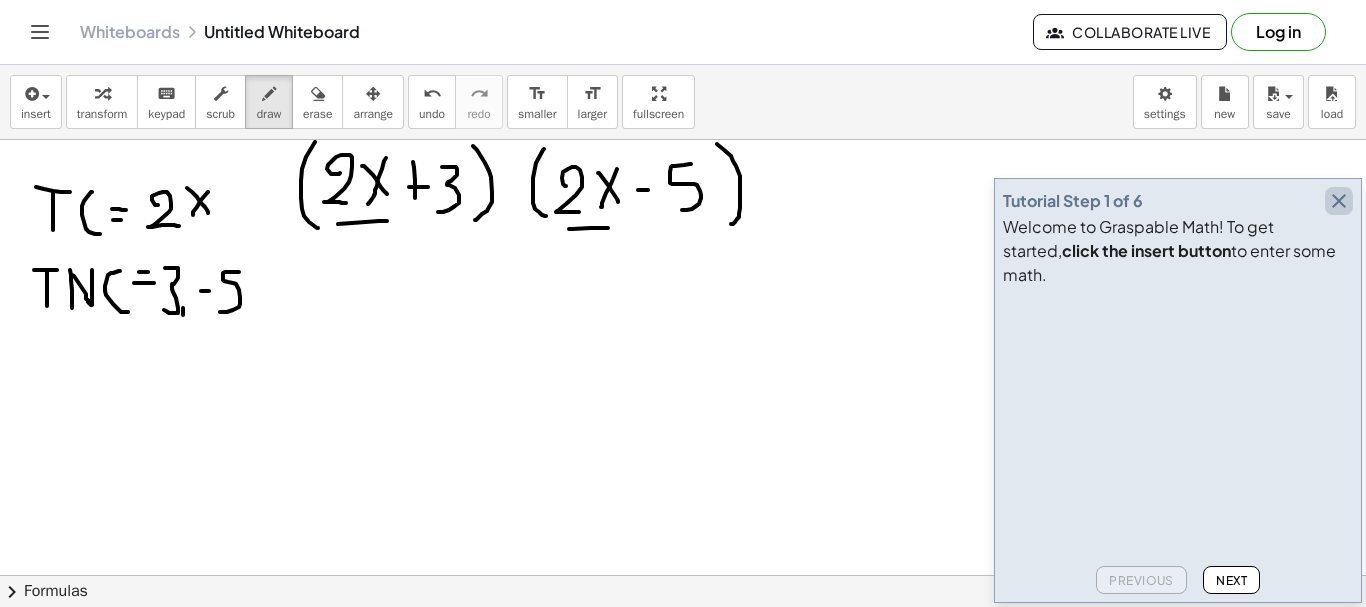 click at bounding box center [1339, 201] 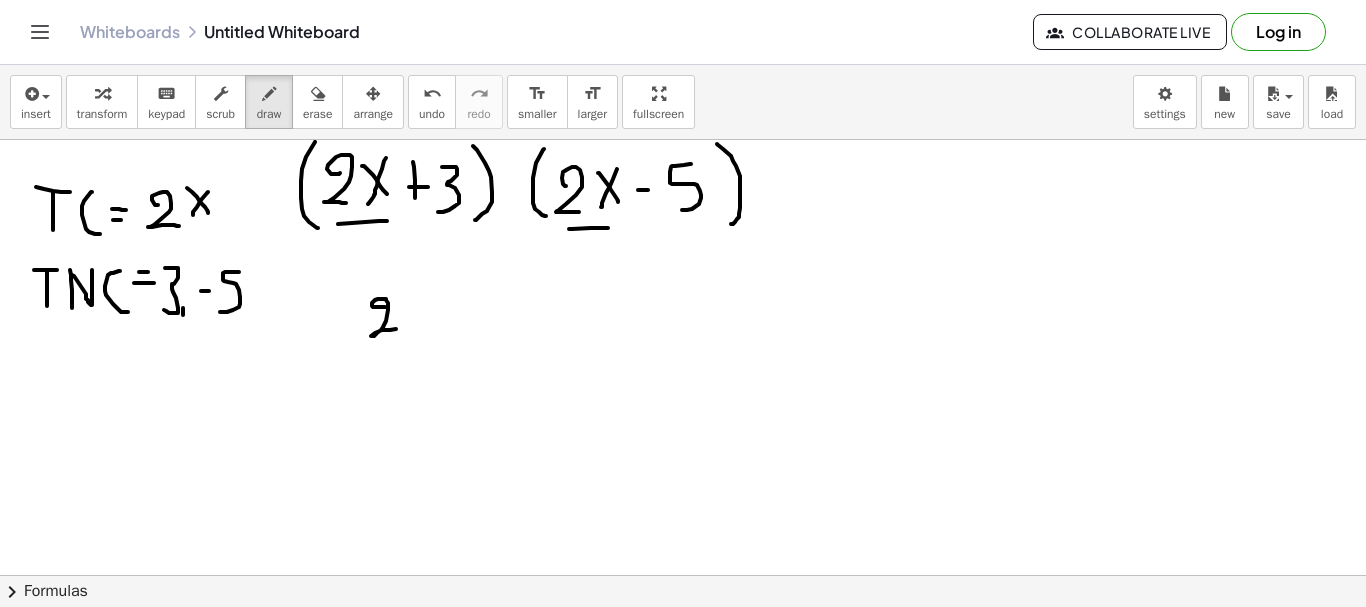drag, startPoint x: 385, startPoint y: 307, endPoint x: 400, endPoint y: 329, distance: 26.627054 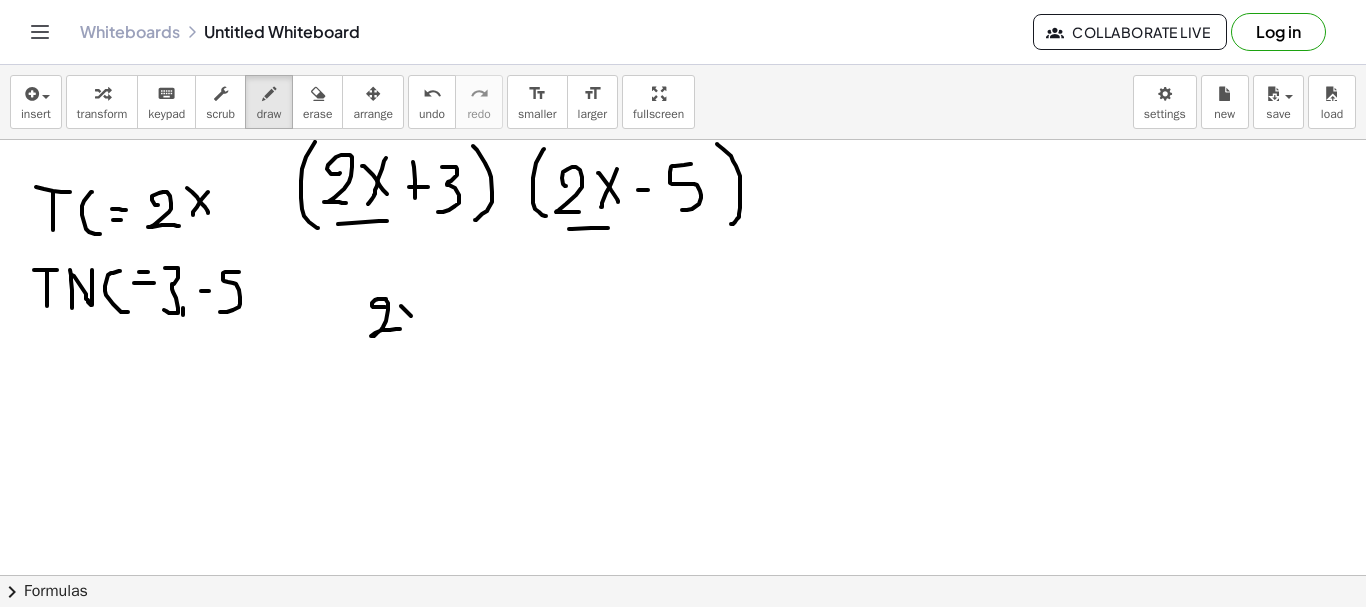 drag, startPoint x: 401, startPoint y: 306, endPoint x: 429, endPoint y: 332, distance: 38.209946 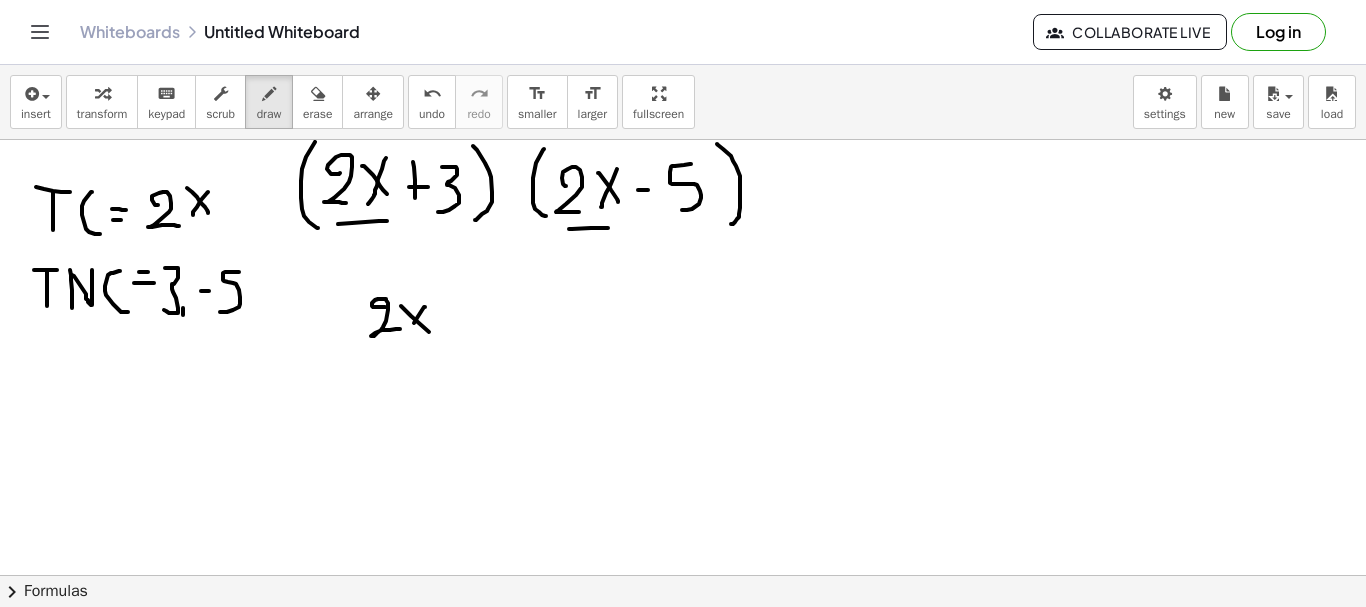 drag, startPoint x: 425, startPoint y: 307, endPoint x: 408, endPoint y: 333, distance: 31.06445 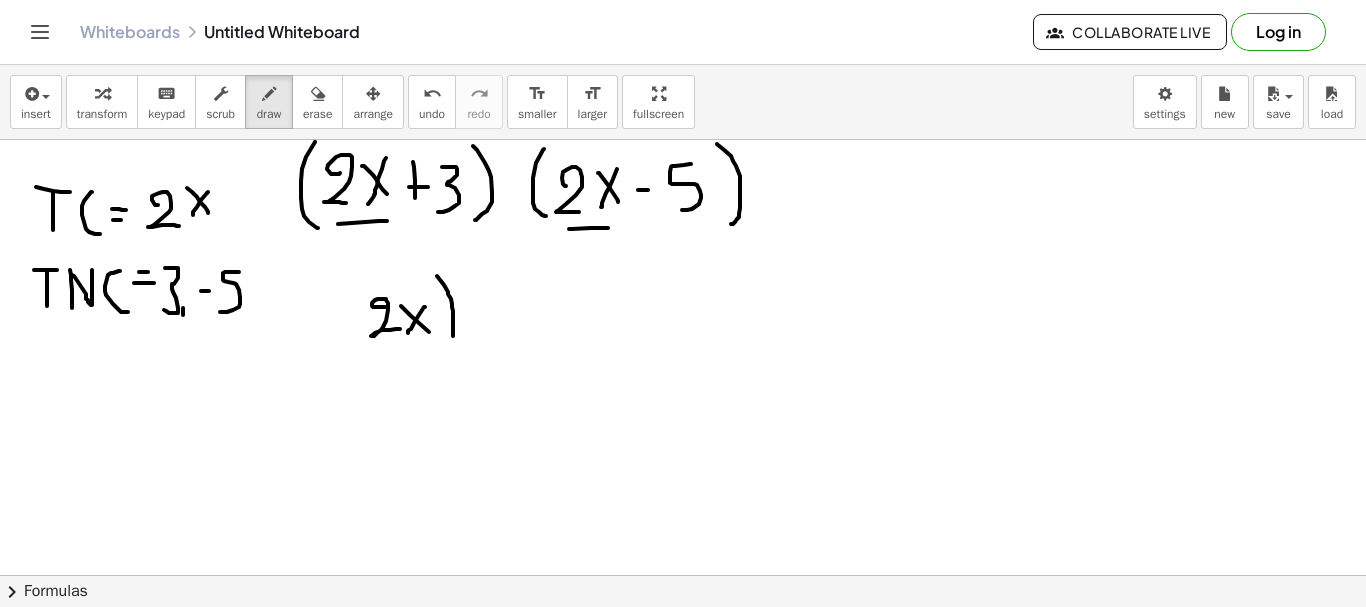 drag, startPoint x: 437, startPoint y: 276, endPoint x: 447, endPoint y: 344, distance: 68.73136 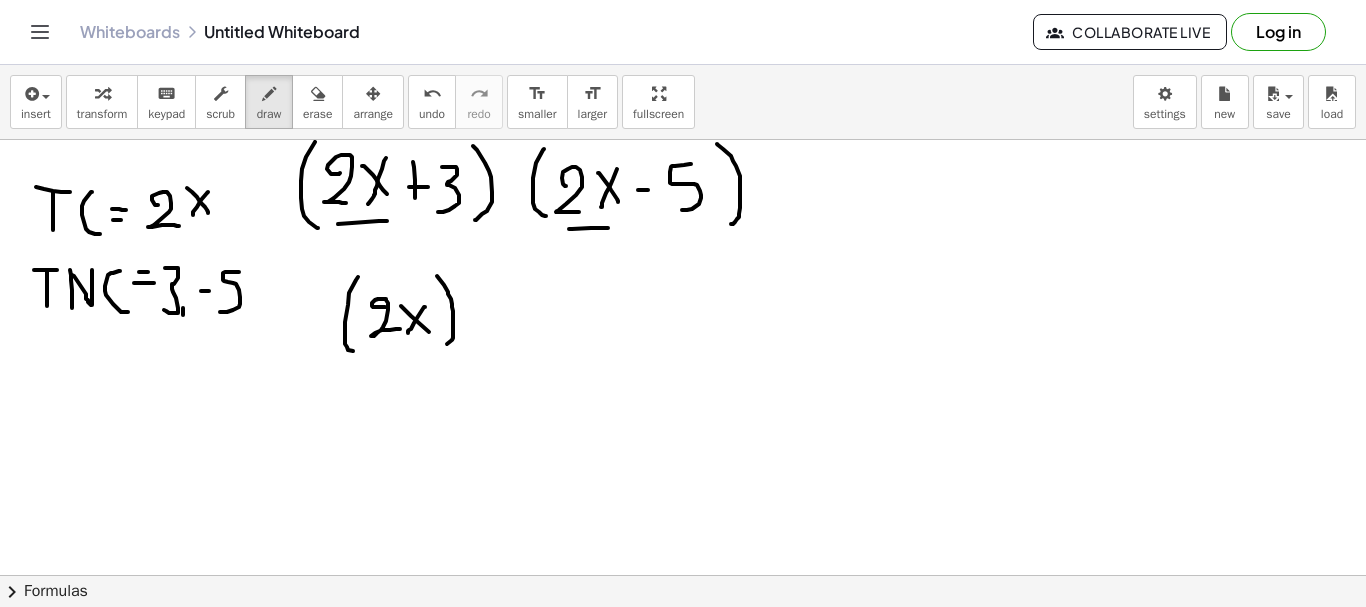 drag, startPoint x: 358, startPoint y: 277, endPoint x: 355, endPoint y: 353, distance: 76.05919 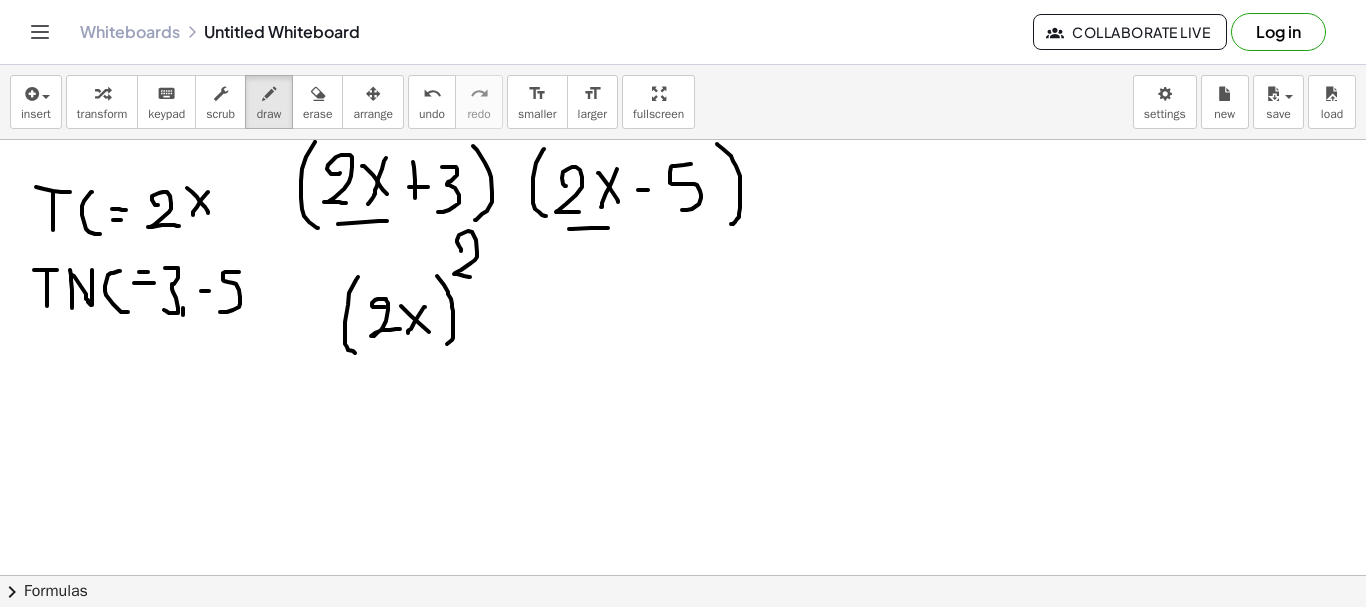 drag, startPoint x: 461, startPoint y: 251, endPoint x: 476, endPoint y: 277, distance: 30.016663 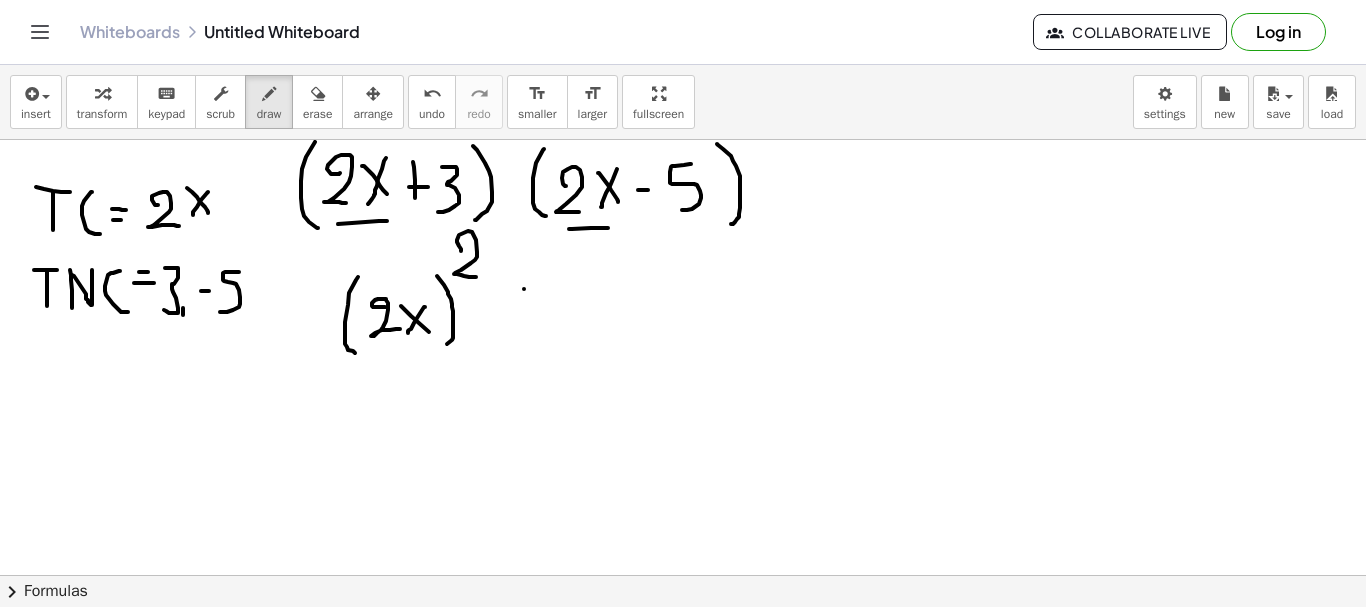 click at bounding box center [683, 640] 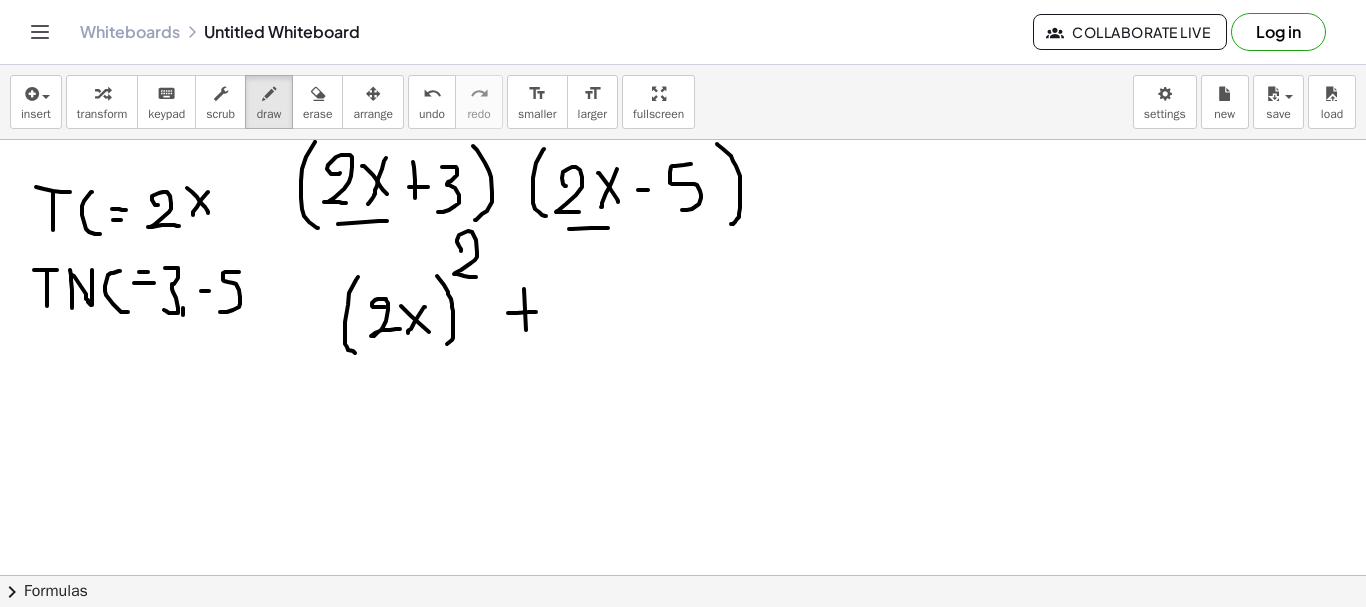 drag, startPoint x: 508, startPoint y: 313, endPoint x: 552, endPoint y: 311, distance: 44.04543 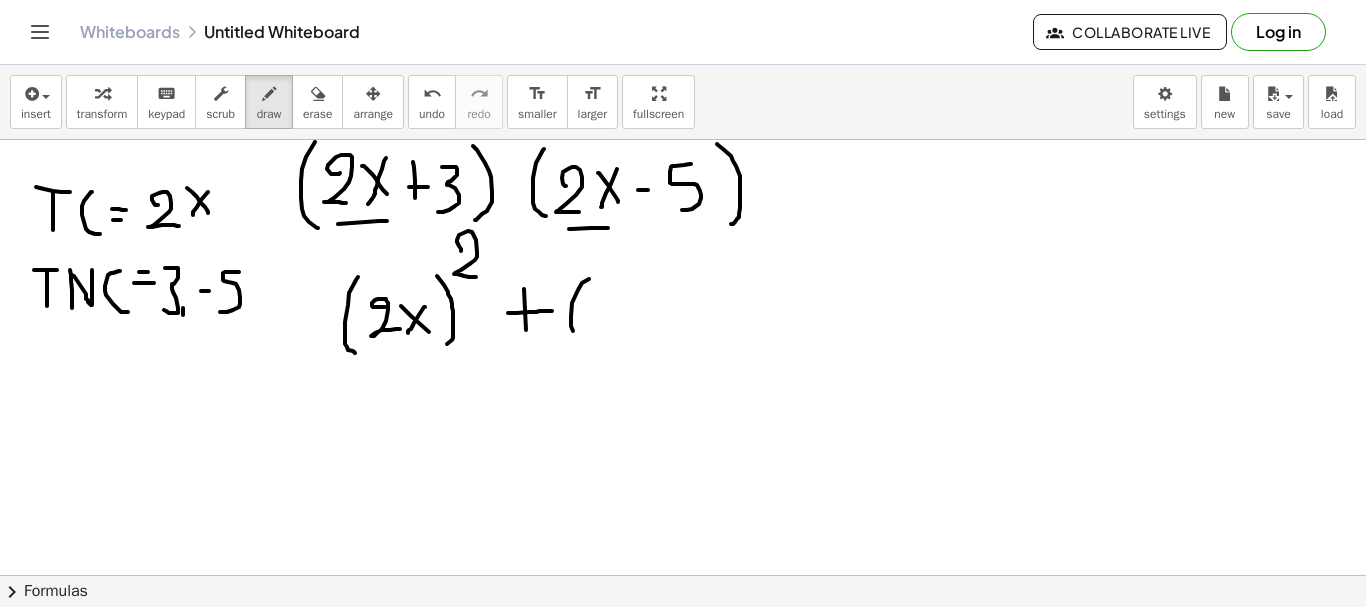 drag, startPoint x: 589, startPoint y: 279, endPoint x: 584, endPoint y: 339, distance: 60.207973 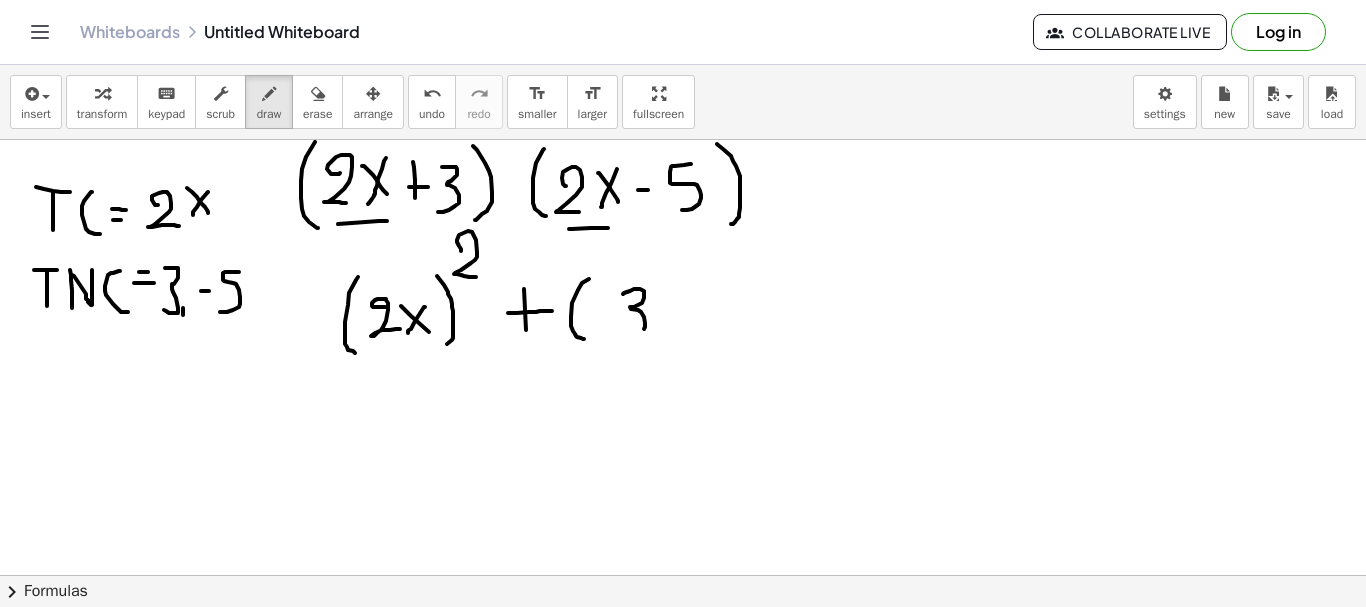 drag, startPoint x: 623, startPoint y: 294, endPoint x: 623, endPoint y: 332, distance: 38 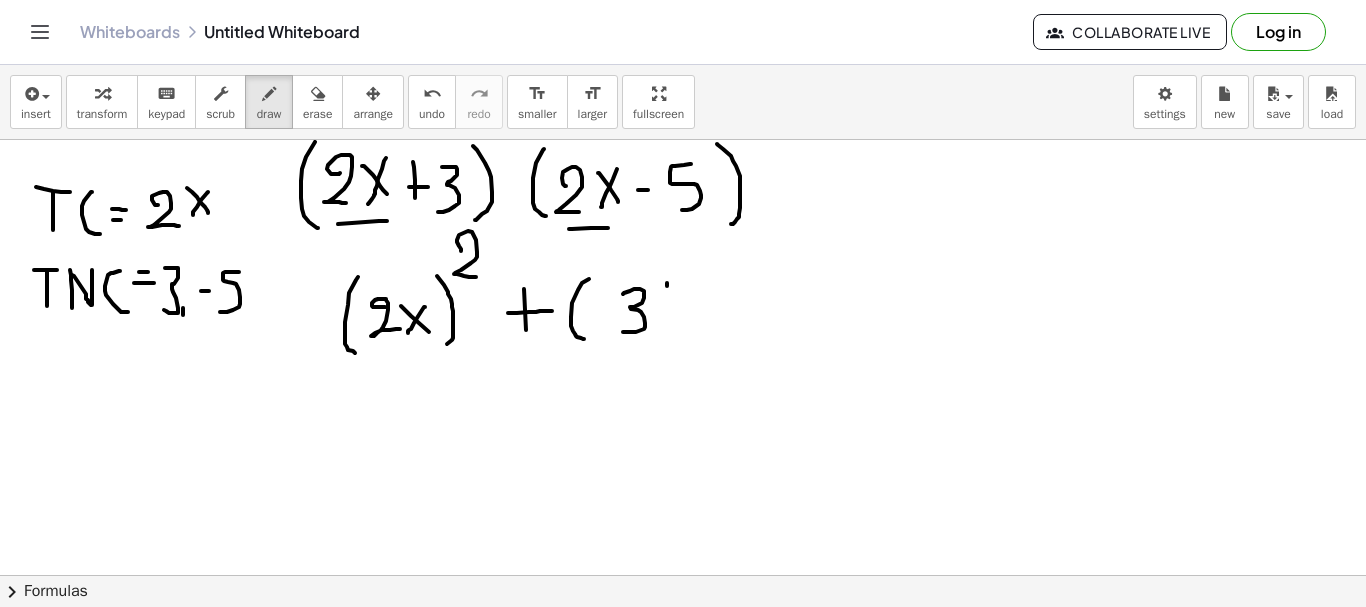 drag, startPoint x: 667, startPoint y: 283, endPoint x: 668, endPoint y: 306, distance: 23.021729 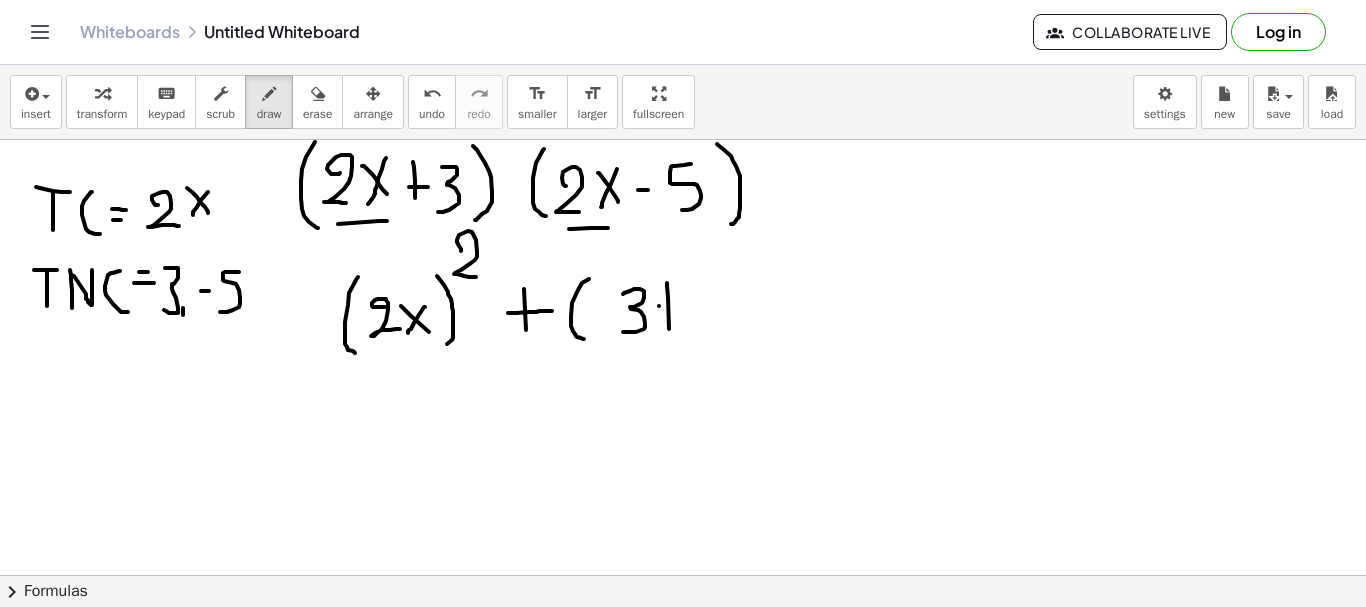 drag, startPoint x: 659, startPoint y: 306, endPoint x: 678, endPoint y: 306, distance: 19 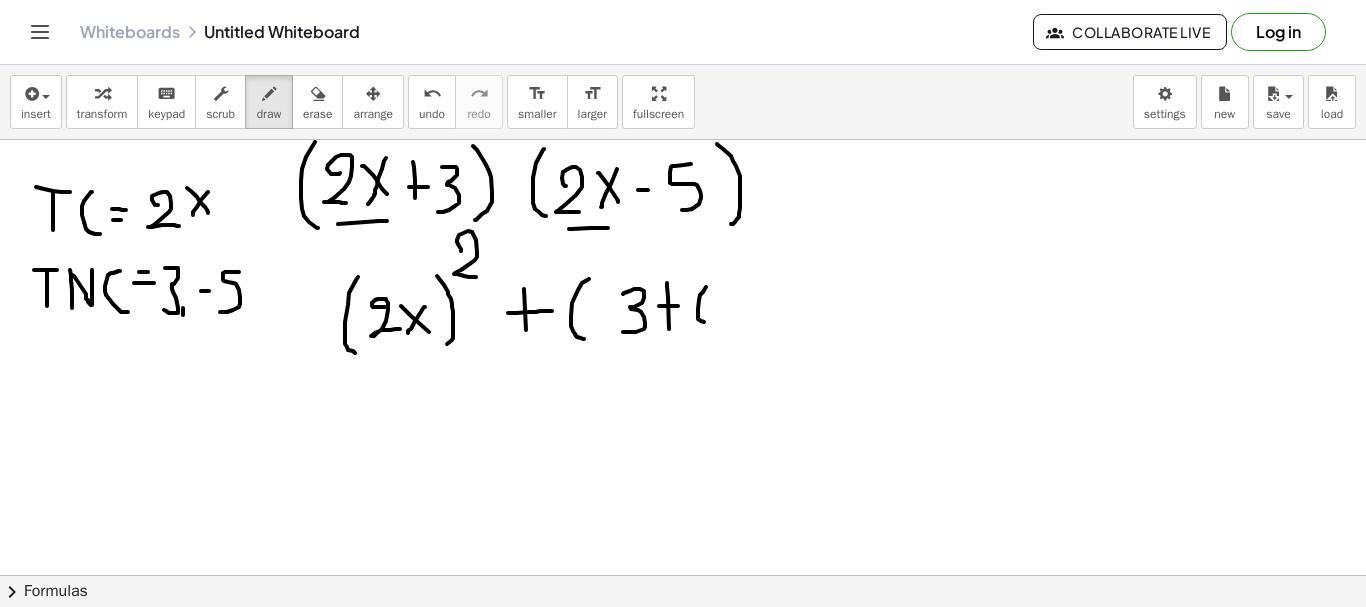 drag, startPoint x: 706, startPoint y: 287, endPoint x: 707, endPoint y: 324, distance: 37.01351 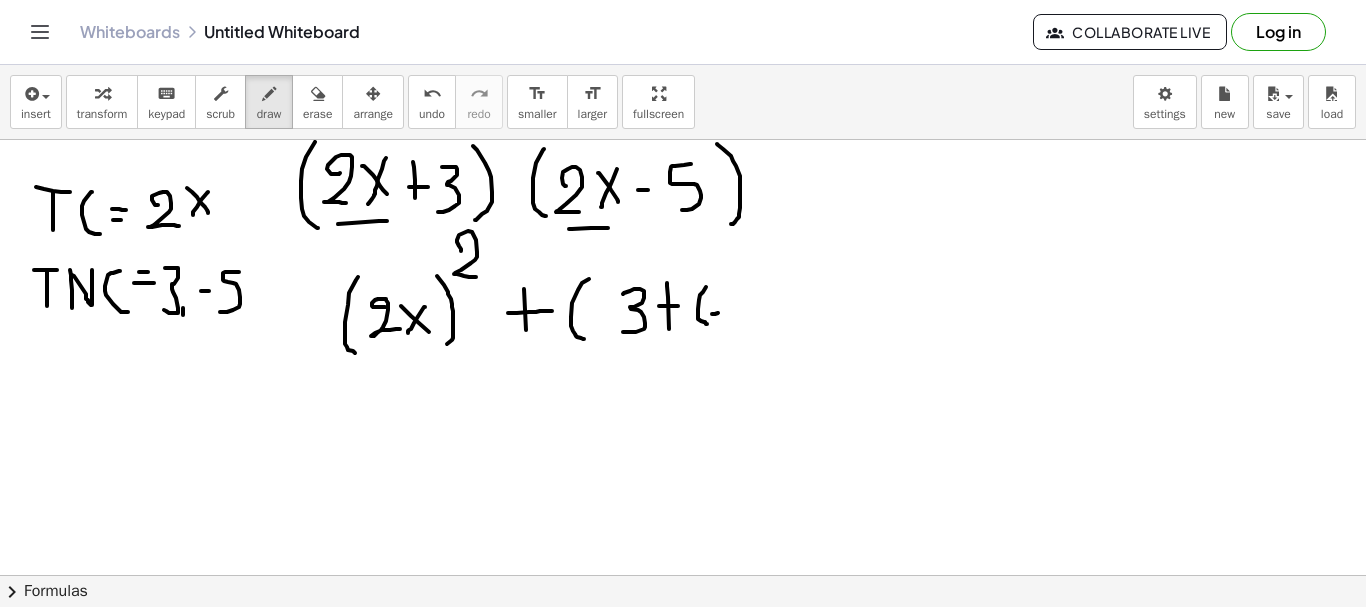drag, startPoint x: 712, startPoint y: 314, endPoint x: 722, endPoint y: 313, distance: 10.049875 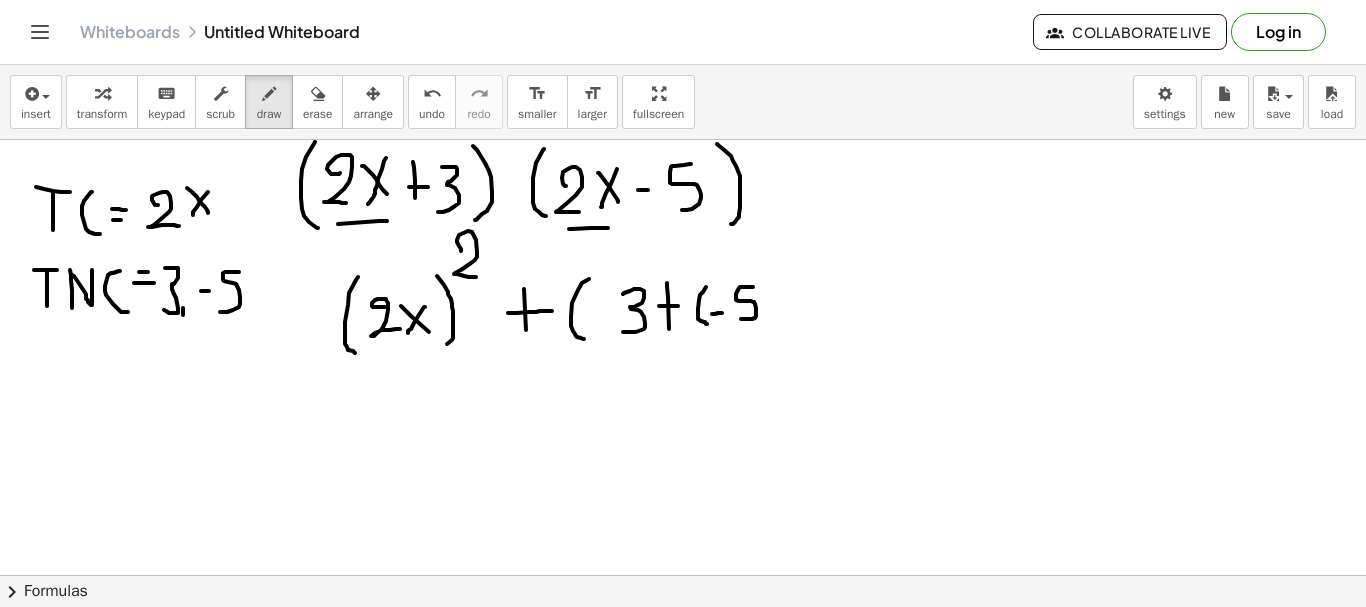 drag, startPoint x: 753, startPoint y: 287, endPoint x: 741, endPoint y: 319, distance: 34.176014 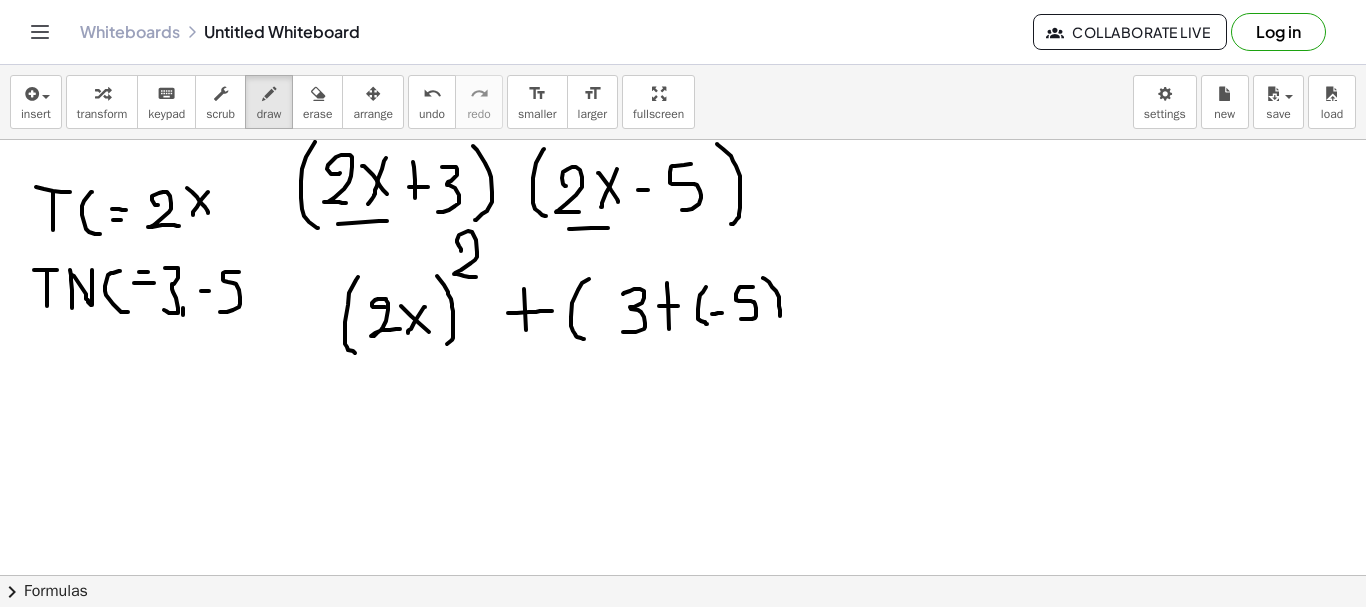 drag, startPoint x: 763, startPoint y: 278, endPoint x: 778, endPoint y: 328, distance: 52.201534 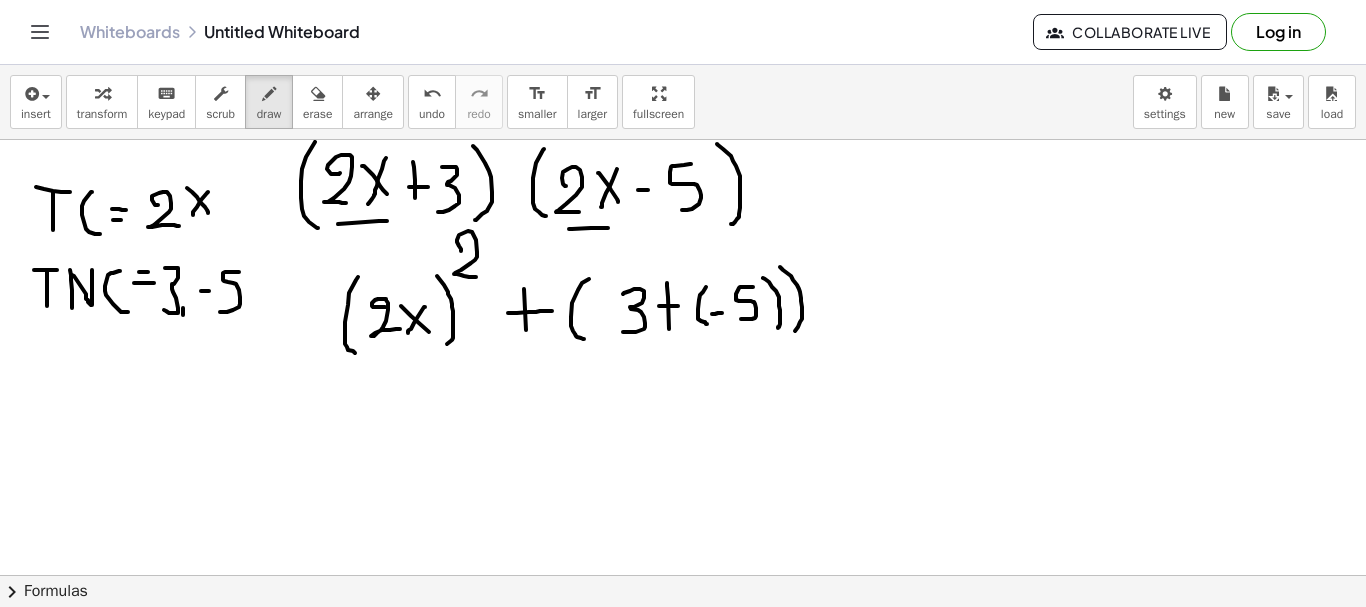 drag, startPoint x: 780, startPoint y: 267, endPoint x: 789, endPoint y: 337, distance: 70.5762 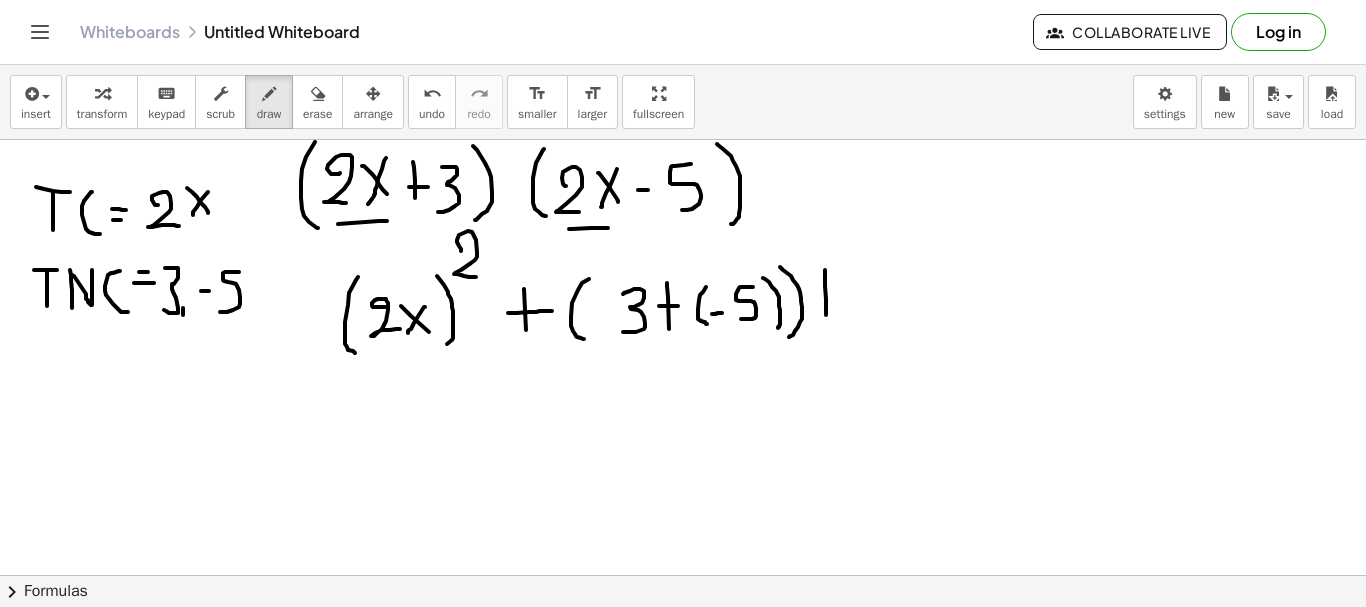 drag, startPoint x: 825, startPoint y: 270, endPoint x: 826, endPoint y: 320, distance: 50.01 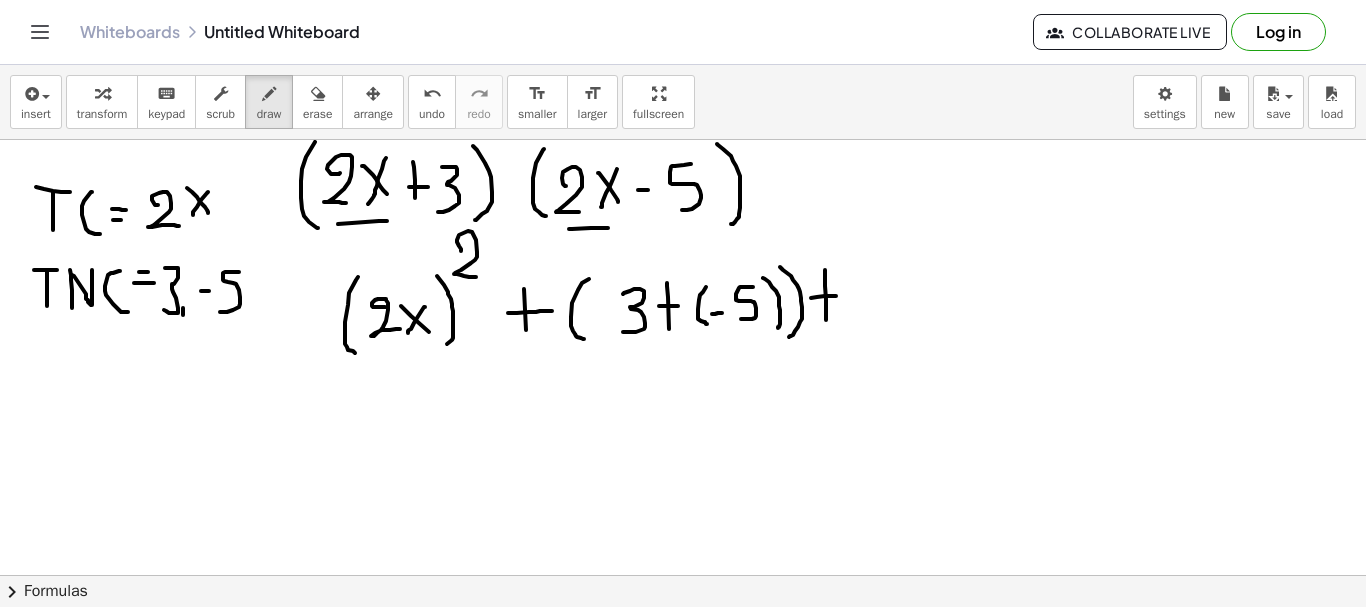 drag, startPoint x: 811, startPoint y: 298, endPoint x: 843, endPoint y: 296, distance: 32.06244 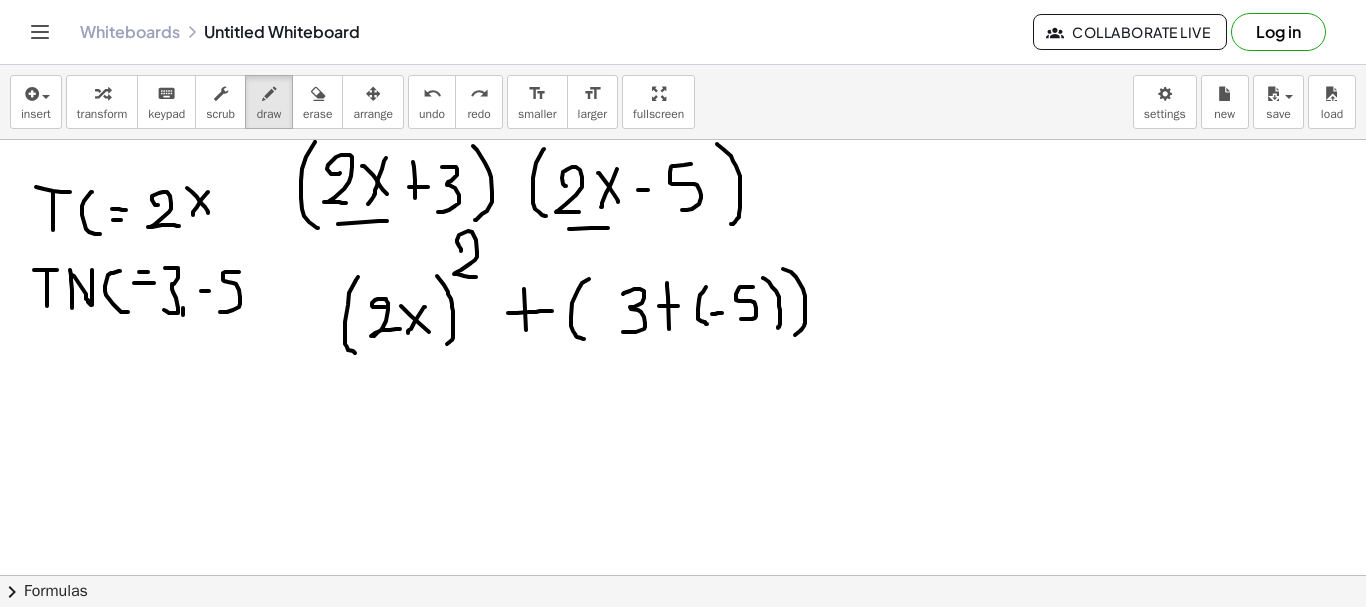 drag, startPoint x: 783, startPoint y: 269, endPoint x: 794, endPoint y: 337, distance: 68.88396 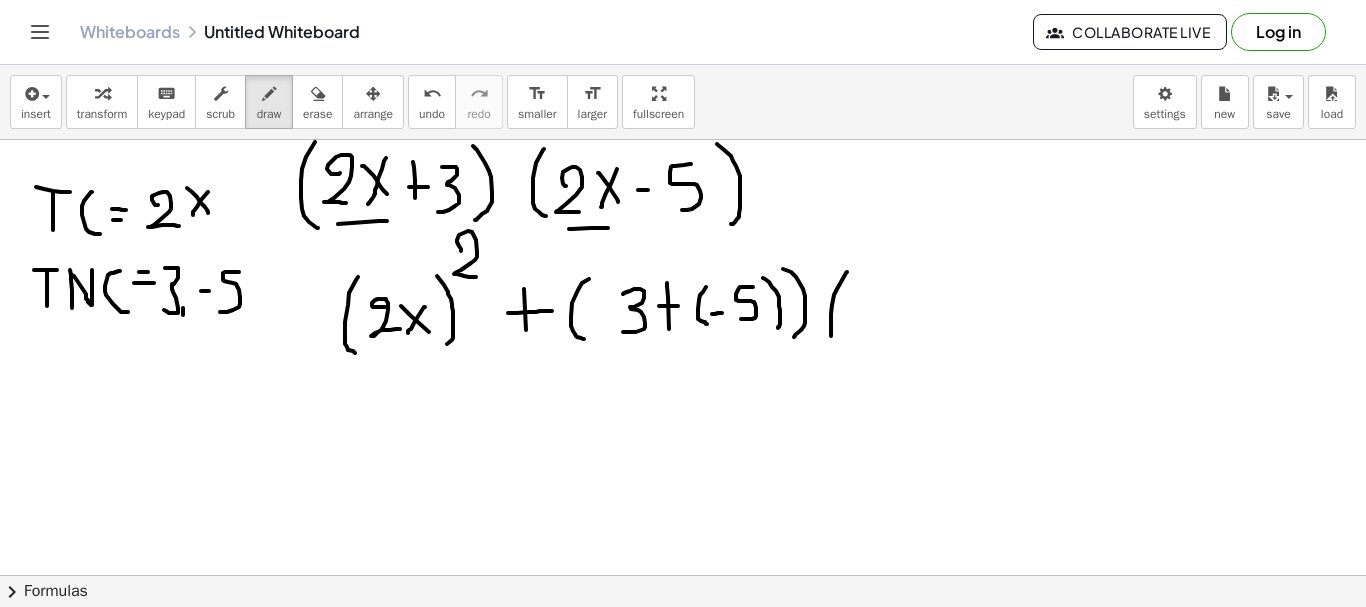 drag, startPoint x: 847, startPoint y: 272, endPoint x: 832, endPoint y: 337, distance: 66.70832 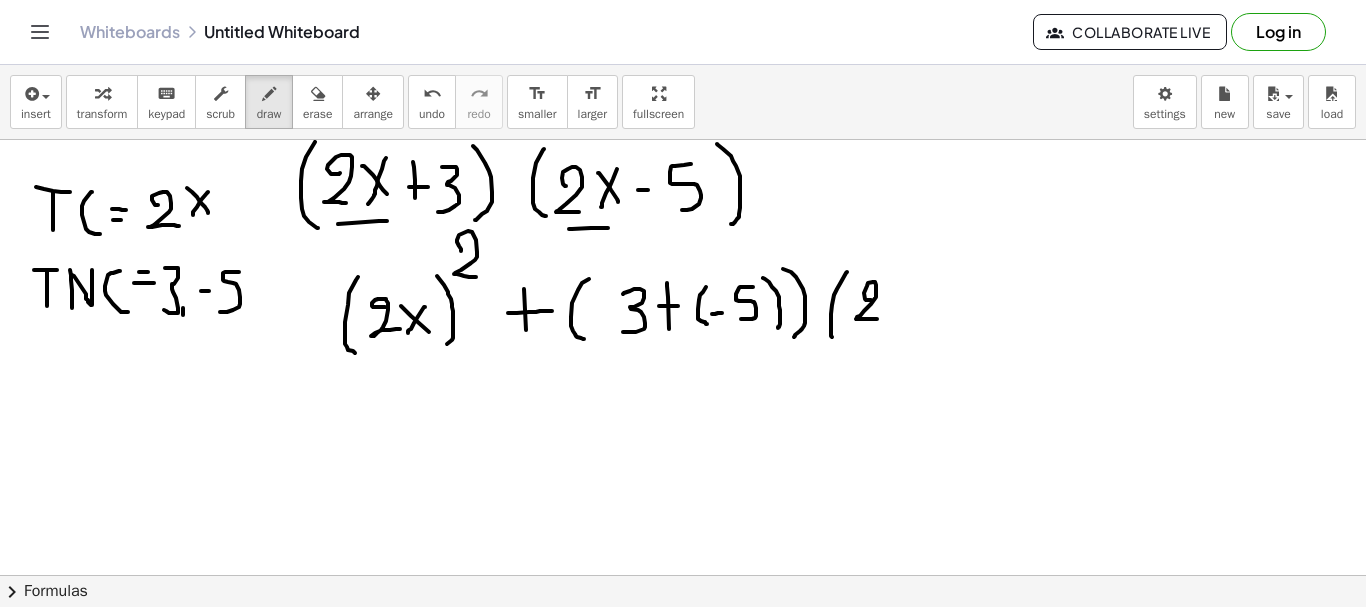drag, startPoint x: 871, startPoint y: 300, endPoint x: 883, endPoint y: 319, distance: 22.472204 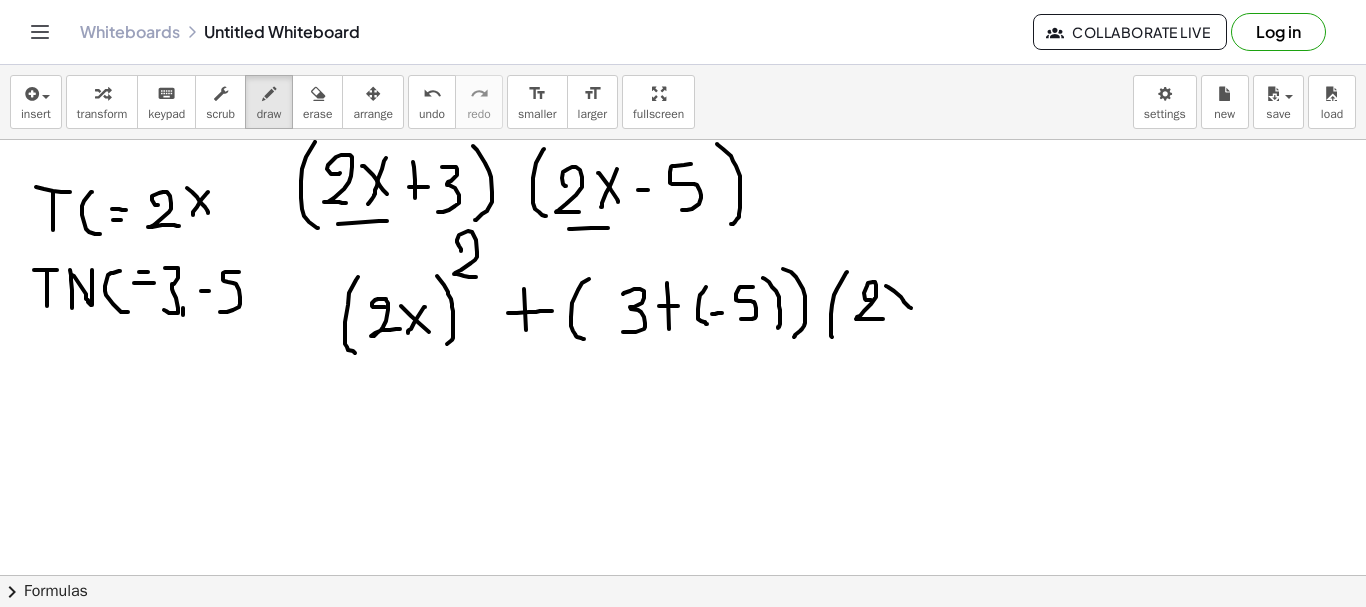 drag, startPoint x: 886, startPoint y: 286, endPoint x: 913, endPoint y: 311, distance: 36.796738 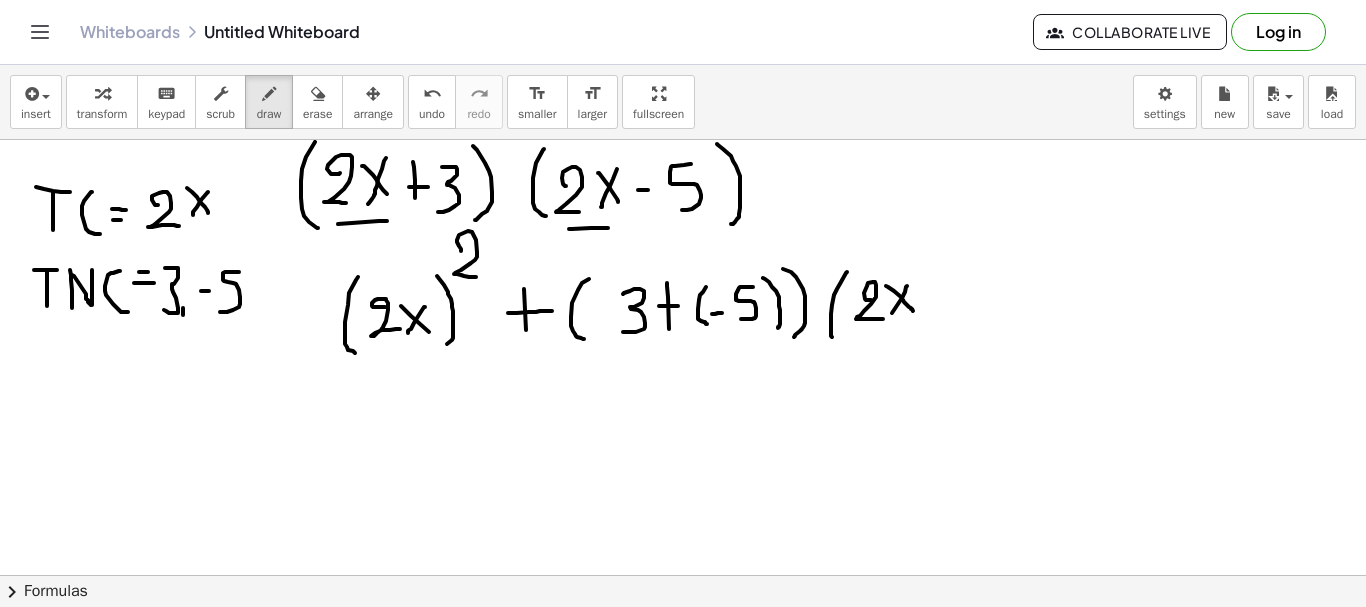 drag, startPoint x: 907, startPoint y: 286, endPoint x: 890, endPoint y: 317, distance: 35.35534 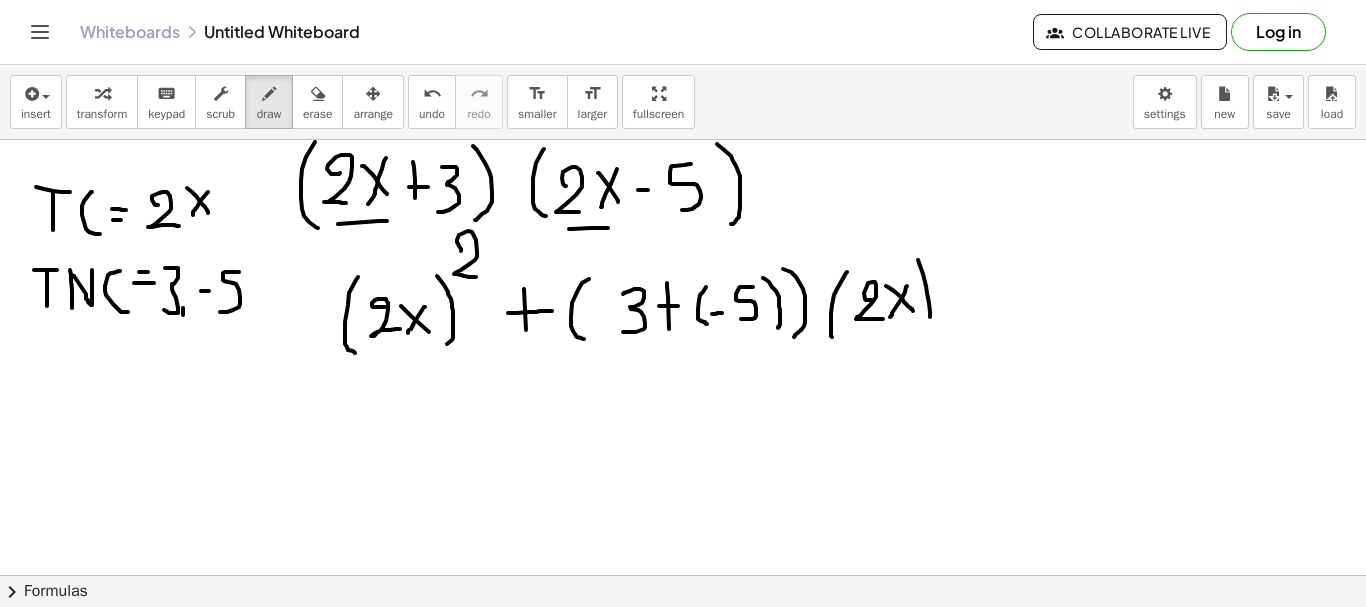 drag, startPoint x: 918, startPoint y: 260, endPoint x: 923, endPoint y: 327, distance: 67.18631 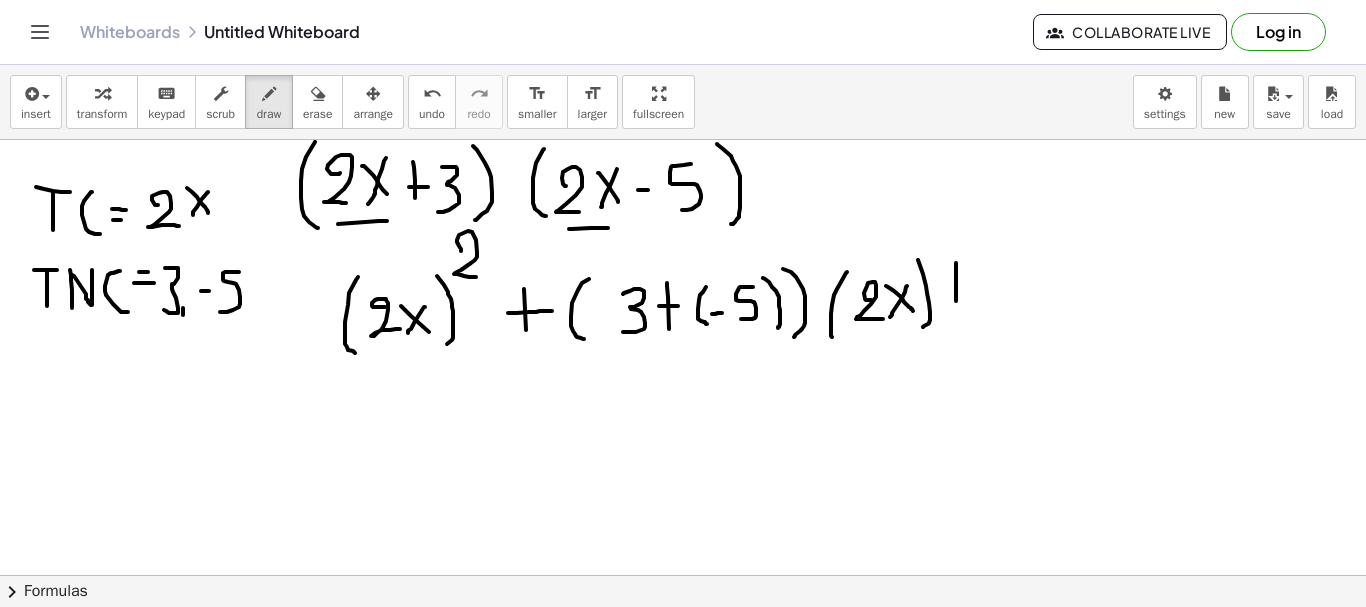 drag, startPoint x: 956, startPoint y: 263, endPoint x: 956, endPoint y: 320, distance: 57 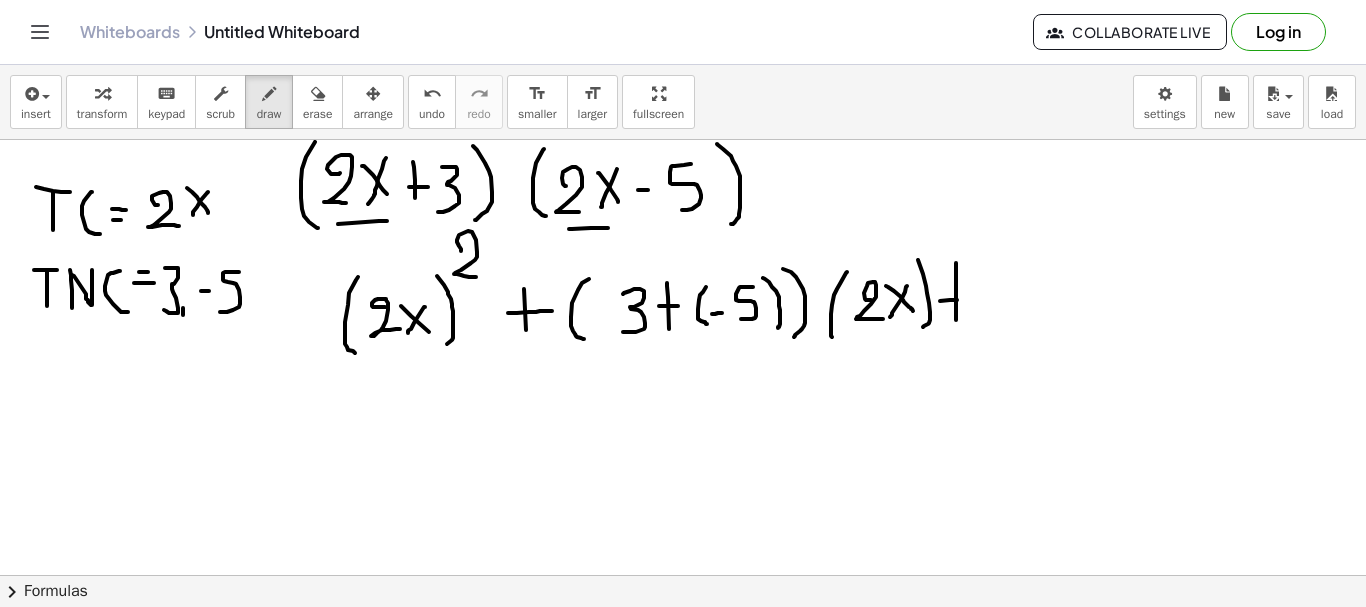 drag, startPoint x: 940, startPoint y: 301, endPoint x: 965, endPoint y: 300, distance: 25.019993 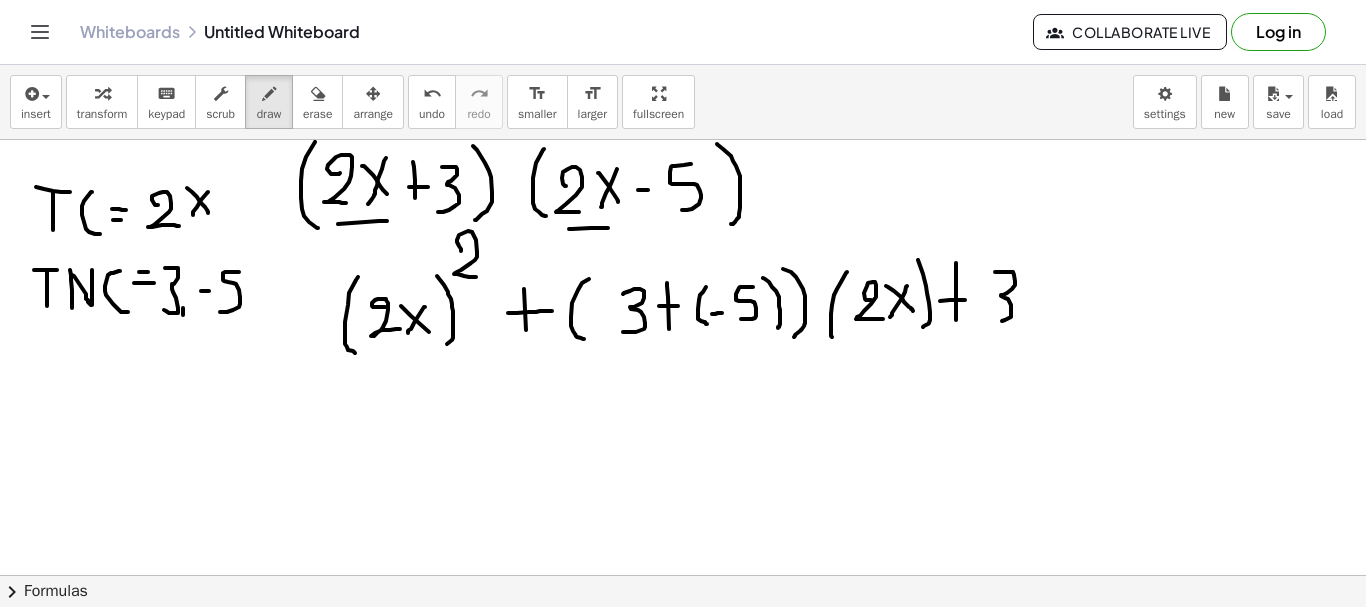 drag, startPoint x: 995, startPoint y: 272, endPoint x: 993, endPoint y: 326, distance: 54.037025 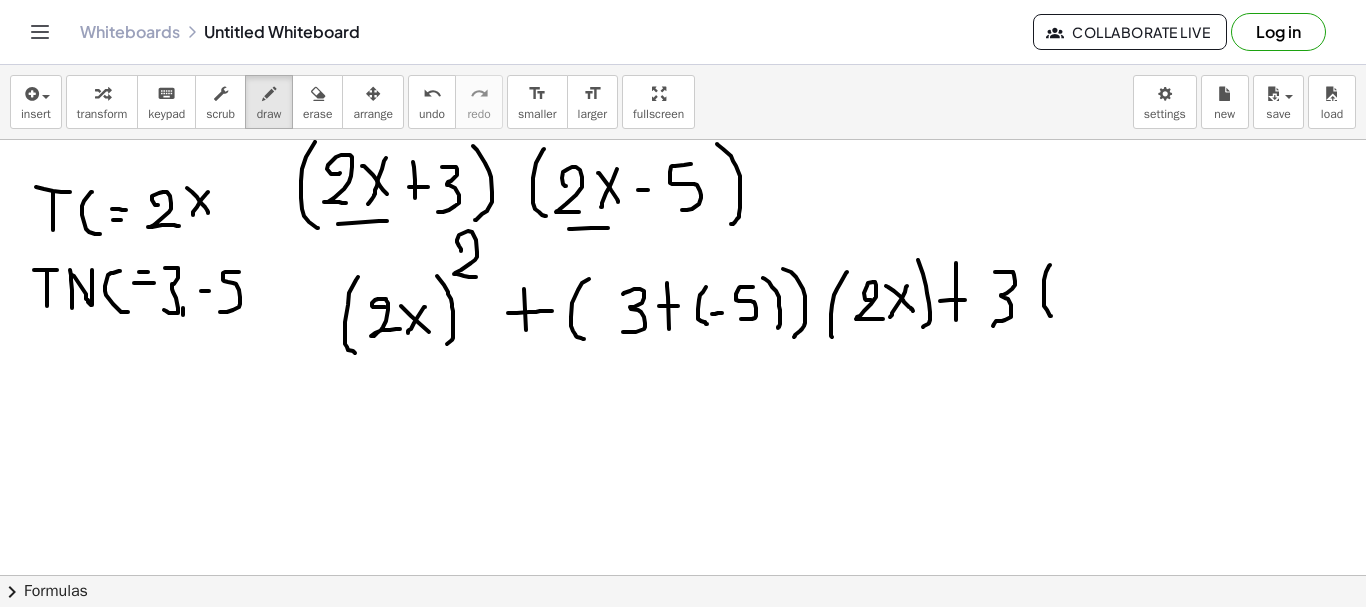 drag, startPoint x: 1050, startPoint y: 265, endPoint x: 1051, endPoint y: 317, distance: 52.009613 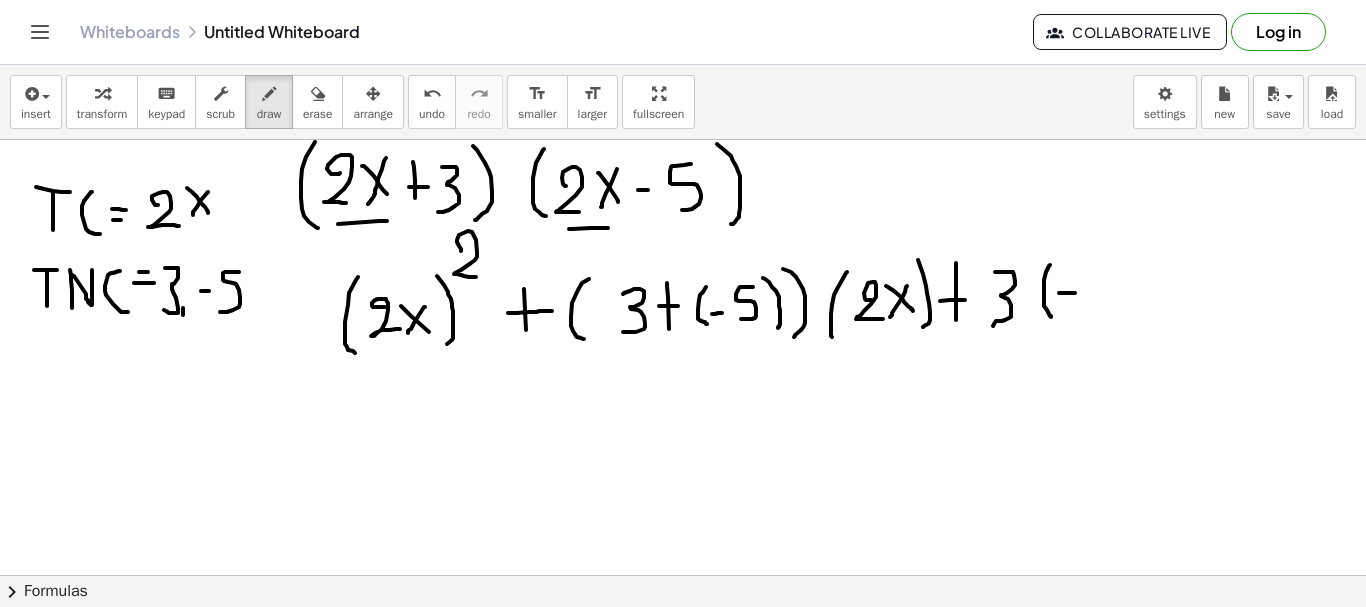 drag, startPoint x: 1059, startPoint y: 293, endPoint x: 1075, endPoint y: 293, distance: 16 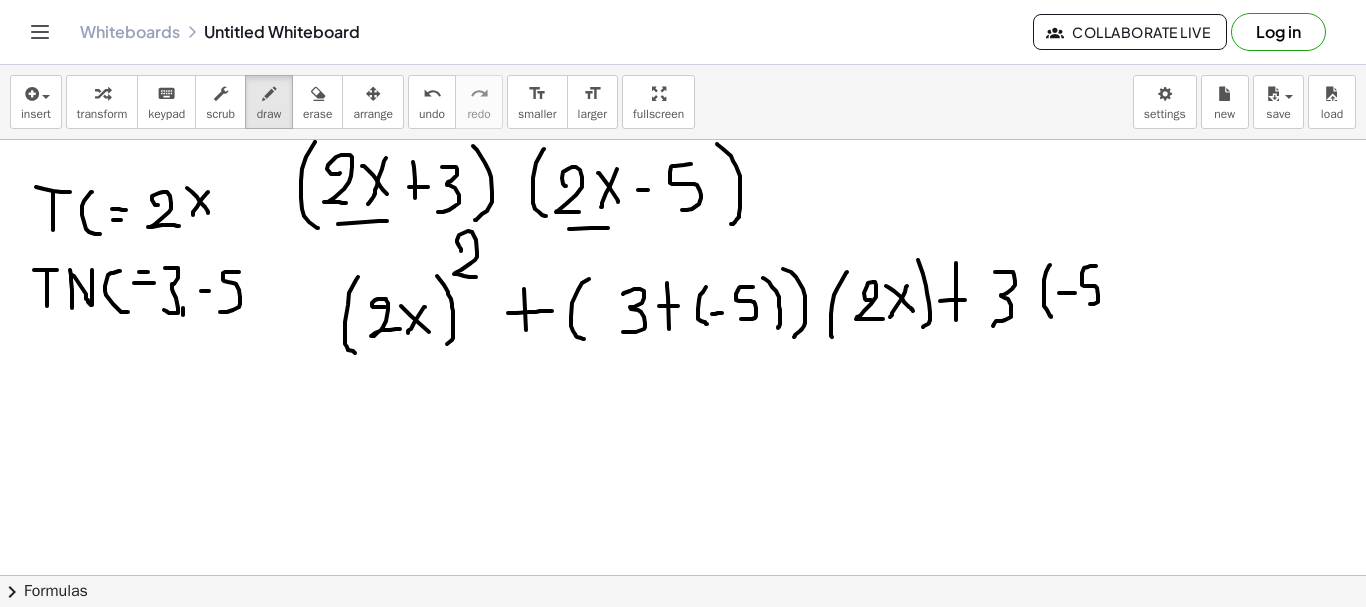 drag, startPoint x: 1096, startPoint y: 266, endPoint x: 1084, endPoint y: 304, distance: 39.849716 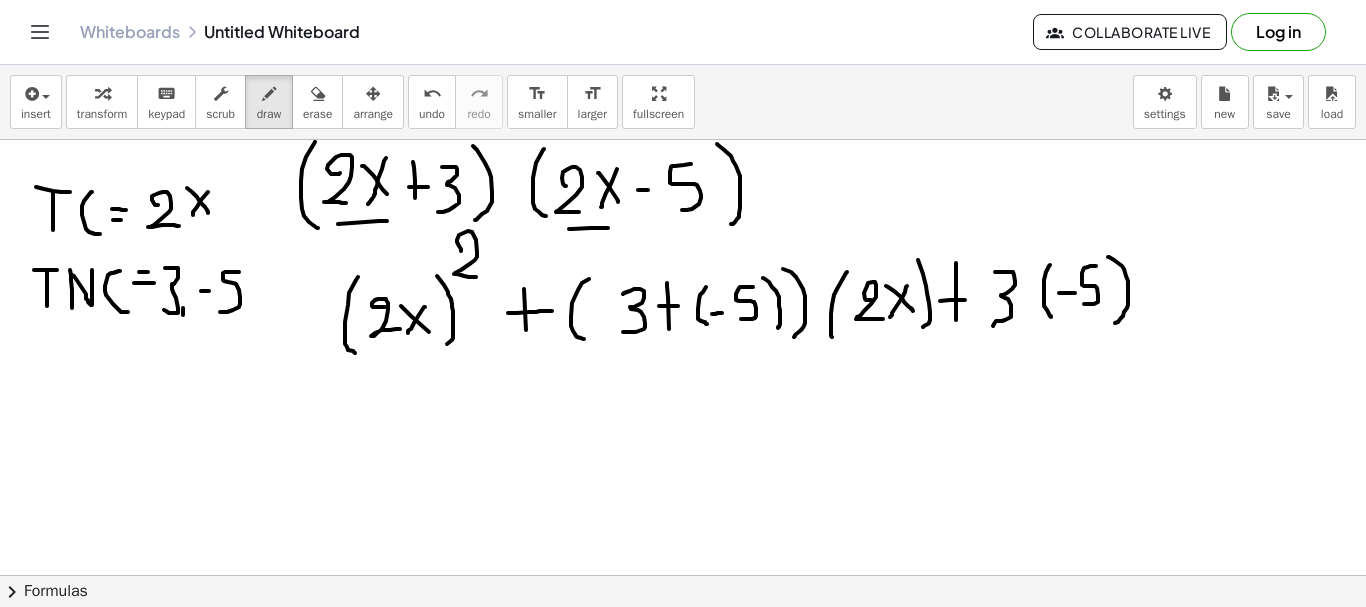 drag, startPoint x: 1108, startPoint y: 257, endPoint x: 1111, endPoint y: 324, distance: 67.06713 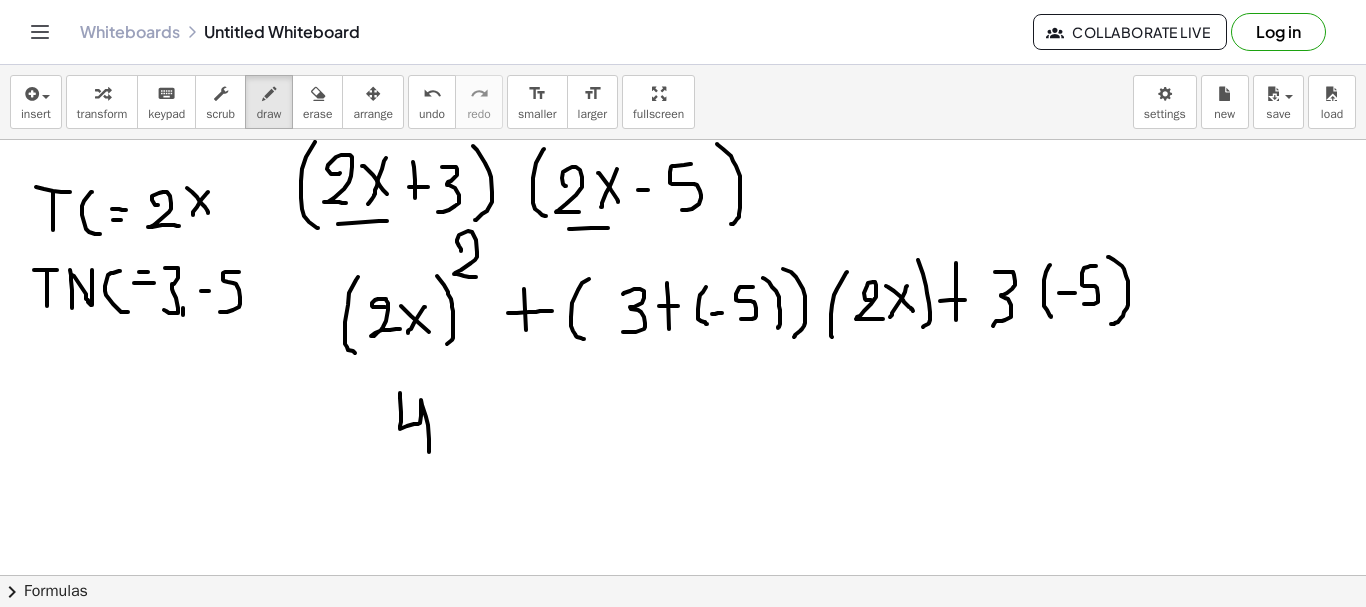 drag, startPoint x: 400, startPoint y: 393, endPoint x: 429, endPoint y: 454, distance: 67.54258 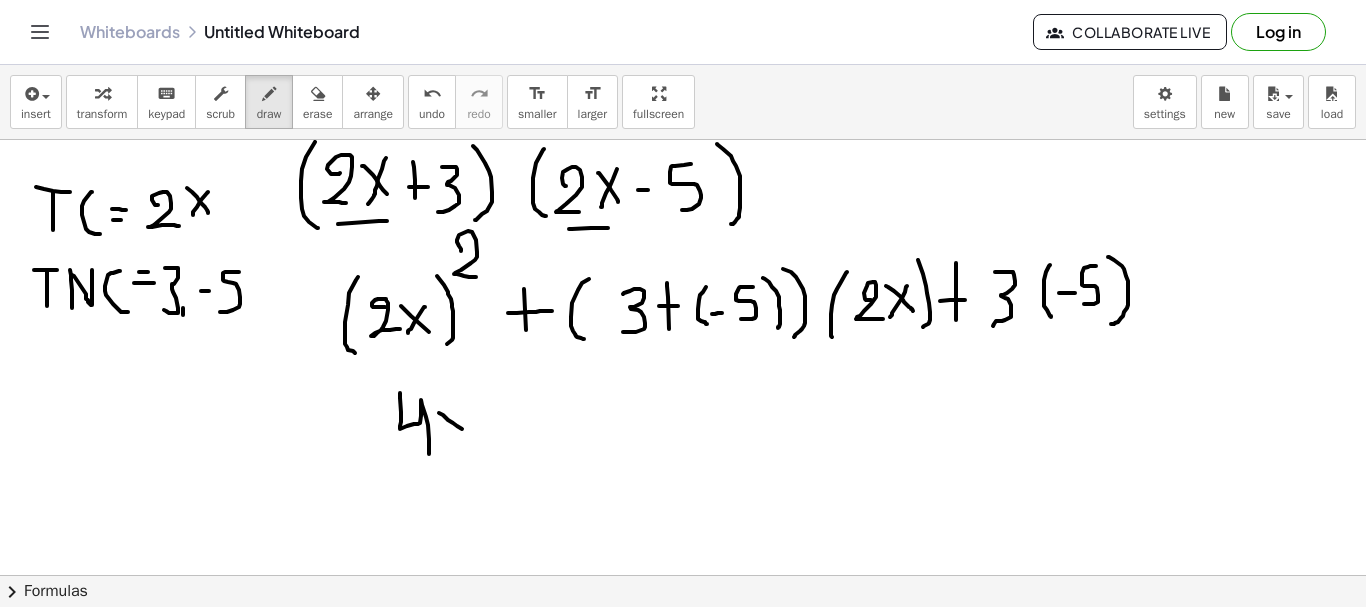 drag, startPoint x: 439, startPoint y: 413, endPoint x: 473, endPoint y: 438, distance: 42.201897 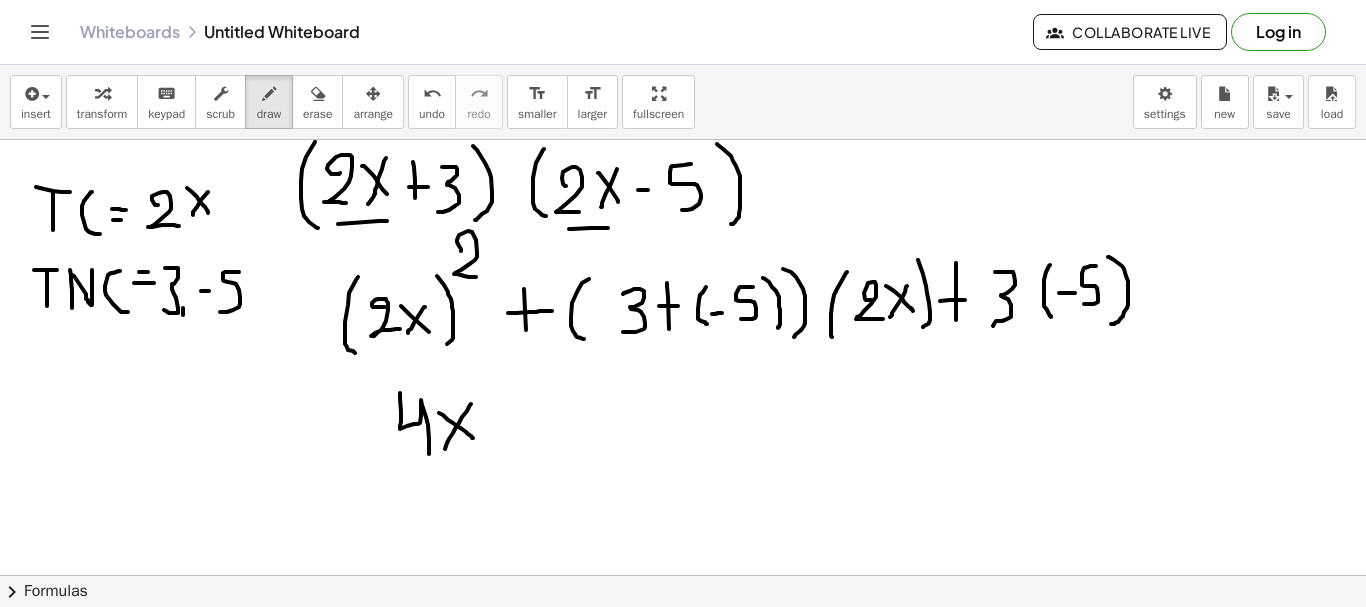 drag, startPoint x: 471, startPoint y: 404, endPoint x: 443, endPoint y: 457, distance: 59.94164 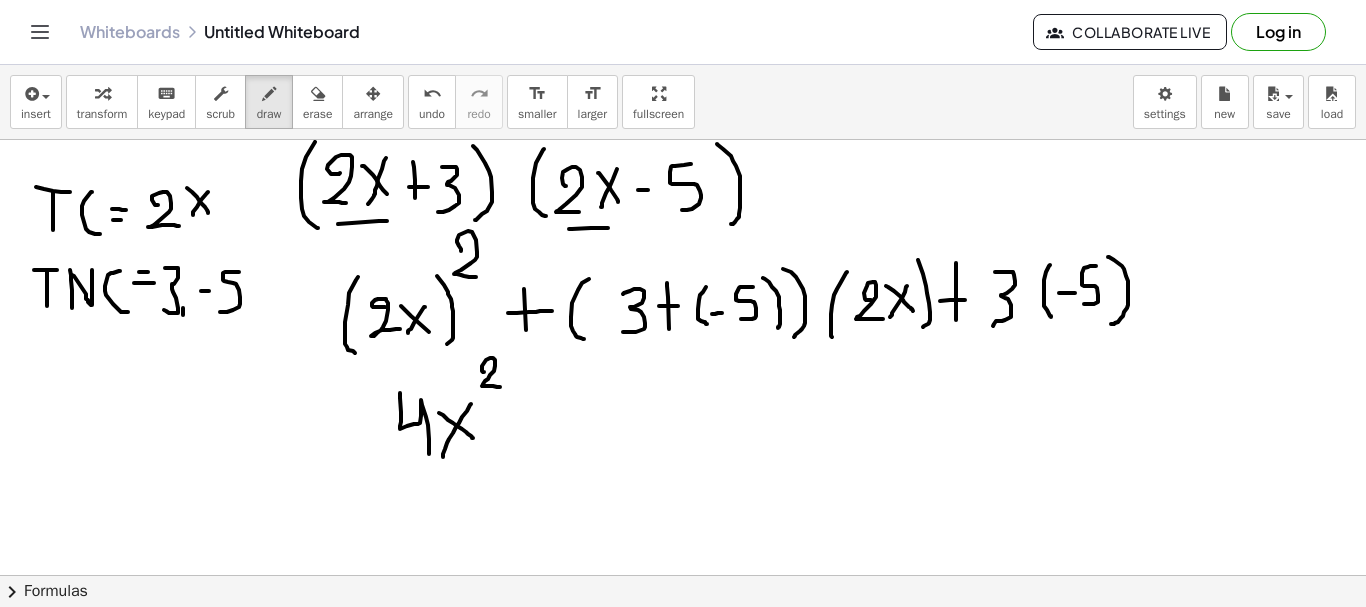 drag, startPoint x: 484, startPoint y: 372, endPoint x: 505, endPoint y: 388, distance: 26.400757 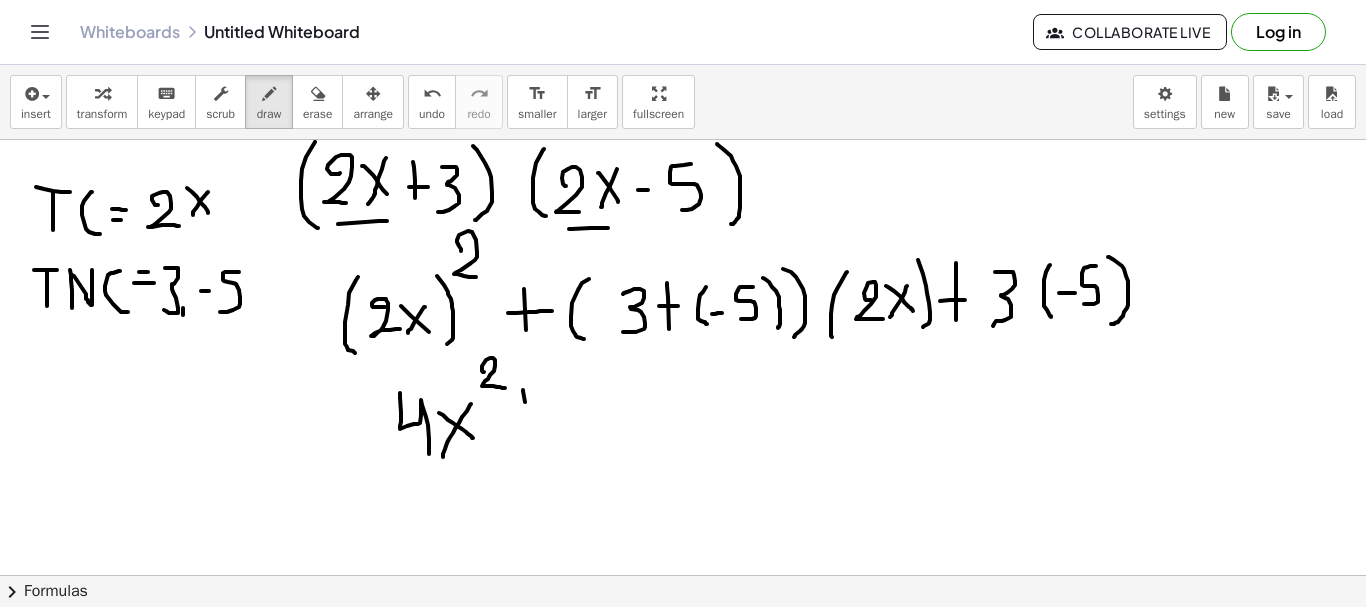 drag, startPoint x: 523, startPoint y: 390, endPoint x: 528, endPoint y: 440, distance: 50.24938 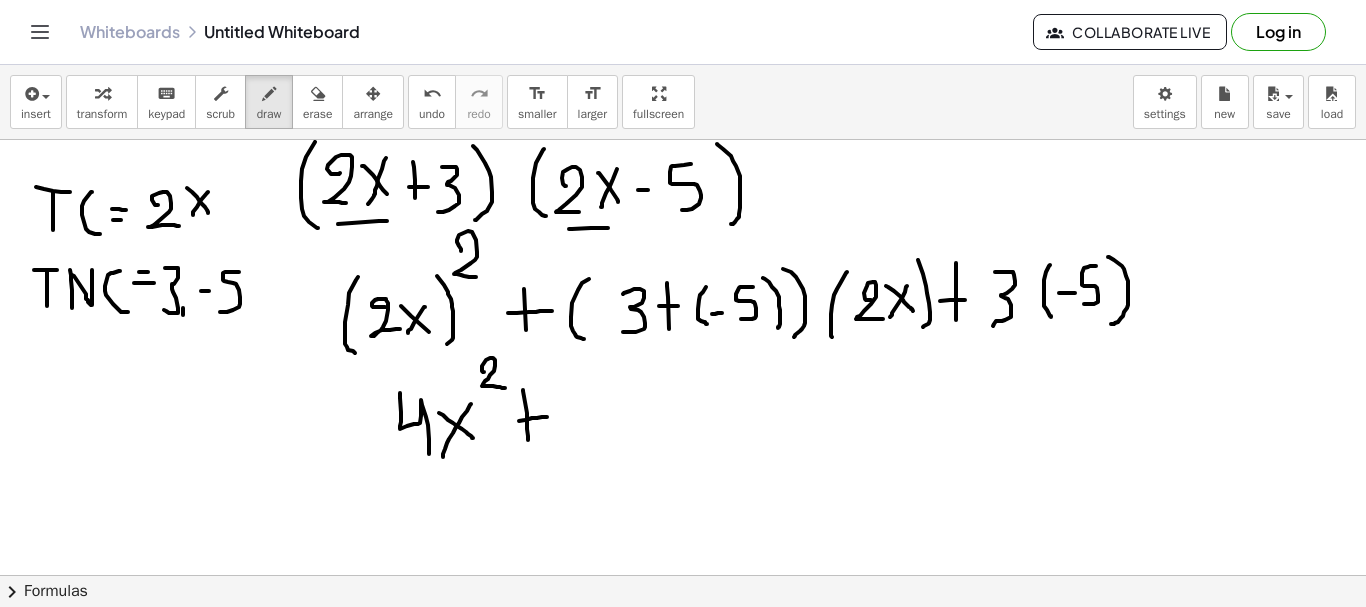 drag, startPoint x: 519, startPoint y: 421, endPoint x: 552, endPoint y: 417, distance: 33.24154 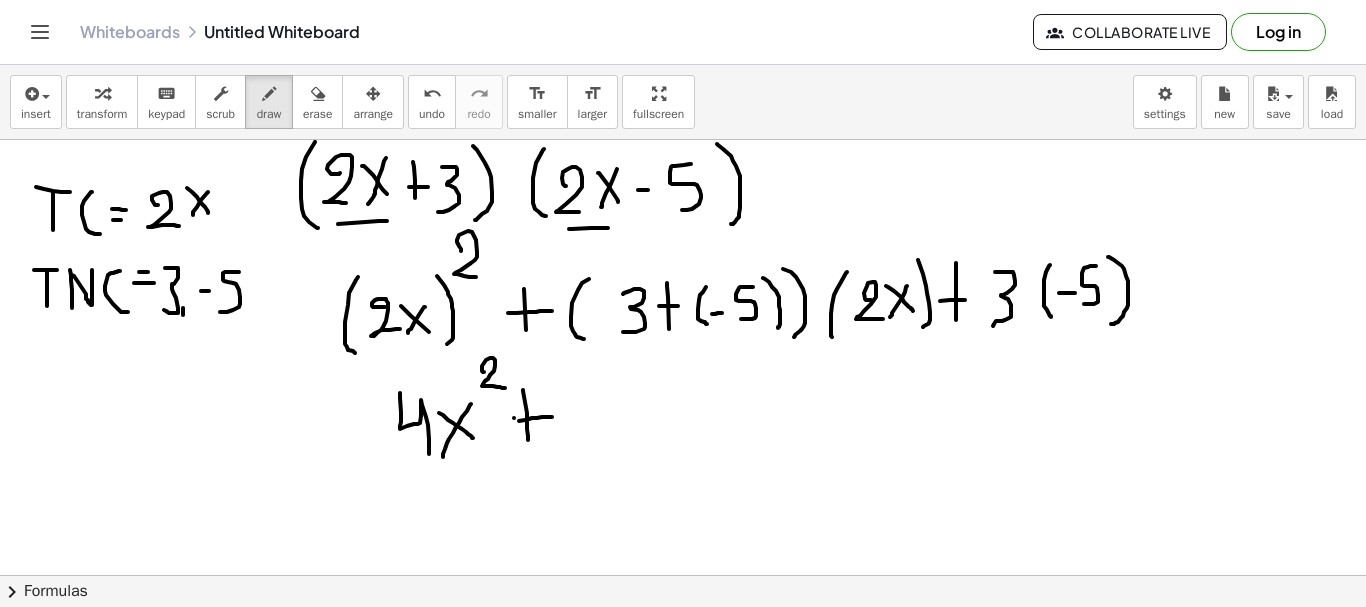 click at bounding box center (683, 640) 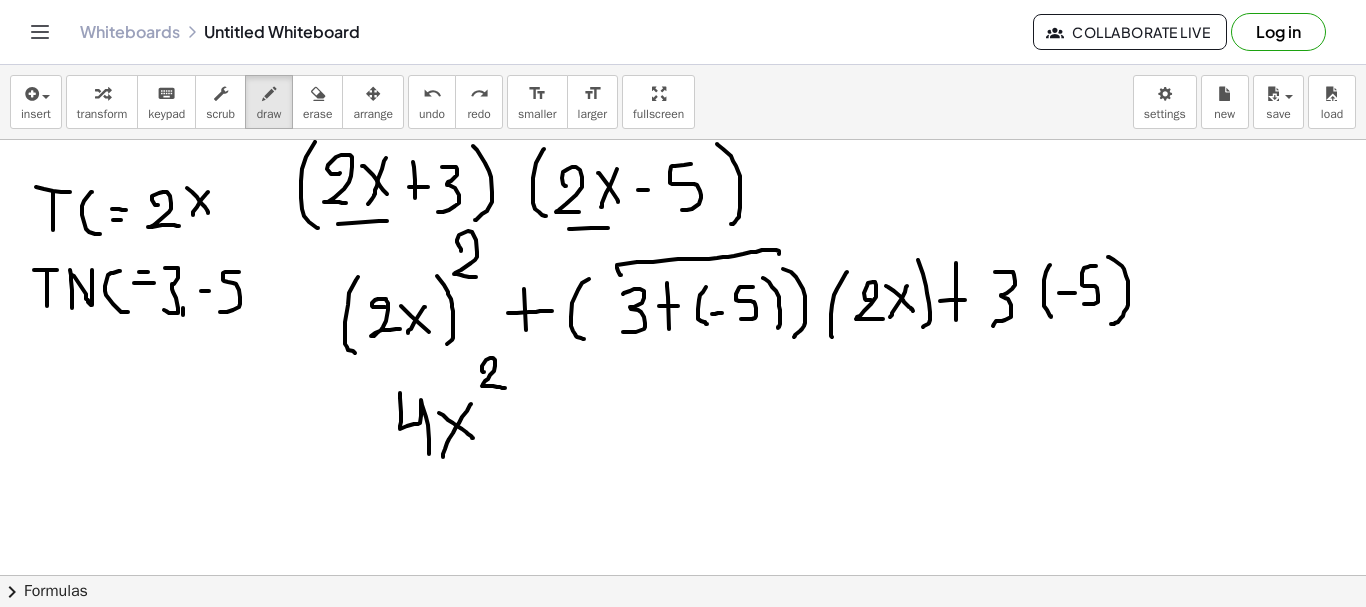 drag, startPoint x: 621, startPoint y: 275, endPoint x: 782, endPoint y: 267, distance: 161.19864 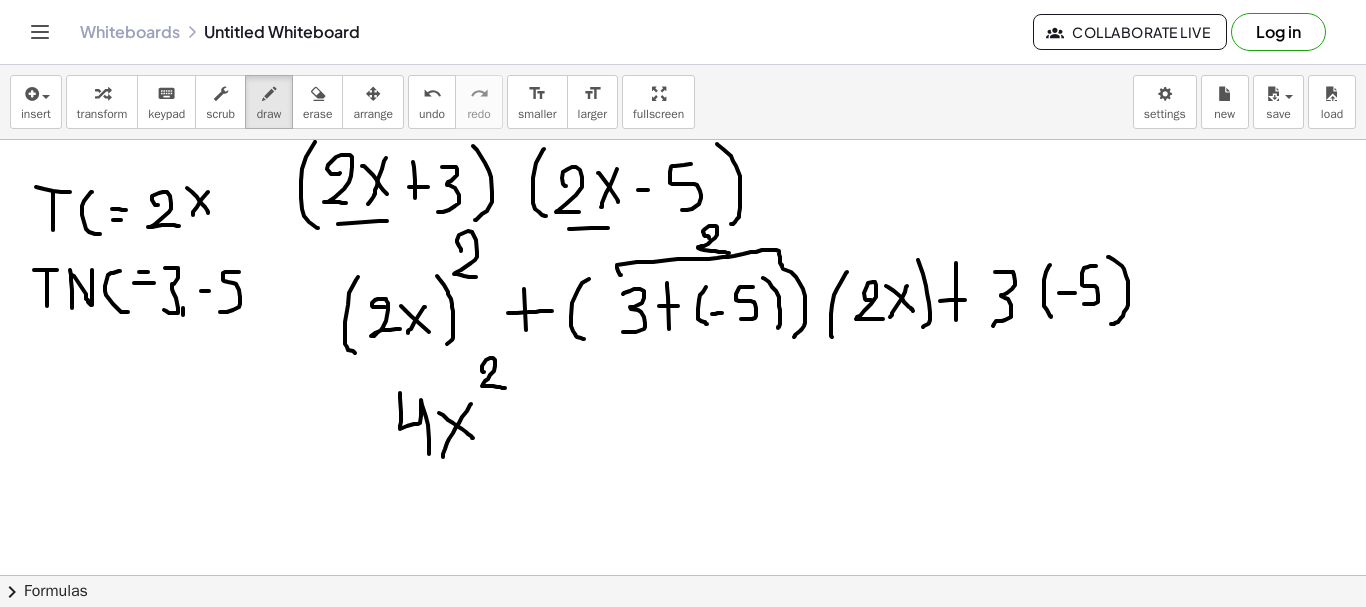 drag, startPoint x: 709, startPoint y: 238, endPoint x: 729, endPoint y: 254, distance: 25.612497 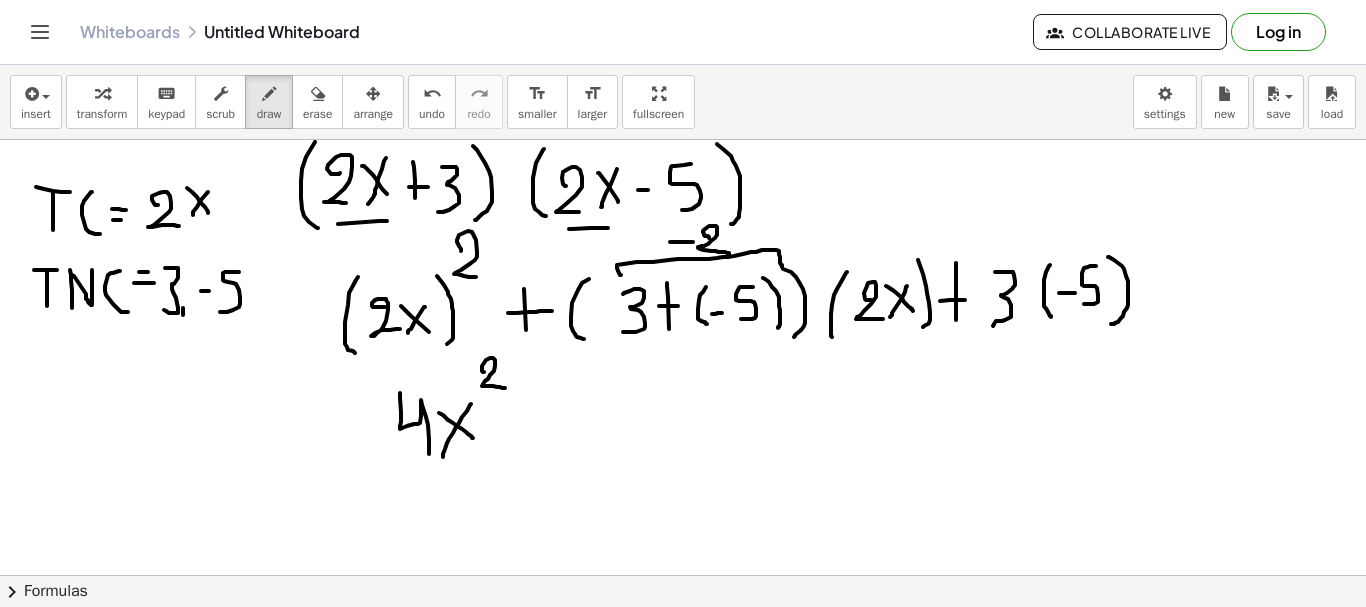drag, startPoint x: 670, startPoint y: 242, endPoint x: 694, endPoint y: 242, distance: 24 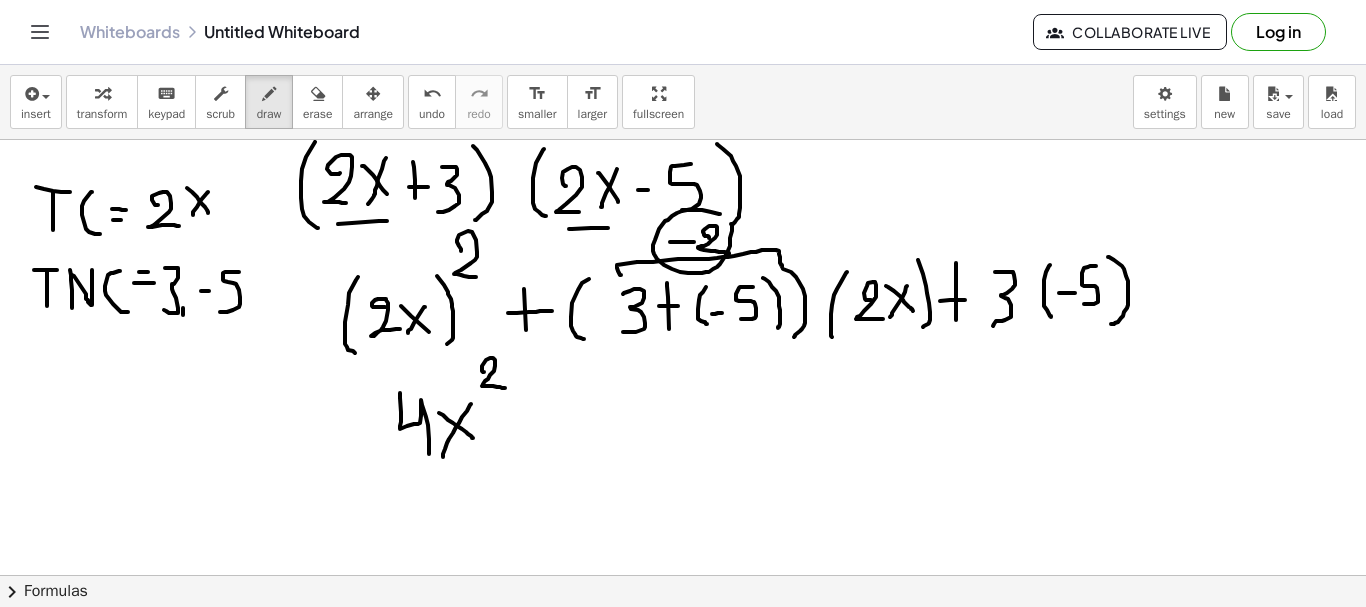 click at bounding box center [683, 640] 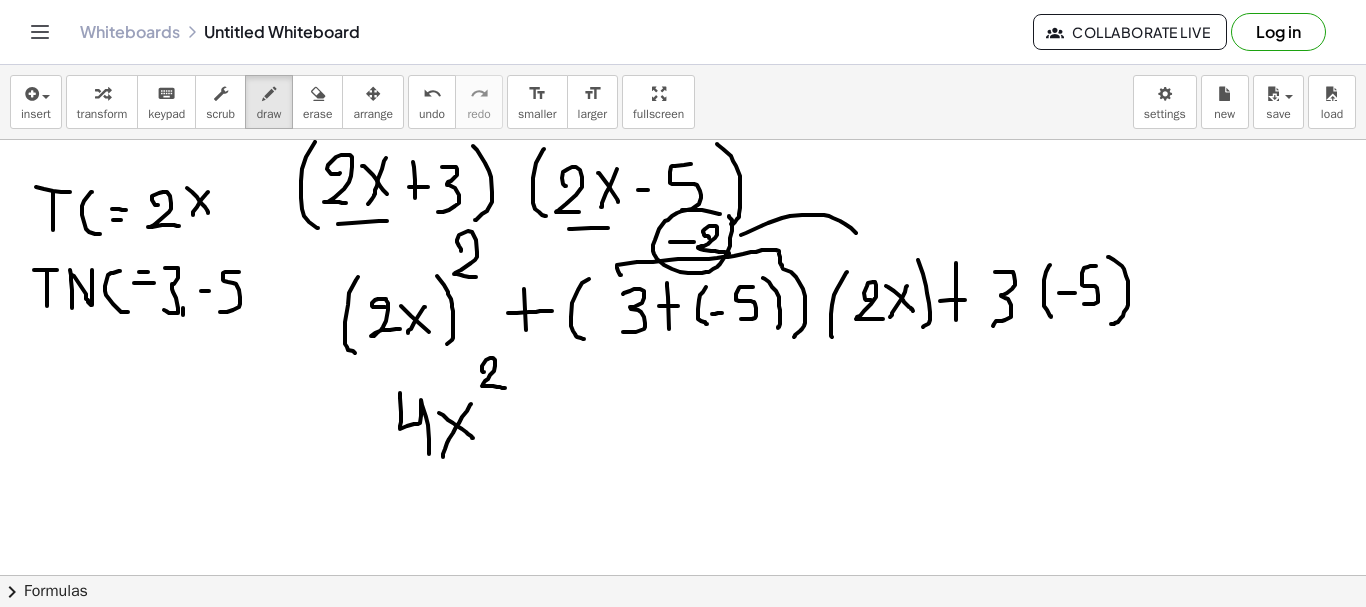 drag, startPoint x: 741, startPoint y: 235, endPoint x: 865, endPoint y: 251, distance: 125.028 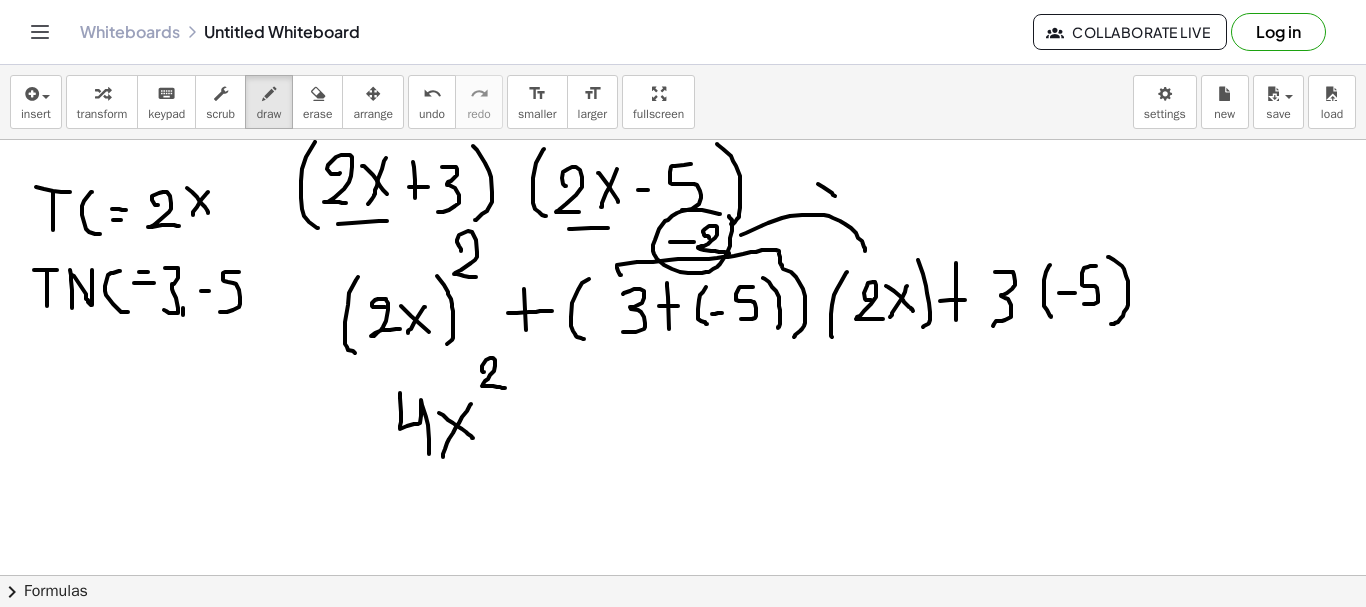 drag, startPoint x: 818, startPoint y: 184, endPoint x: 838, endPoint y: 198, distance: 24.41311 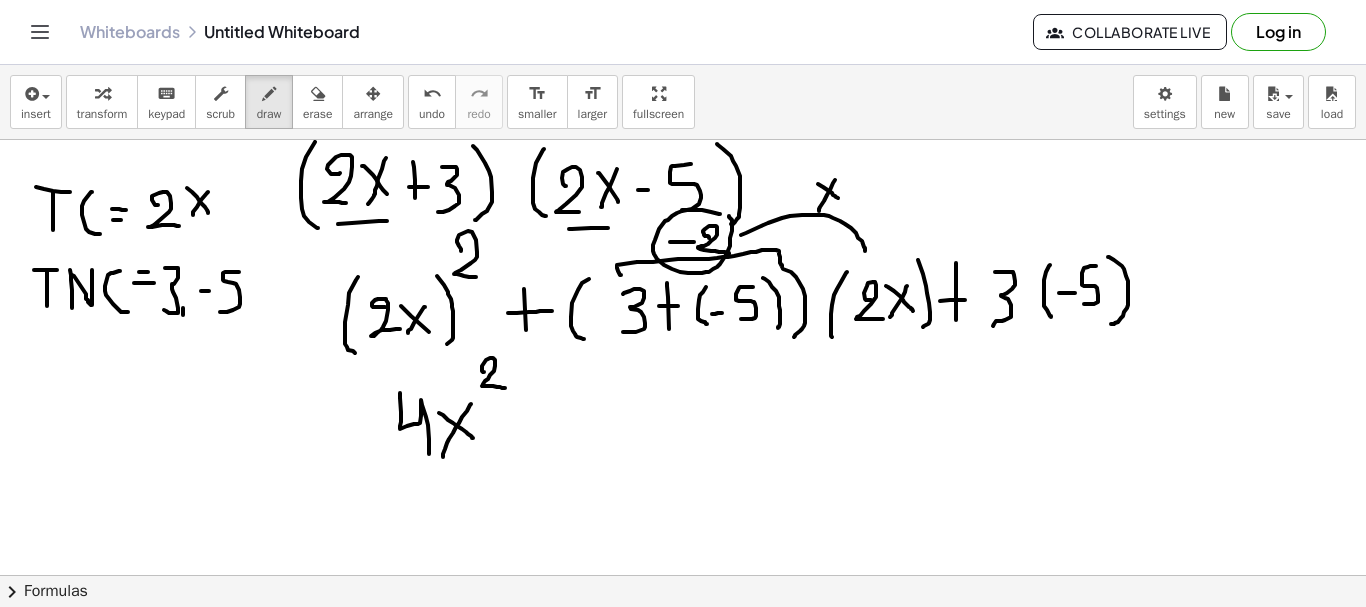 drag, startPoint x: 835, startPoint y: 180, endPoint x: 819, endPoint y: 212, distance: 35.77709 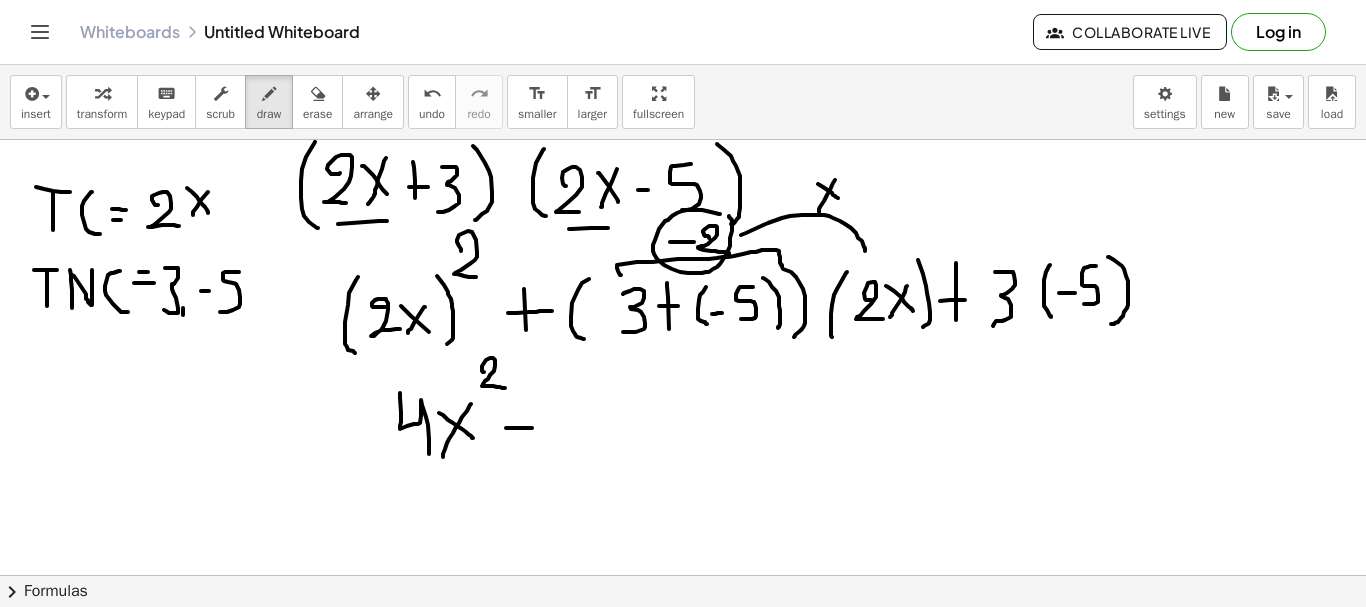 drag, startPoint x: 506, startPoint y: 428, endPoint x: 536, endPoint y: 428, distance: 30 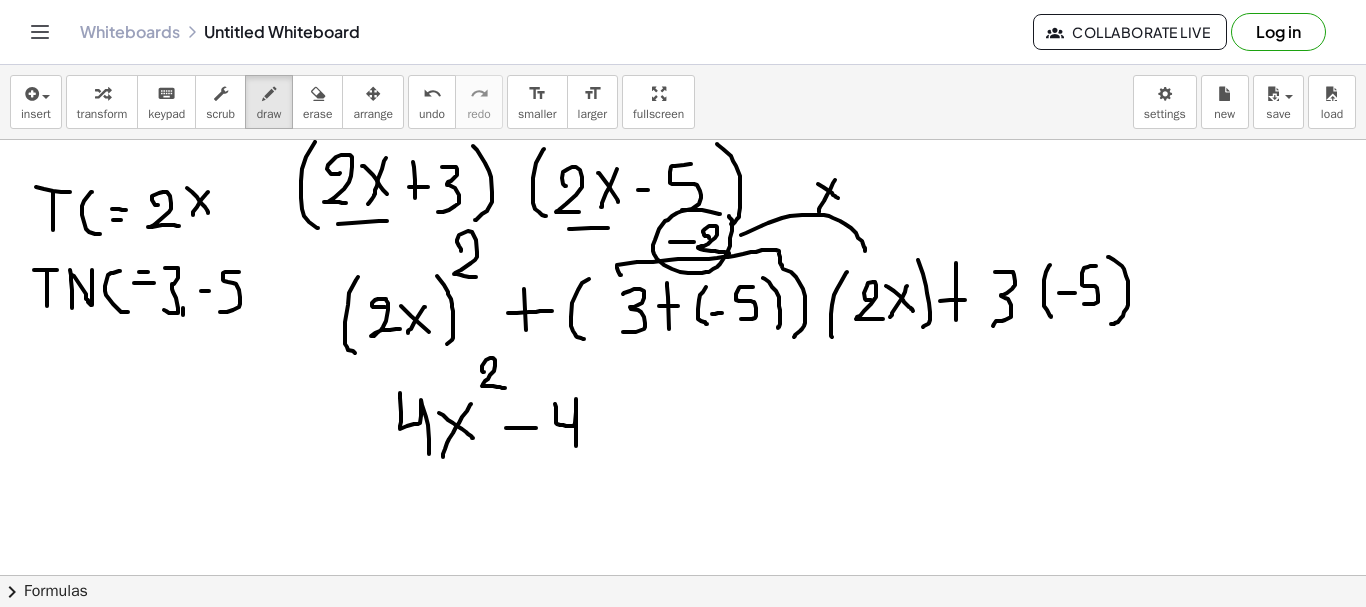 drag, startPoint x: 555, startPoint y: 404, endPoint x: 576, endPoint y: 448, distance: 48.754486 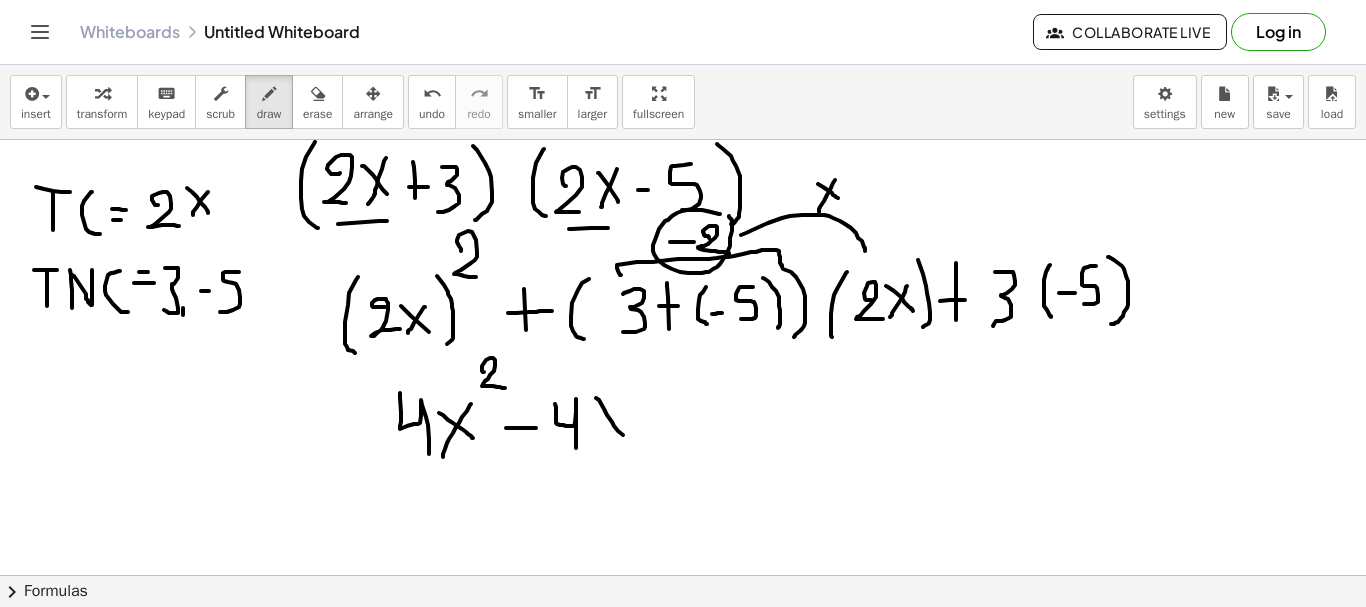 drag, startPoint x: 596, startPoint y: 398, endPoint x: 627, endPoint y: 444, distance: 55.470715 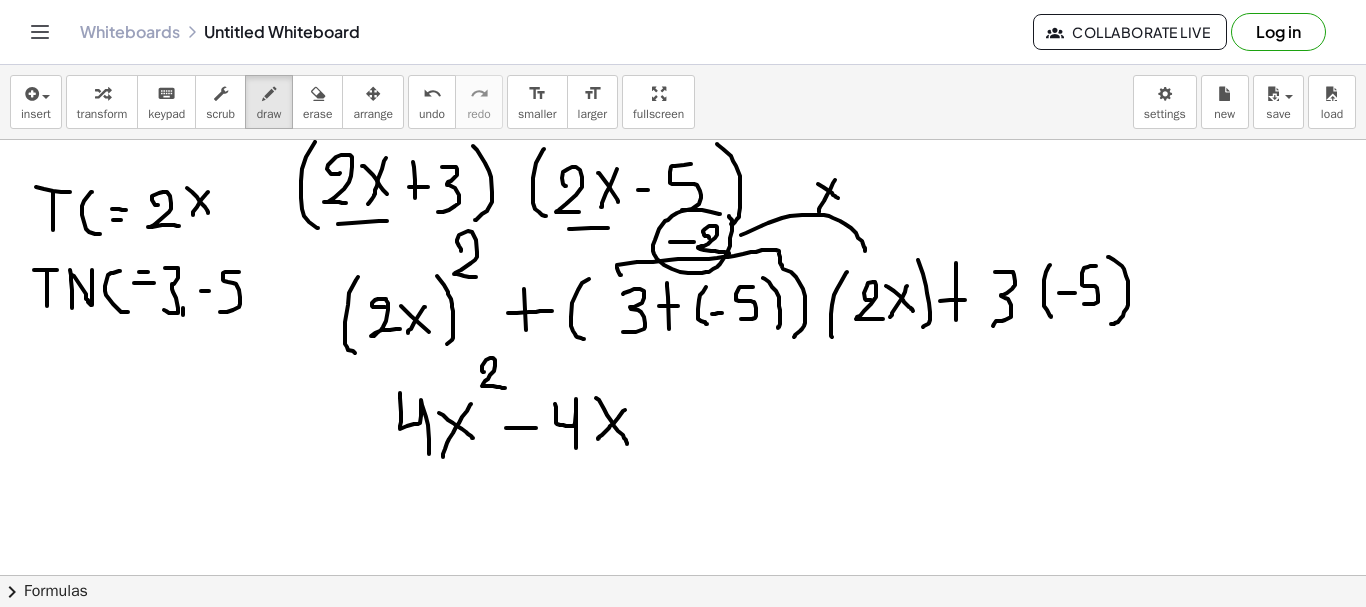 drag, startPoint x: 625, startPoint y: 410, endPoint x: 597, endPoint y: 440, distance: 41.036568 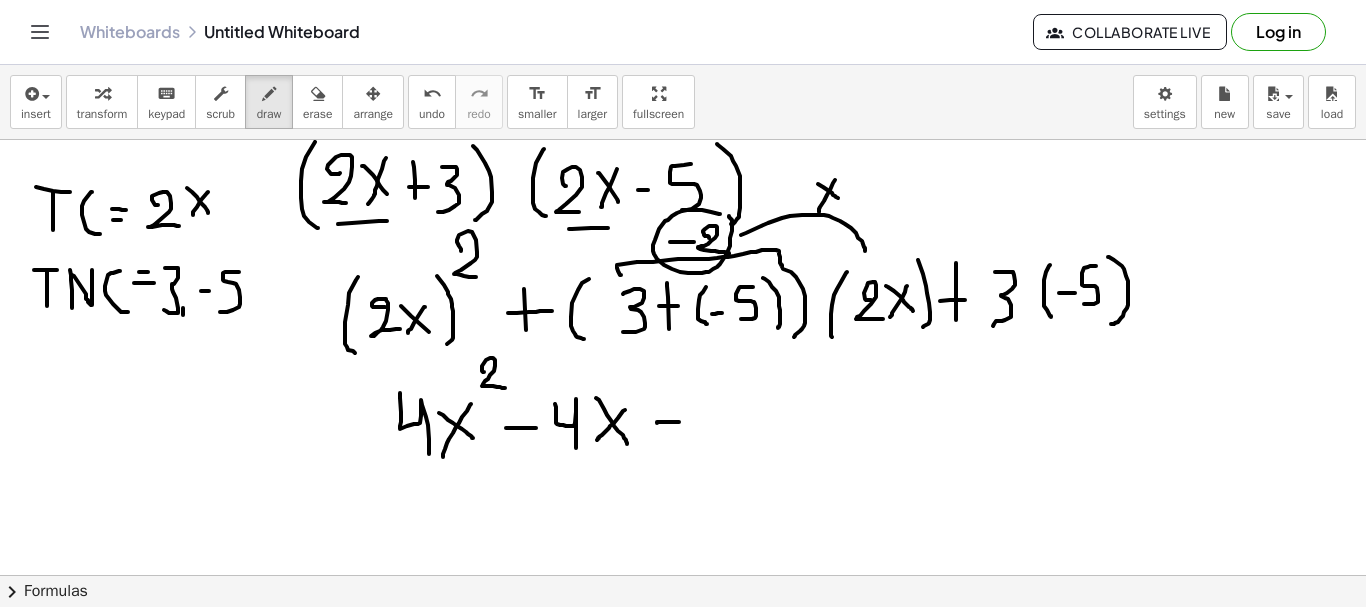 drag, startPoint x: 657, startPoint y: 423, endPoint x: 683, endPoint y: 422, distance: 26.019224 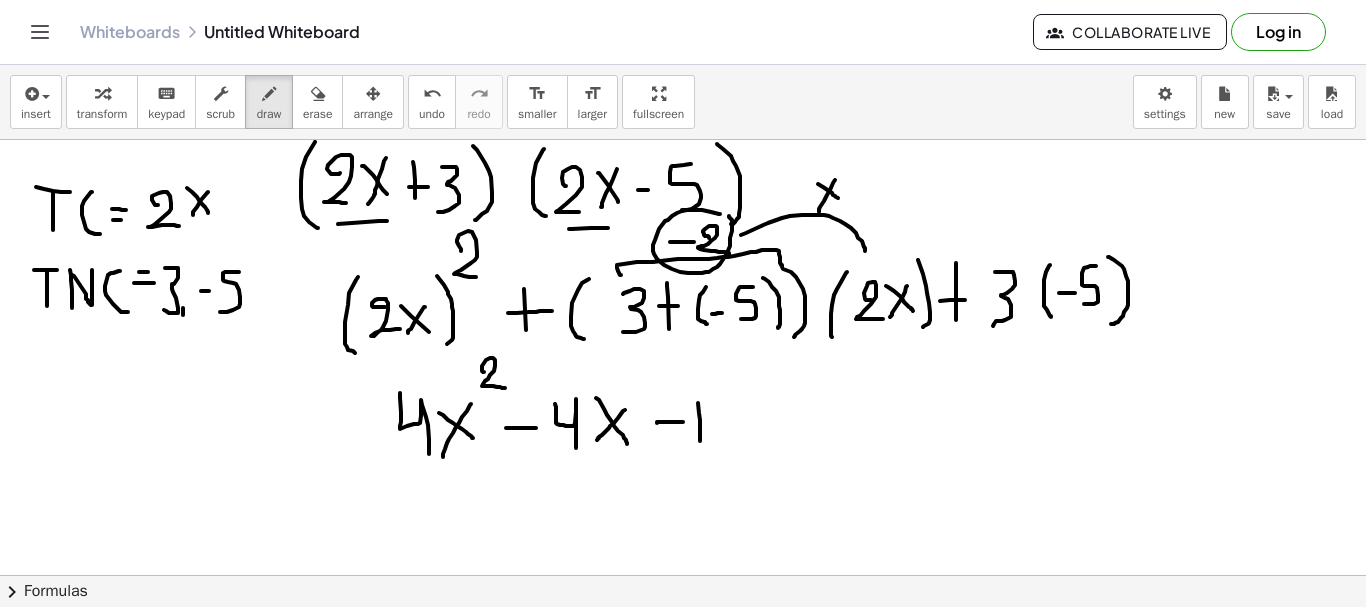 drag, startPoint x: 698, startPoint y: 403, endPoint x: 700, endPoint y: 444, distance: 41.04875 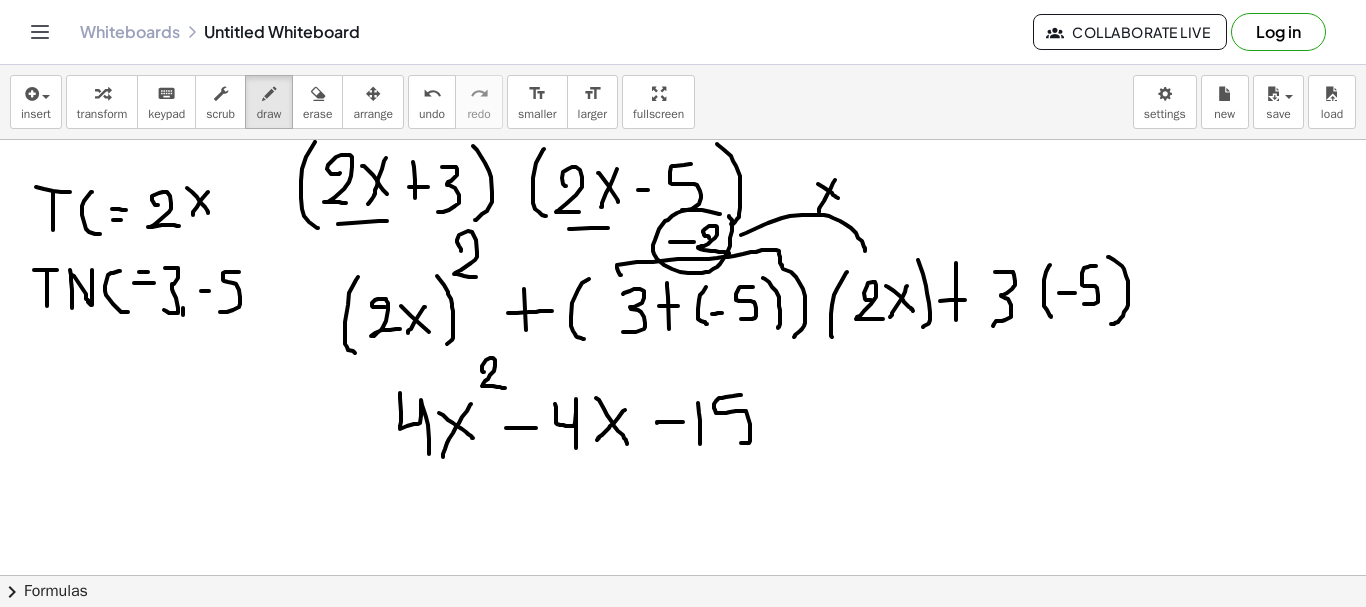 drag, startPoint x: 741, startPoint y: 395, endPoint x: 732, endPoint y: 441, distance: 46.872166 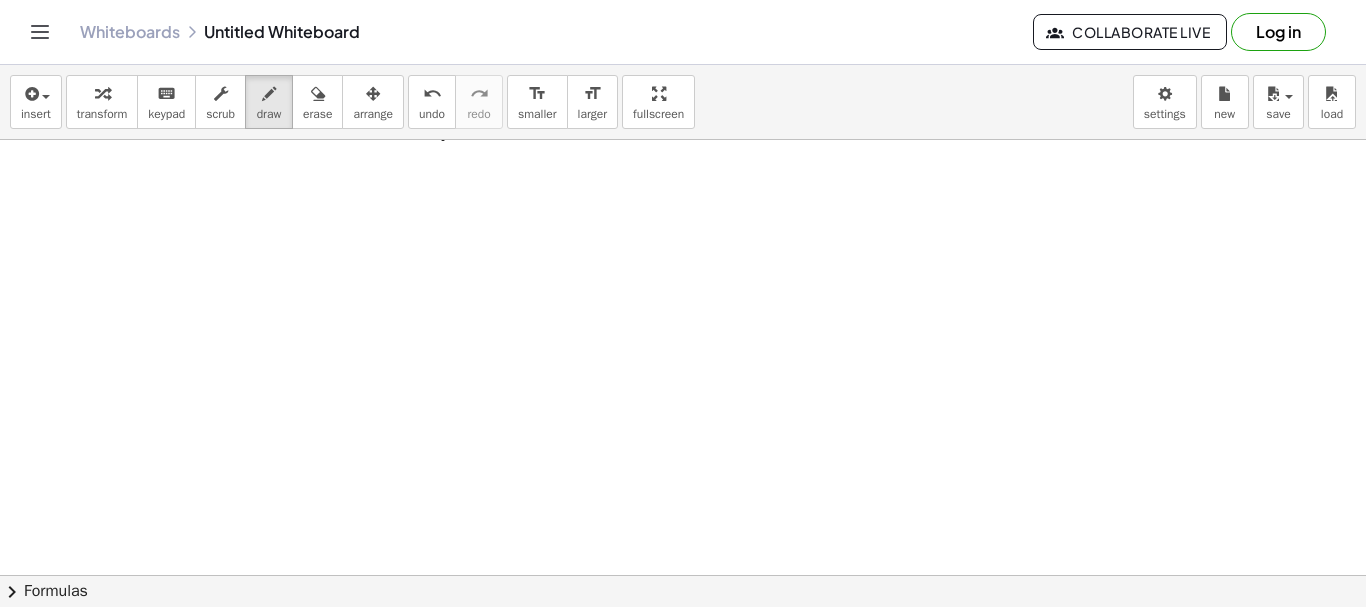 scroll, scrollTop: 347, scrollLeft: 0, axis: vertical 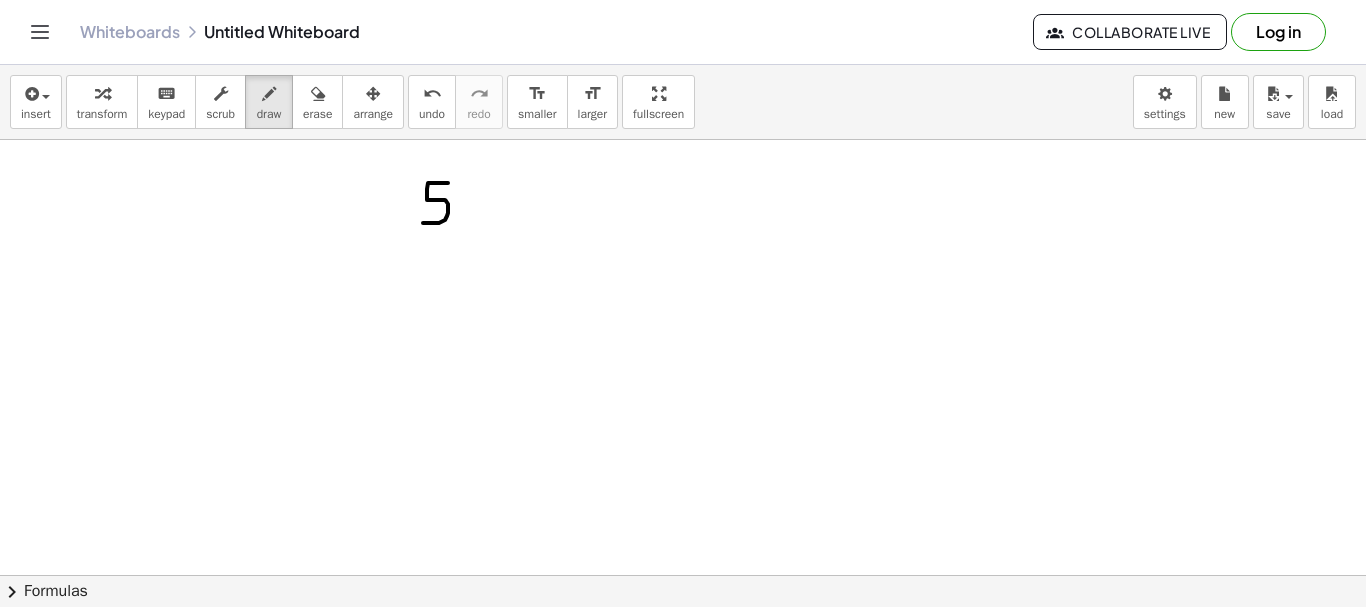 drag, startPoint x: 448, startPoint y: 183, endPoint x: 420, endPoint y: 223, distance: 48.82622 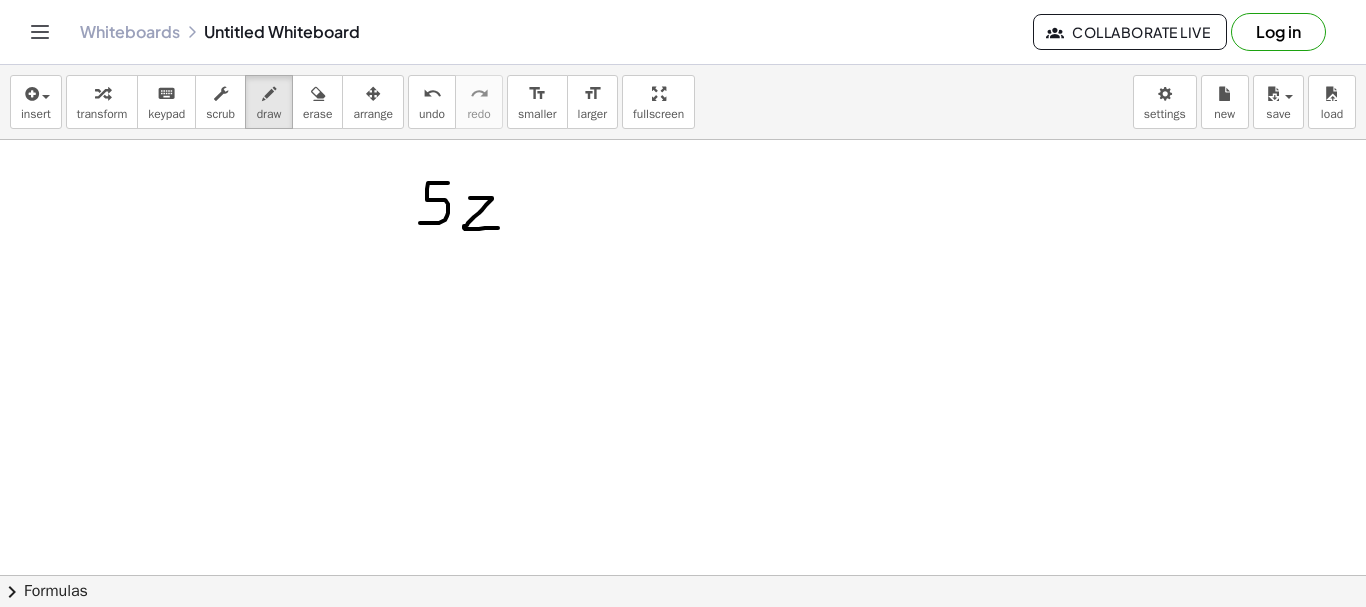 drag, startPoint x: 470, startPoint y: 198, endPoint x: 499, endPoint y: 228, distance: 41.725292 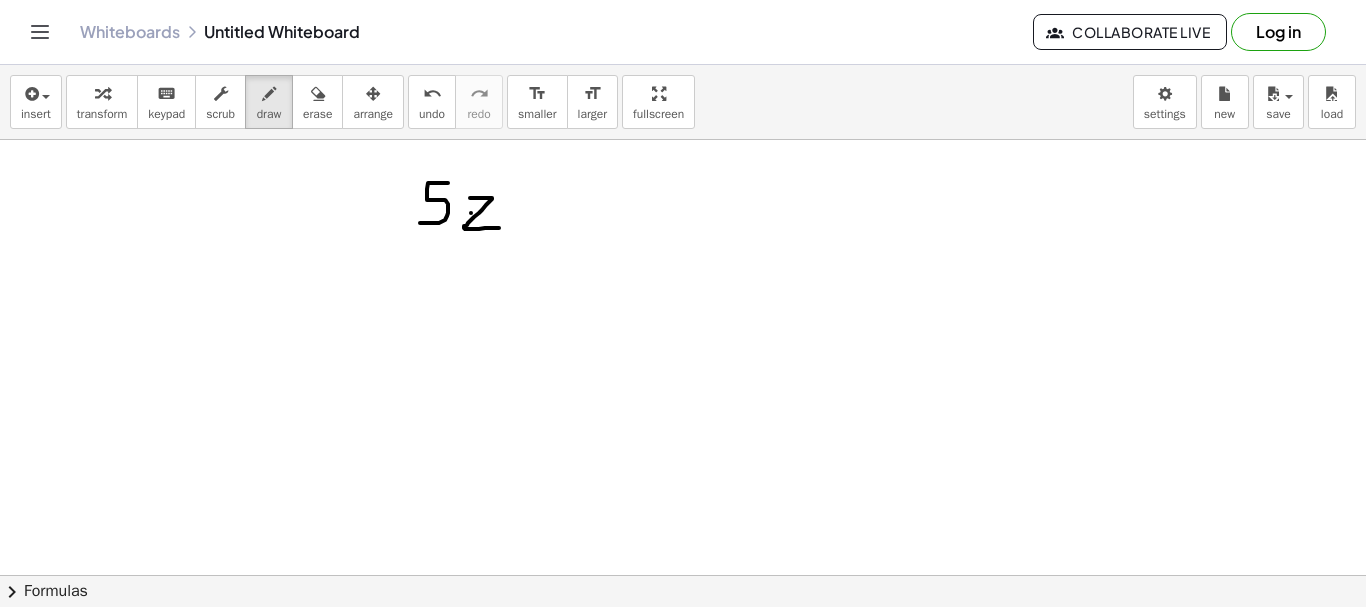 click at bounding box center (683, 293) 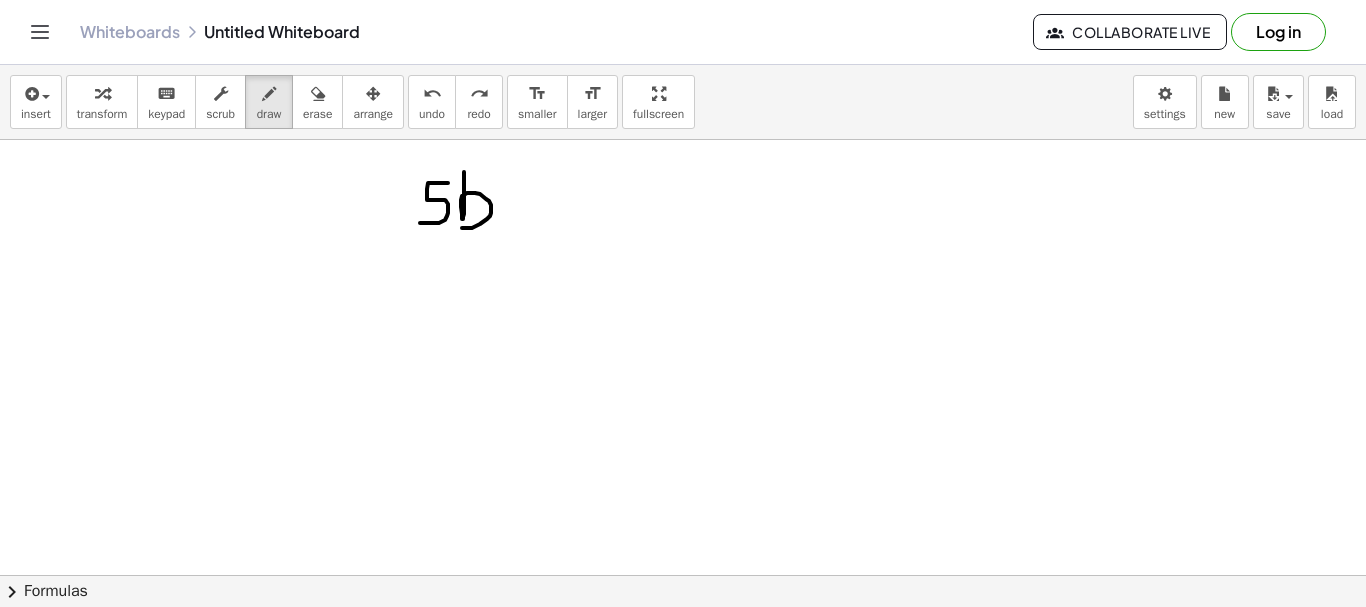 drag, startPoint x: 464, startPoint y: 172, endPoint x: 456, endPoint y: 227, distance: 55.578773 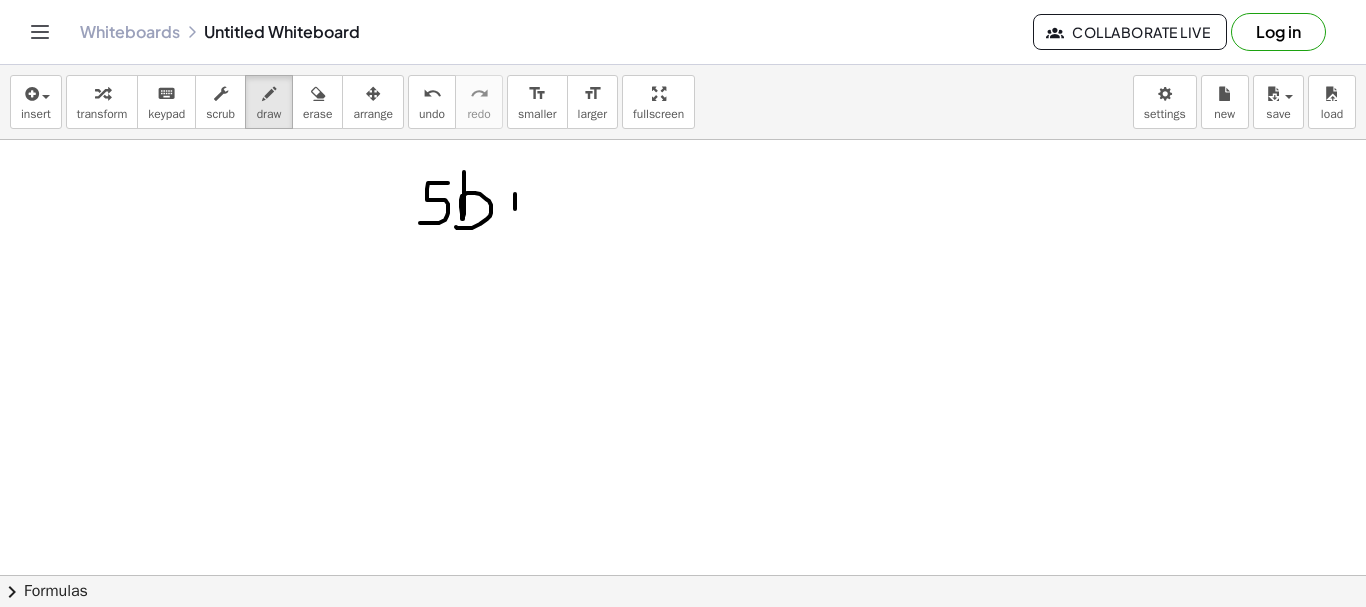 drag, startPoint x: 515, startPoint y: 194, endPoint x: 514, endPoint y: 221, distance: 27.018513 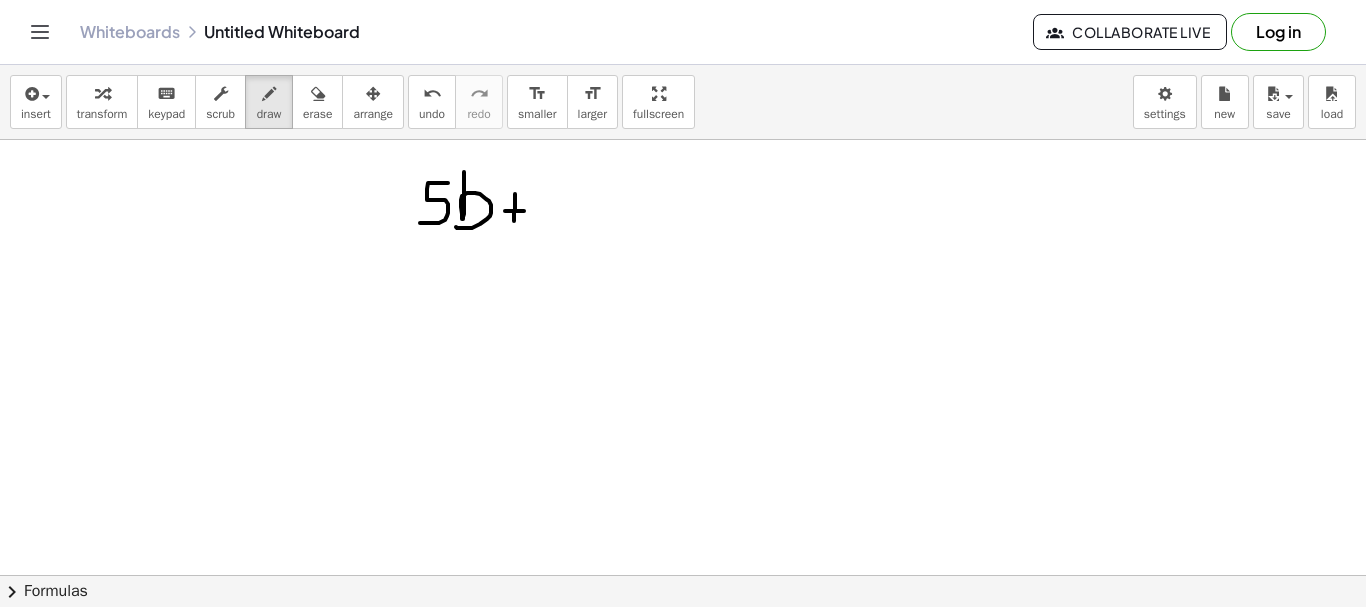 drag, startPoint x: 505, startPoint y: 211, endPoint x: 525, endPoint y: 211, distance: 20 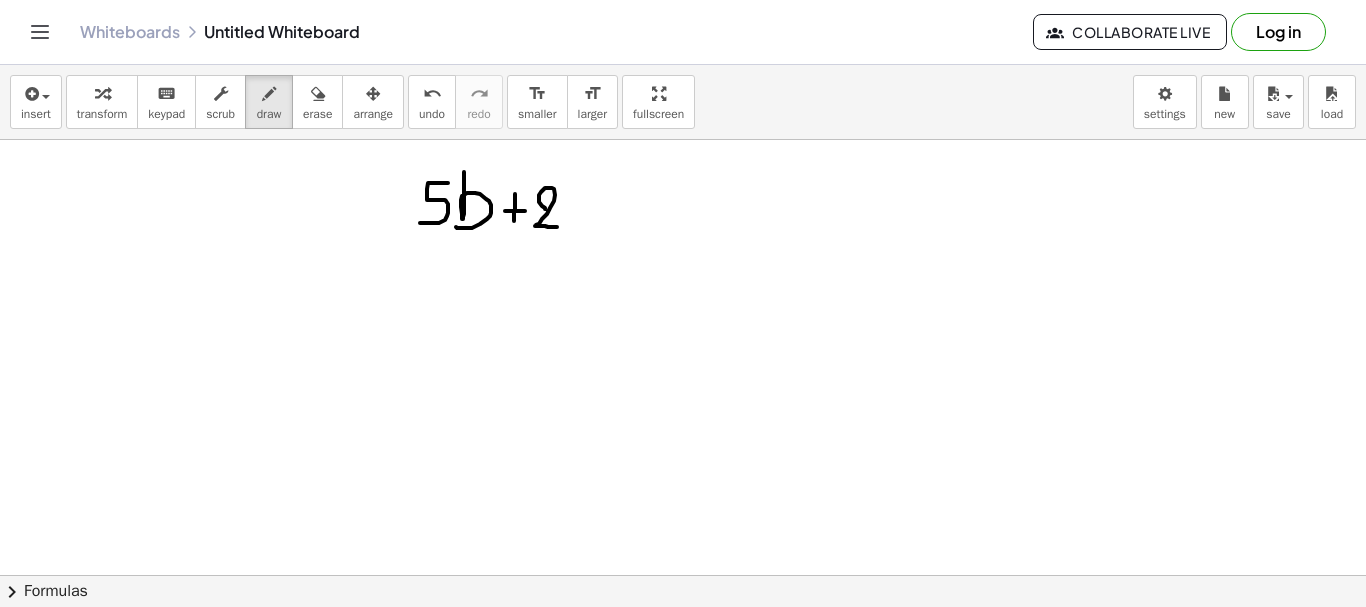 drag, startPoint x: 545, startPoint y: 209, endPoint x: 557, endPoint y: 227, distance: 21.633308 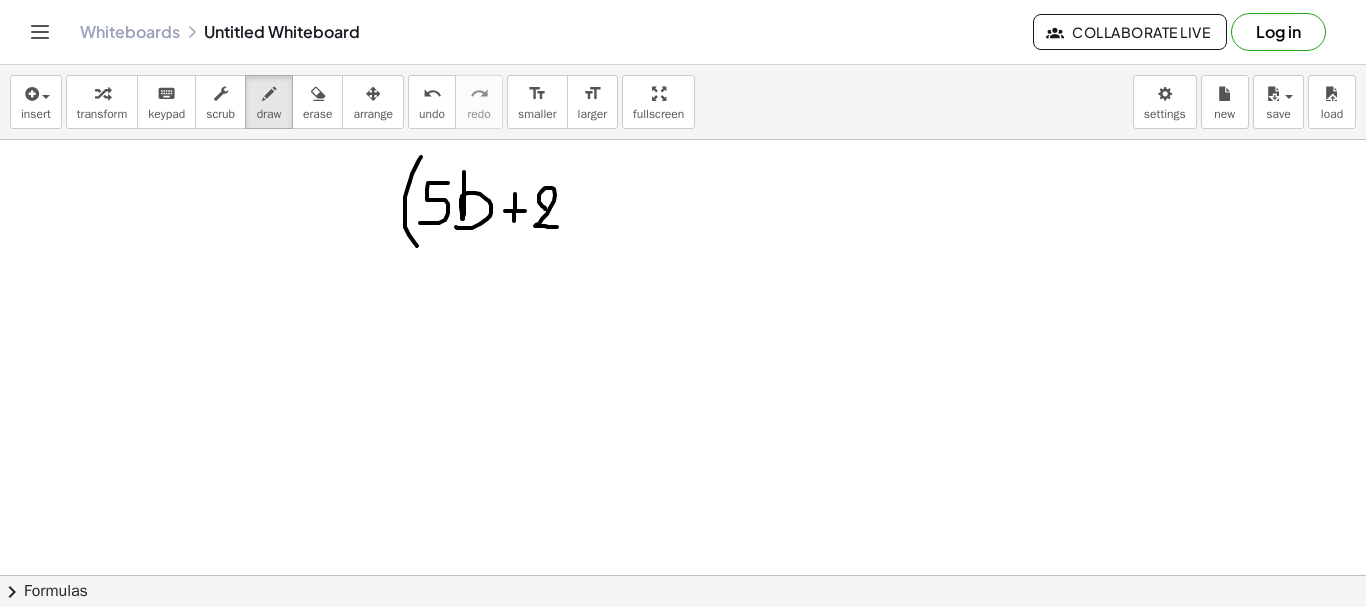 drag, startPoint x: 421, startPoint y: 157, endPoint x: 419, endPoint y: 248, distance: 91.02197 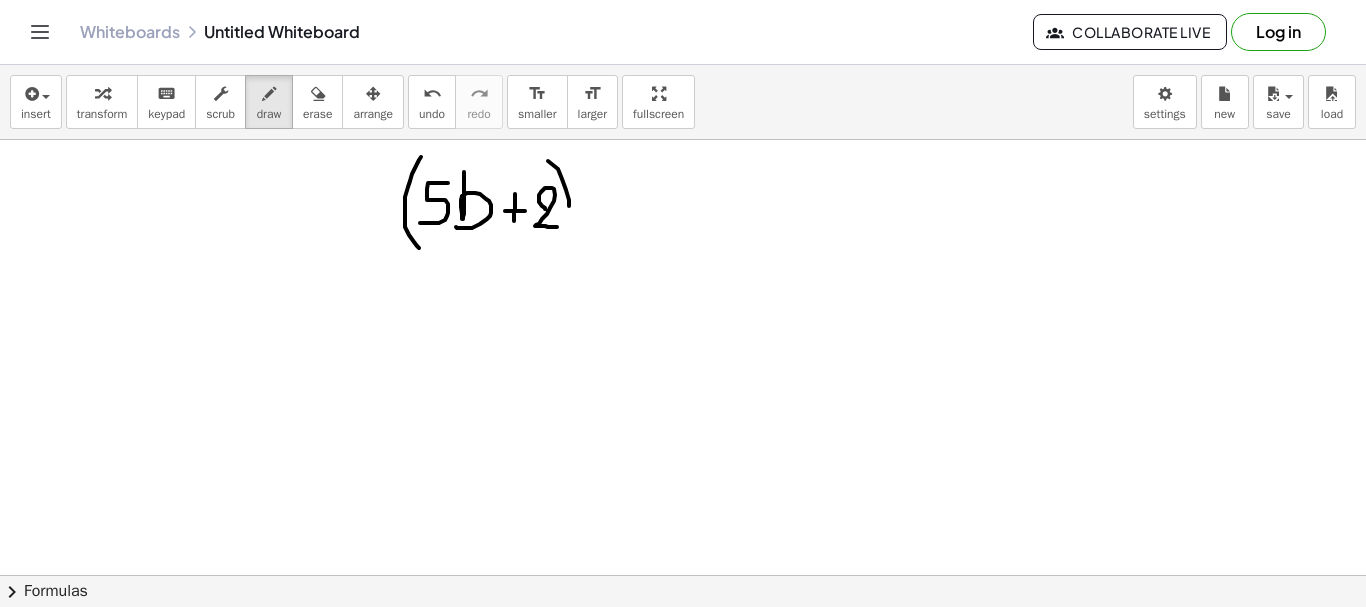 drag, startPoint x: 548, startPoint y: 161, endPoint x: 558, endPoint y: 238, distance: 77.64664 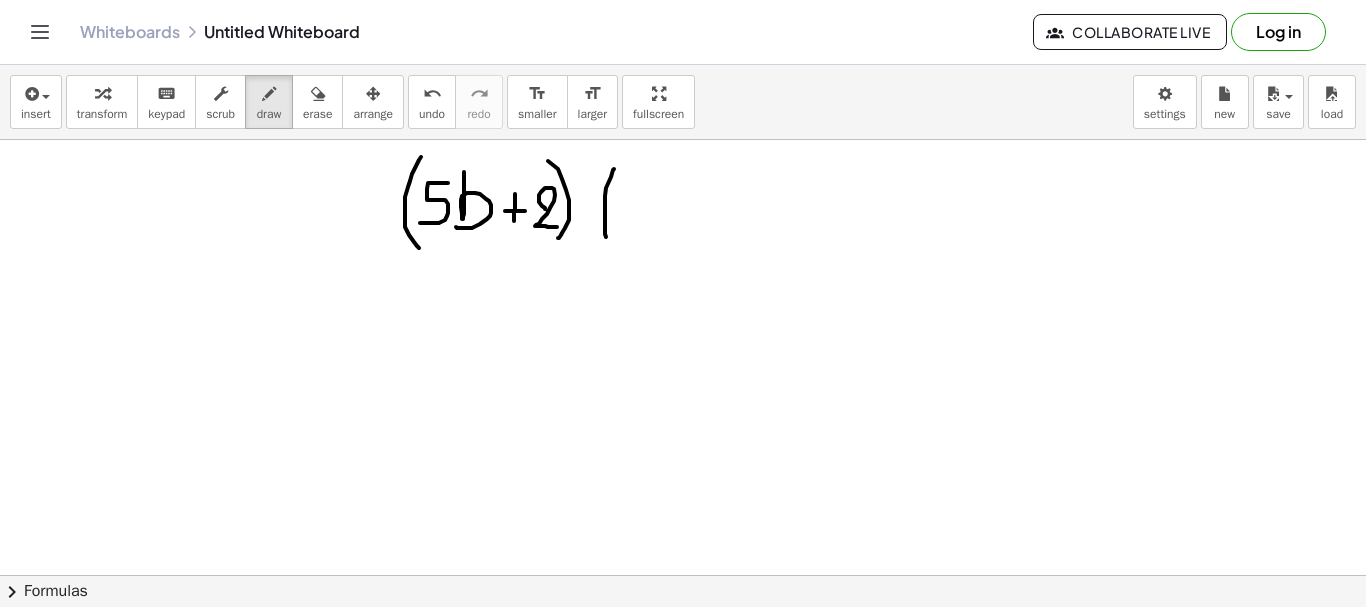drag, startPoint x: 614, startPoint y: 169, endPoint x: 607, endPoint y: 240, distance: 71.34424 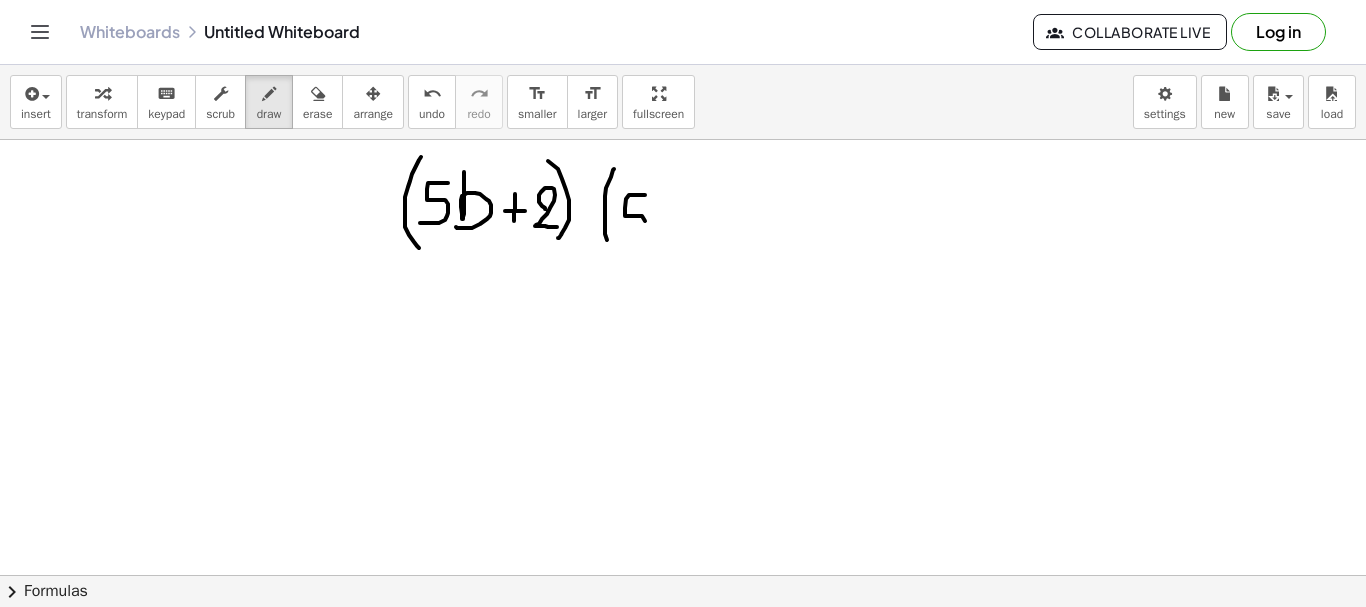 drag, startPoint x: 645, startPoint y: 195, endPoint x: 630, endPoint y: 231, distance: 39 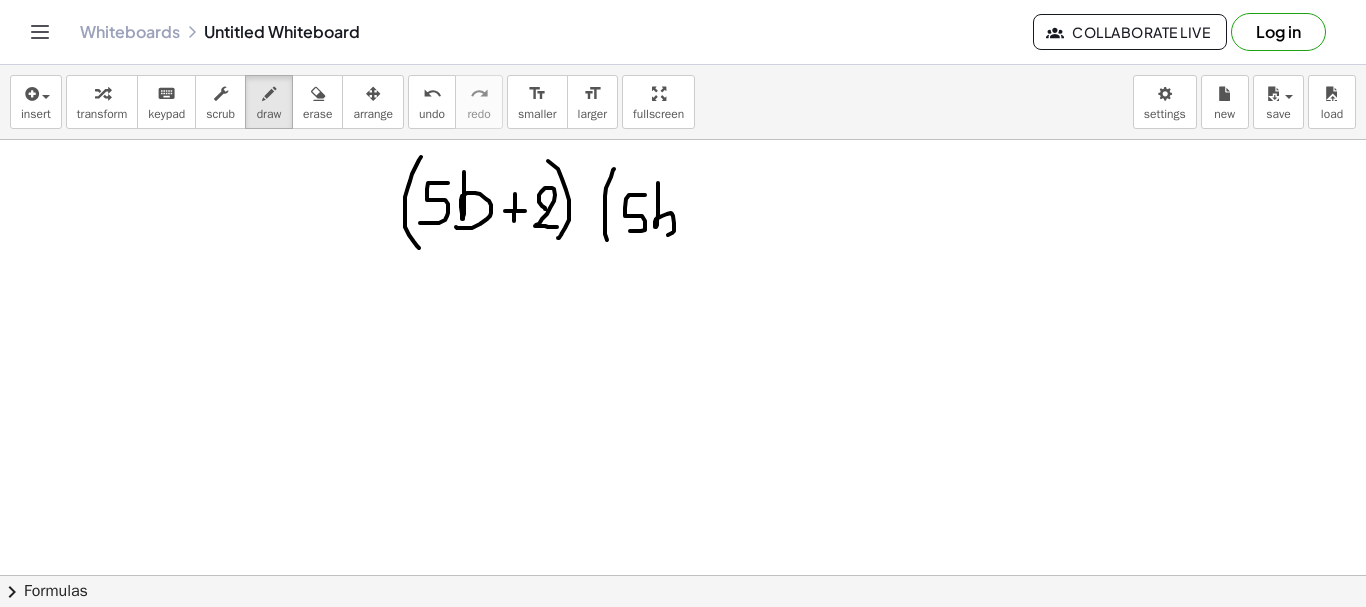 drag, startPoint x: 658, startPoint y: 183, endPoint x: 659, endPoint y: 235, distance: 52.009613 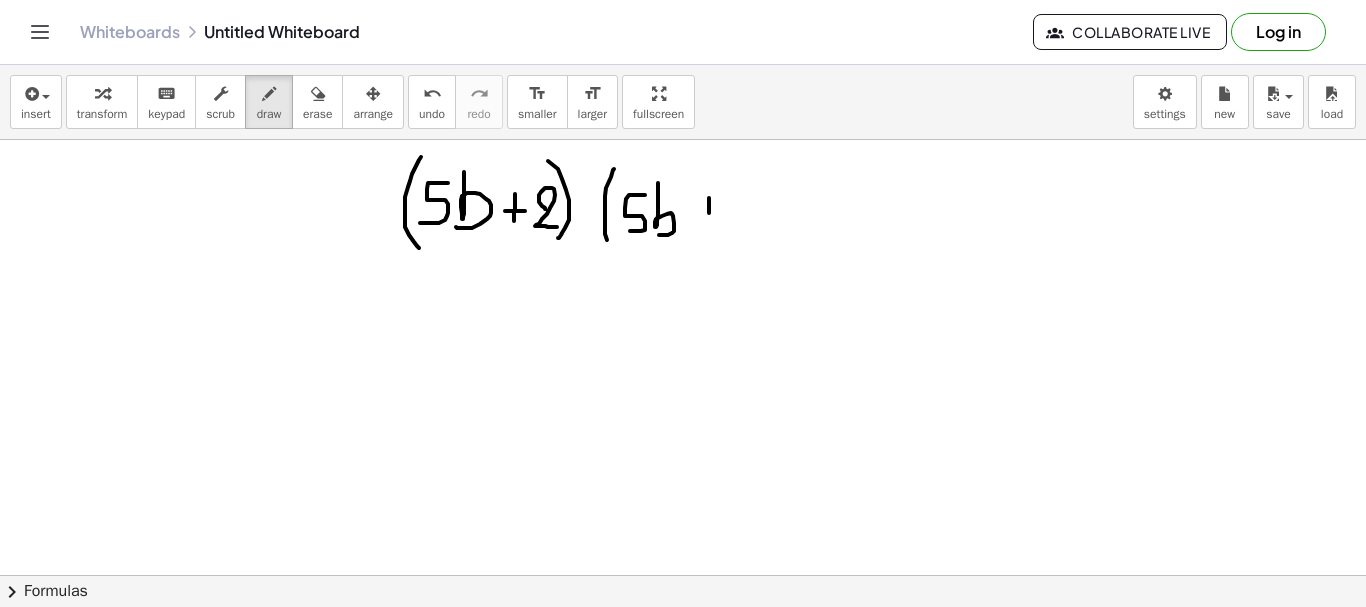 drag, startPoint x: 709, startPoint y: 198, endPoint x: 708, endPoint y: 234, distance: 36.013885 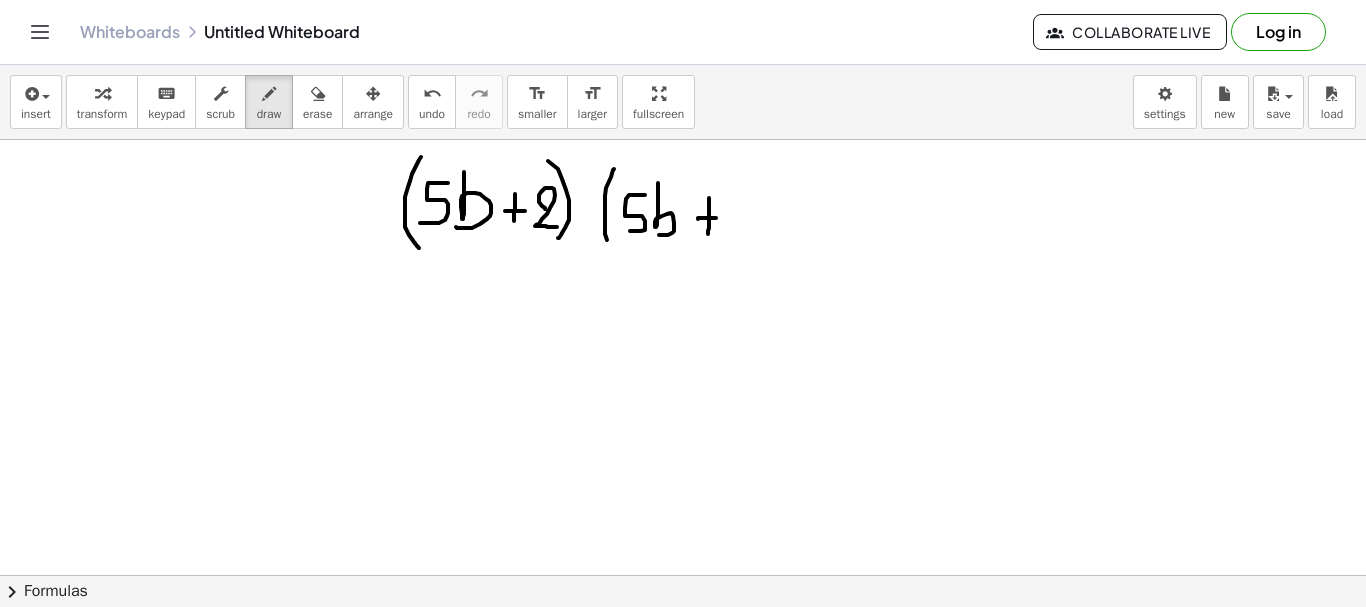 drag, startPoint x: 698, startPoint y: 219, endPoint x: 718, endPoint y: 218, distance: 20.024984 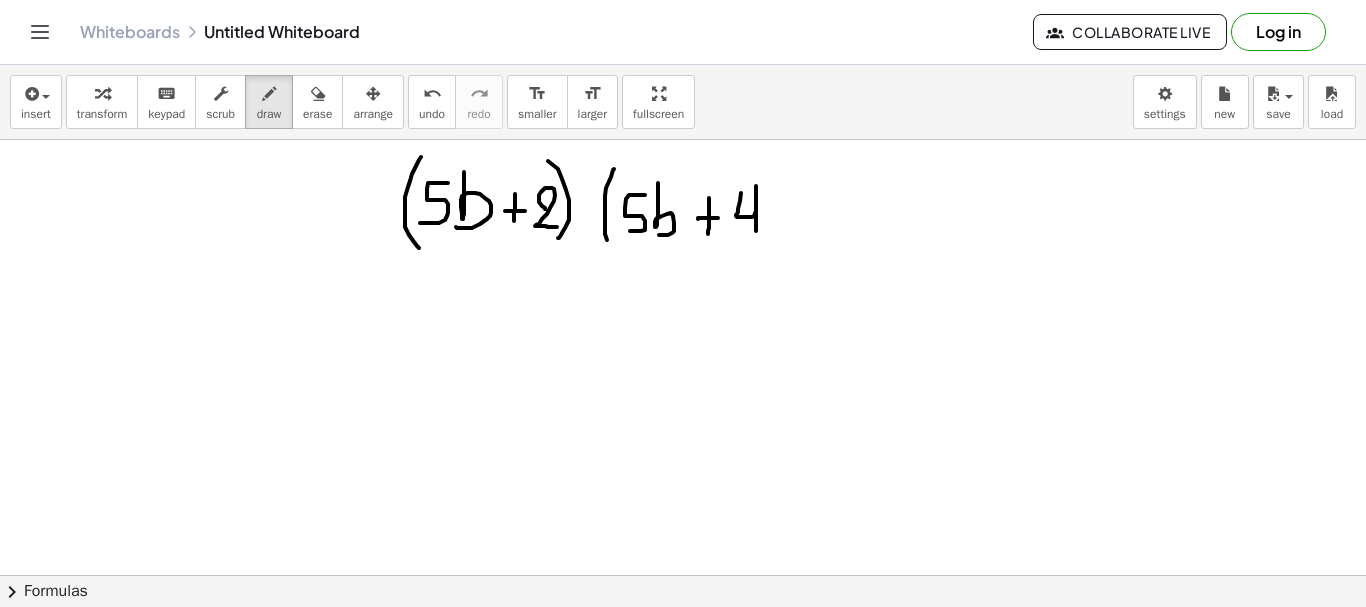 drag, startPoint x: 741, startPoint y: 193, endPoint x: 756, endPoint y: 232, distance: 41.785164 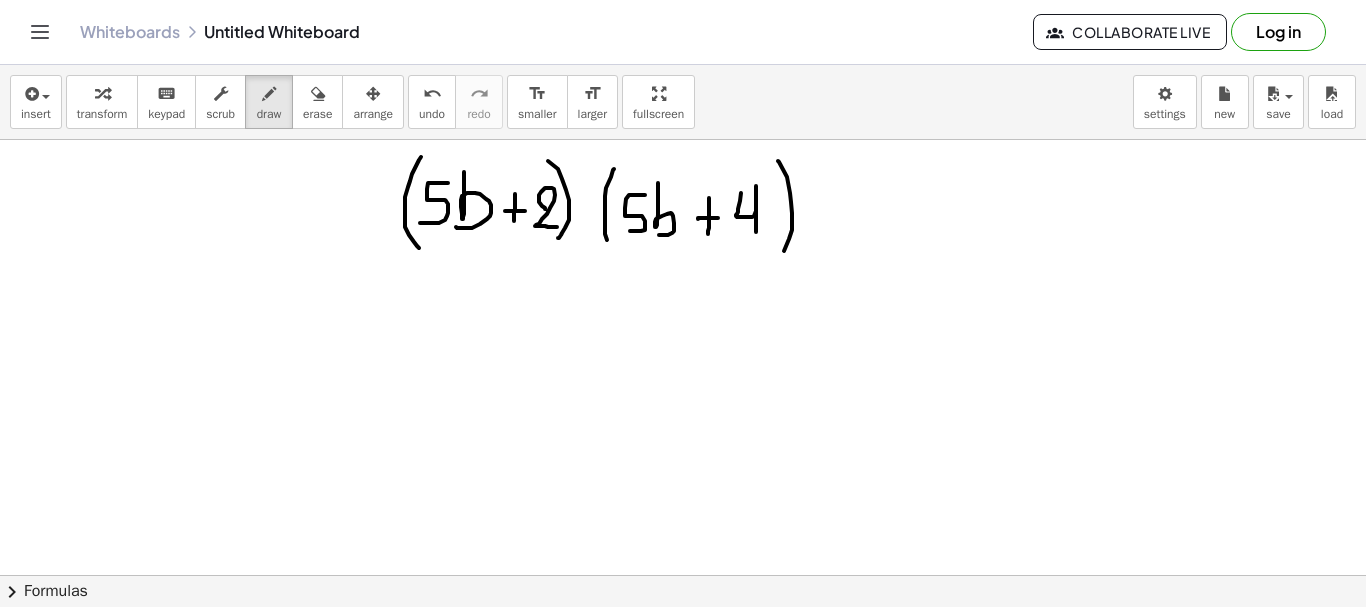 drag, startPoint x: 778, startPoint y: 161, endPoint x: 781, endPoint y: 255, distance: 94.04786 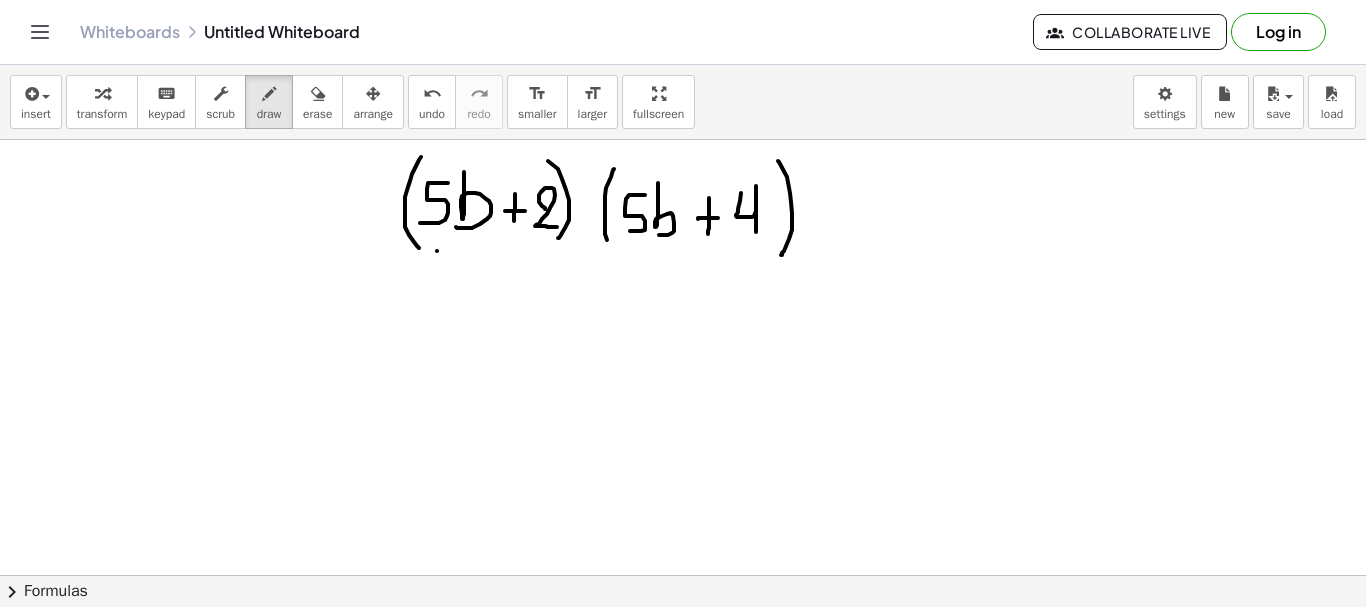drag, startPoint x: 437, startPoint y: 251, endPoint x: 493, endPoint y: 253, distance: 56.0357 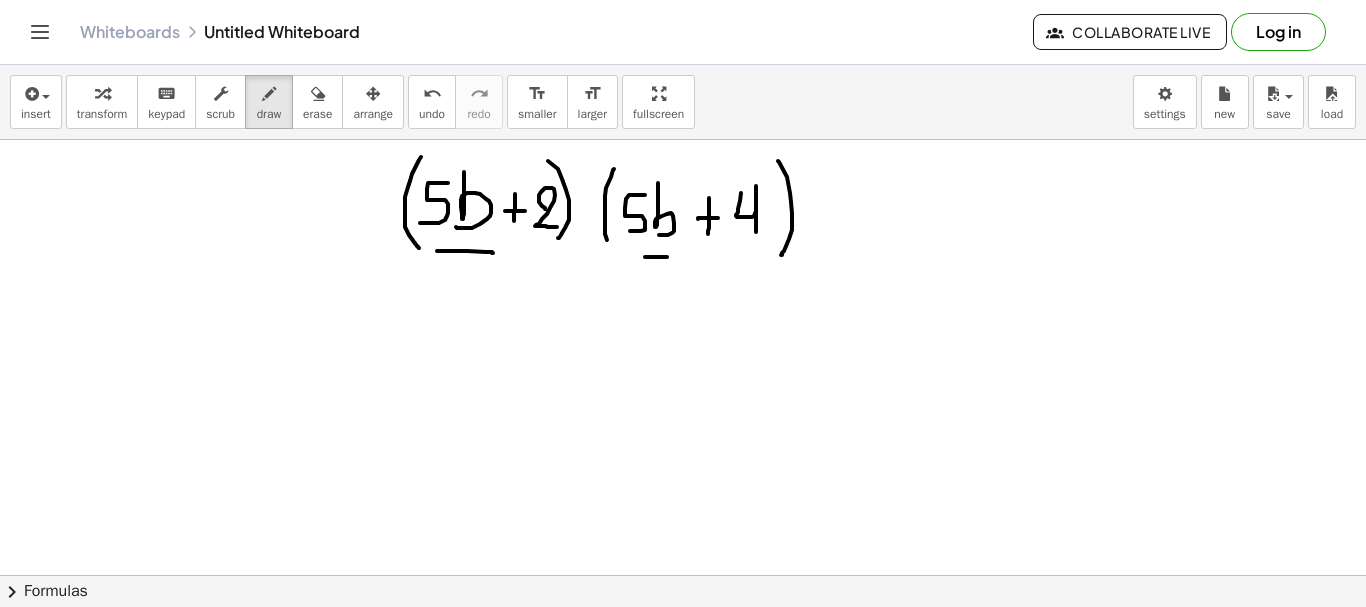 drag, startPoint x: 645, startPoint y: 257, endPoint x: 696, endPoint y: 263, distance: 51.351727 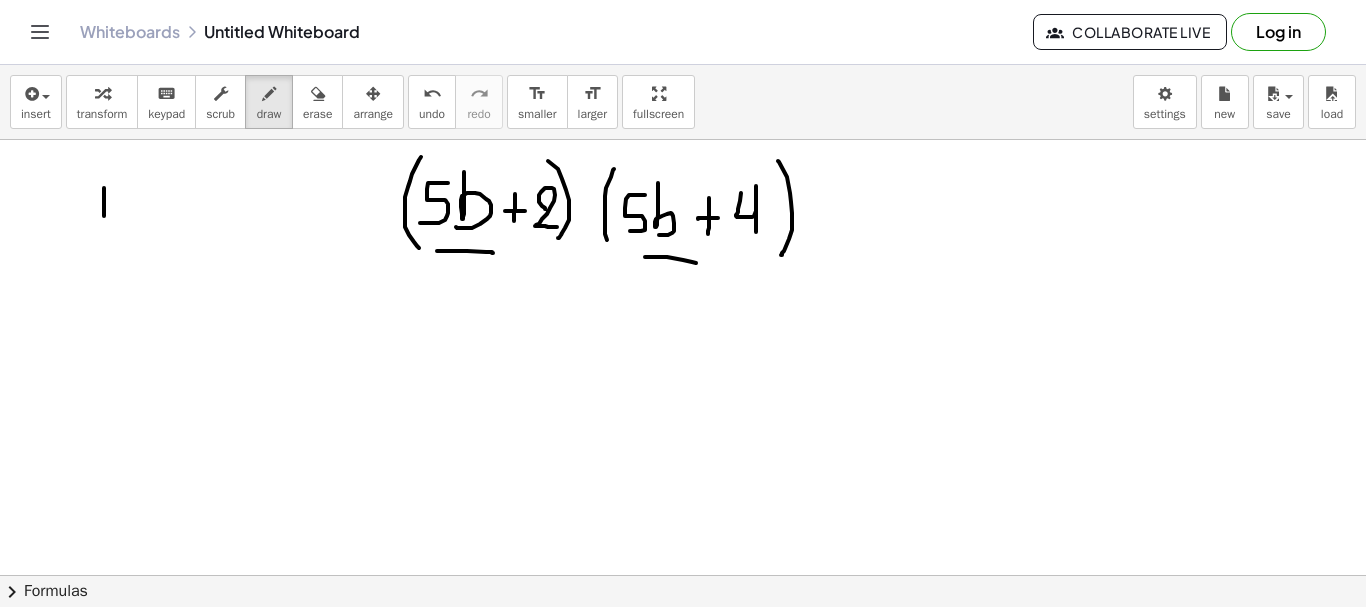 drag, startPoint x: 104, startPoint y: 188, endPoint x: 104, endPoint y: 218, distance: 30 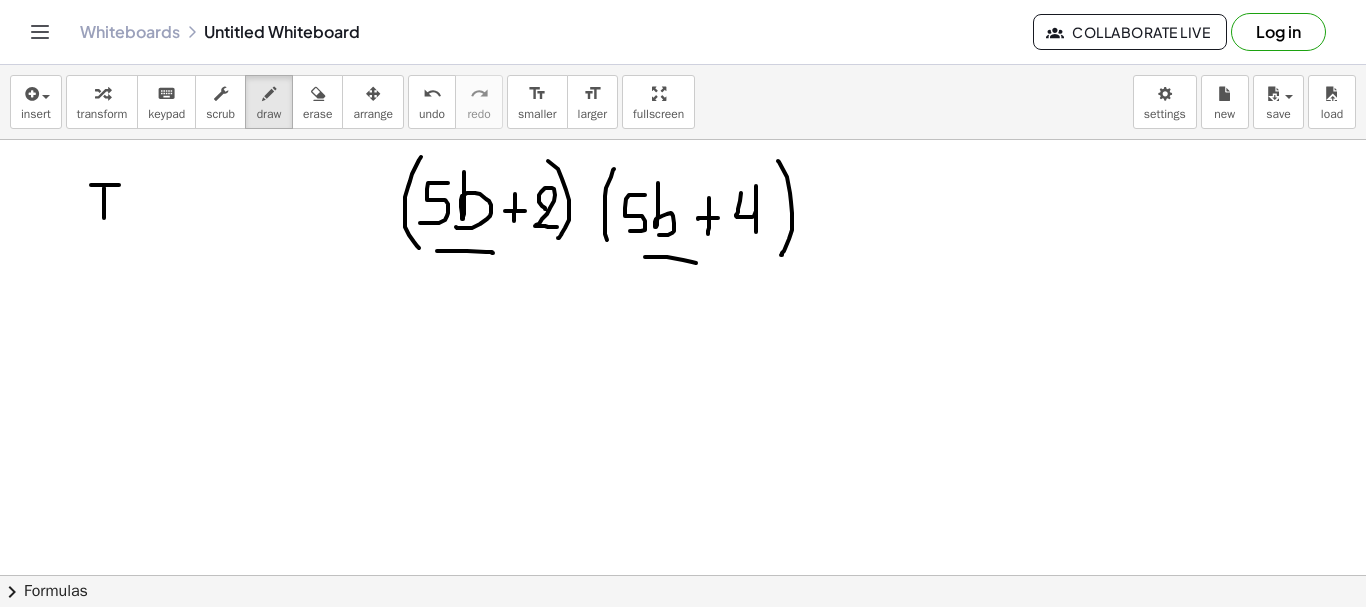 drag, startPoint x: 91, startPoint y: 185, endPoint x: 120, endPoint y: 185, distance: 29 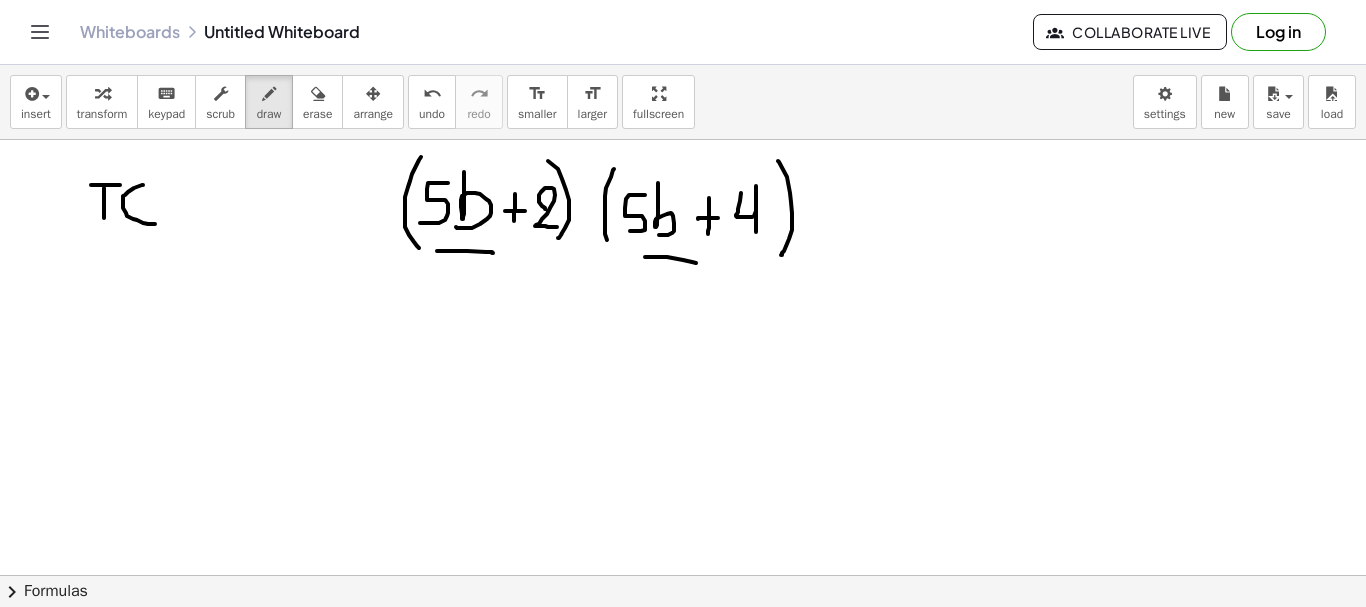 drag, startPoint x: 143, startPoint y: 185, endPoint x: 155, endPoint y: 224, distance: 40.804413 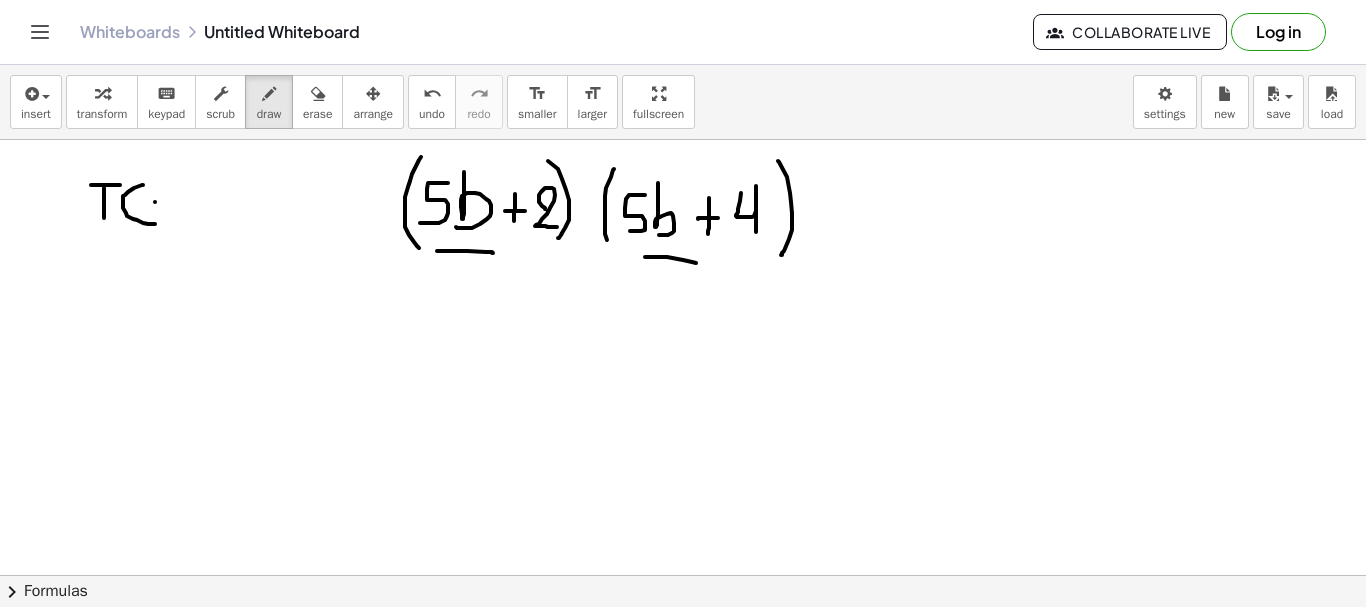 drag, startPoint x: 155, startPoint y: 202, endPoint x: 177, endPoint y: 205, distance: 22.203604 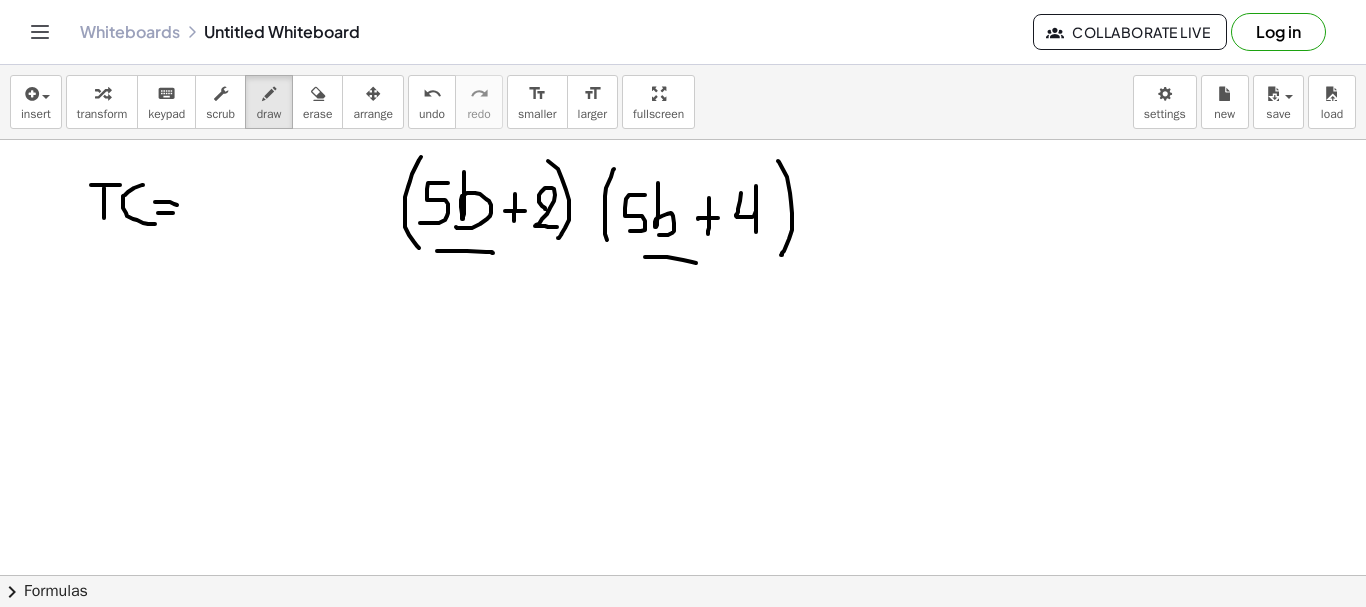 drag, startPoint x: 158, startPoint y: 213, endPoint x: 180, endPoint y: 213, distance: 22 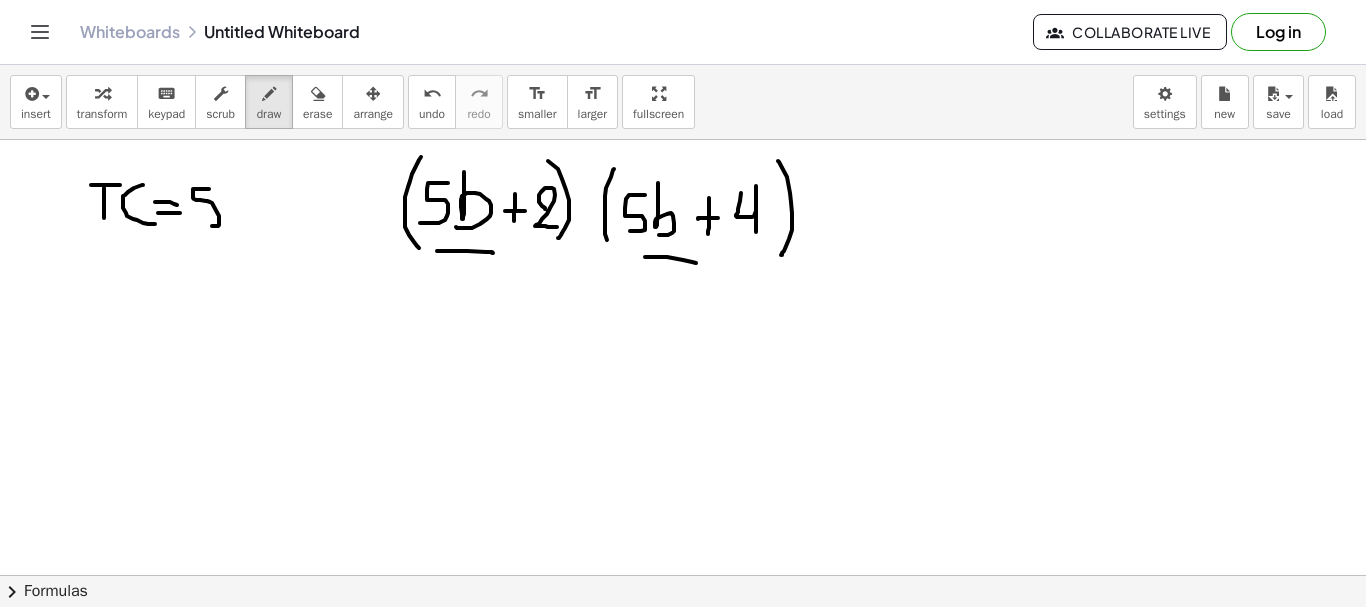 drag, startPoint x: 209, startPoint y: 189, endPoint x: 201, endPoint y: 227, distance: 38.832977 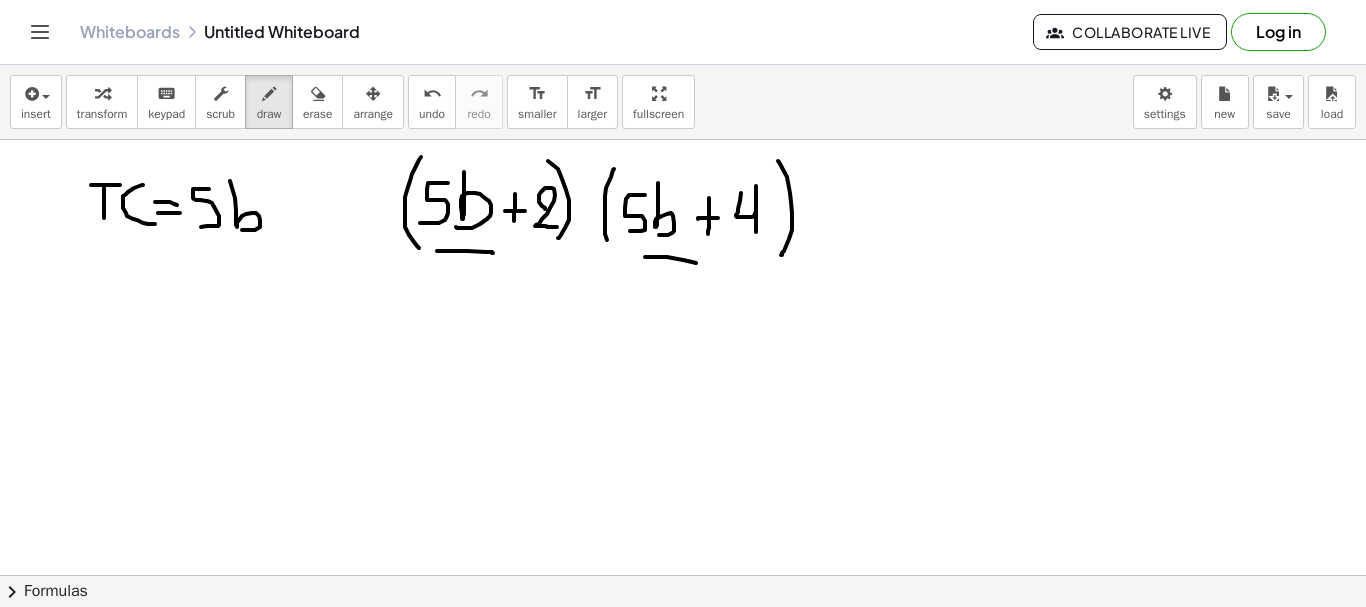 drag, startPoint x: 230, startPoint y: 181, endPoint x: 234, endPoint y: 230, distance: 49.162994 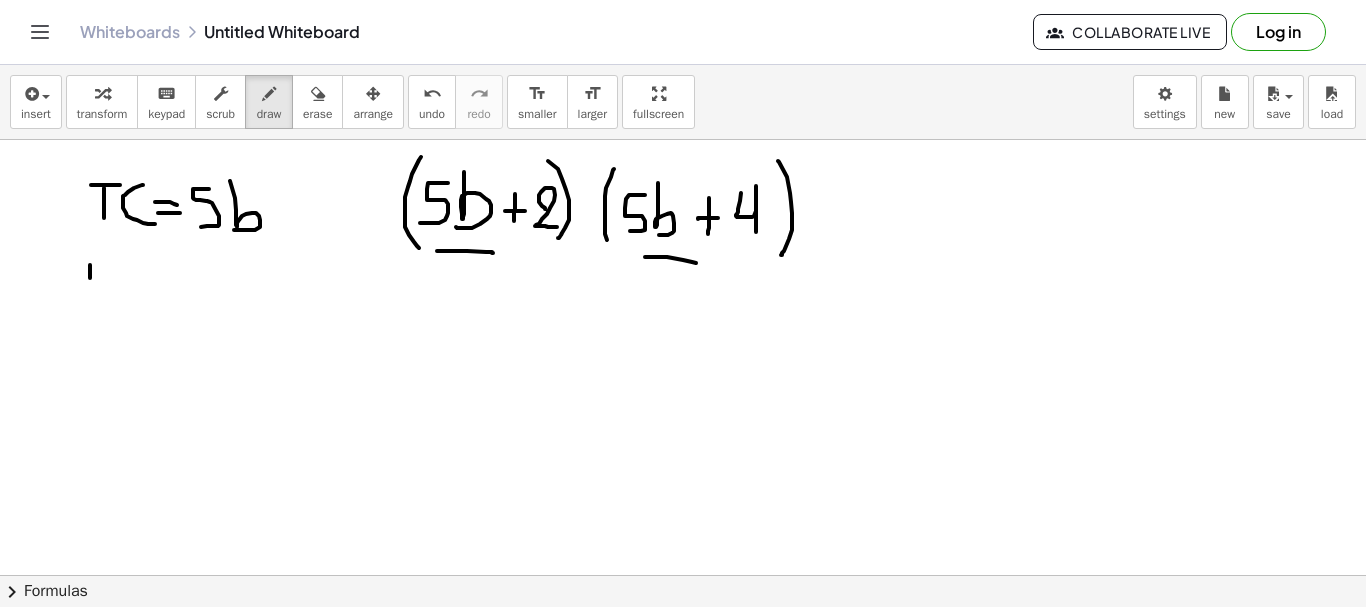 drag, startPoint x: 90, startPoint y: 265, endPoint x: 90, endPoint y: 305, distance: 40 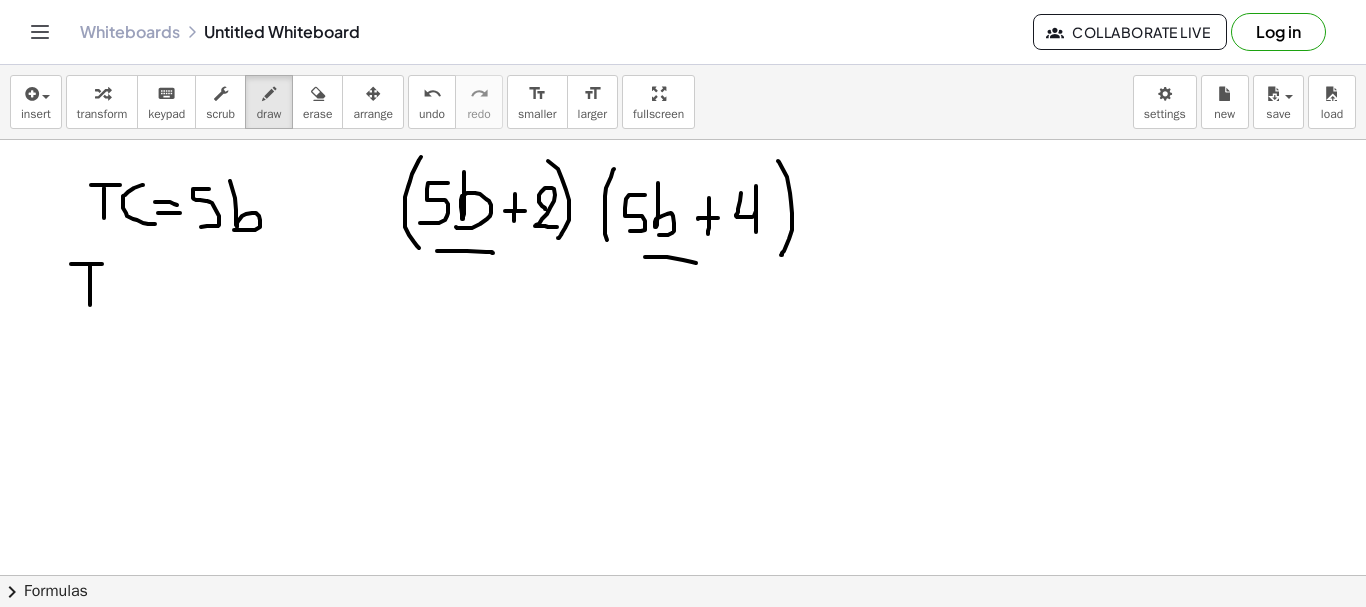 drag, startPoint x: 71, startPoint y: 264, endPoint x: 104, endPoint y: 264, distance: 33 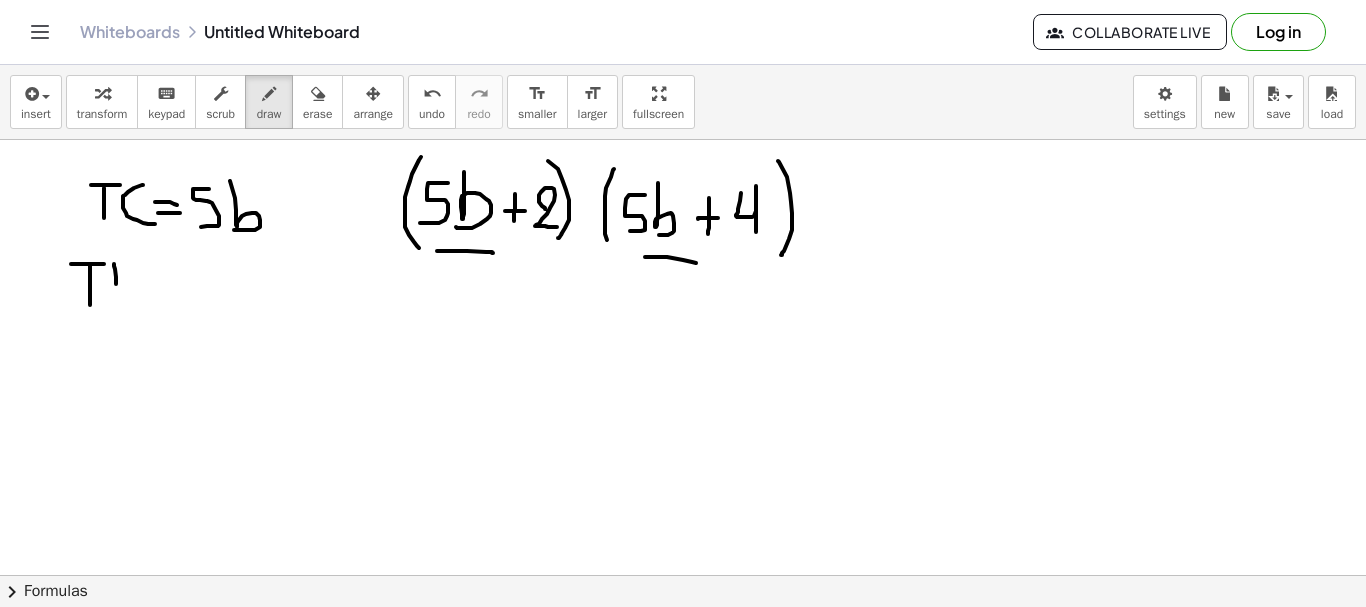 drag, startPoint x: 114, startPoint y: 264, endPoint x: 116, endPoint y: 294, distance: 30.066593 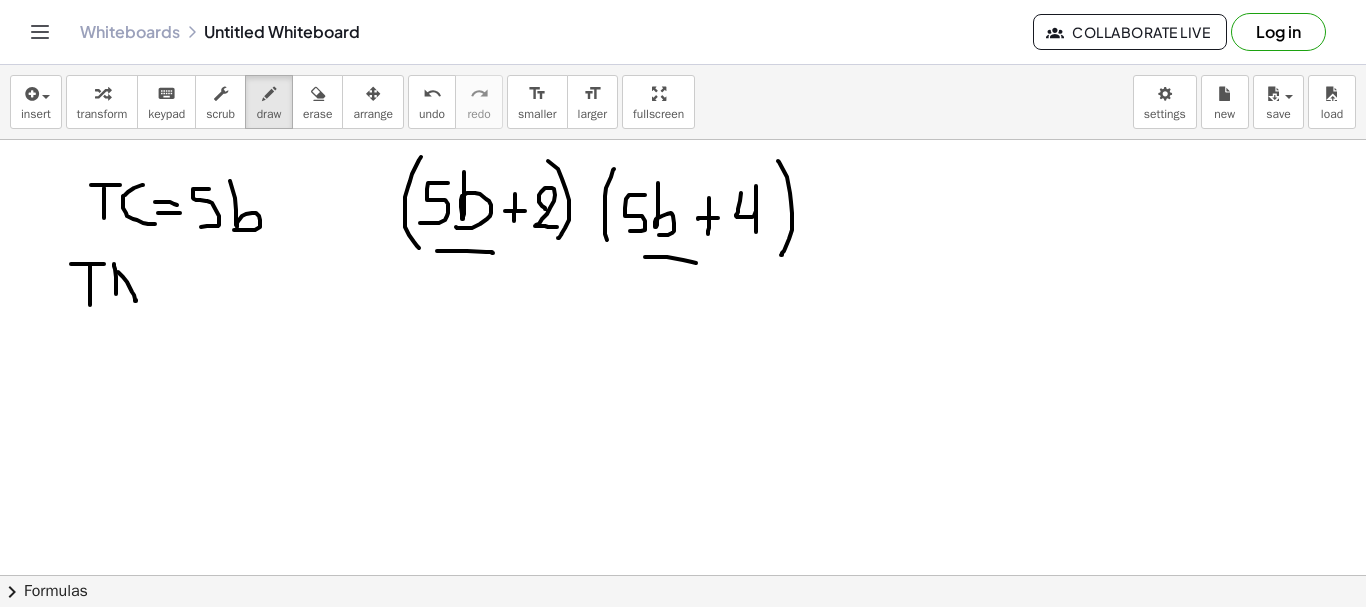 drag, startPoint x: 118, startPoint y: 272, endPoint x: 136, endPoint y: 290, distance: 25.455845 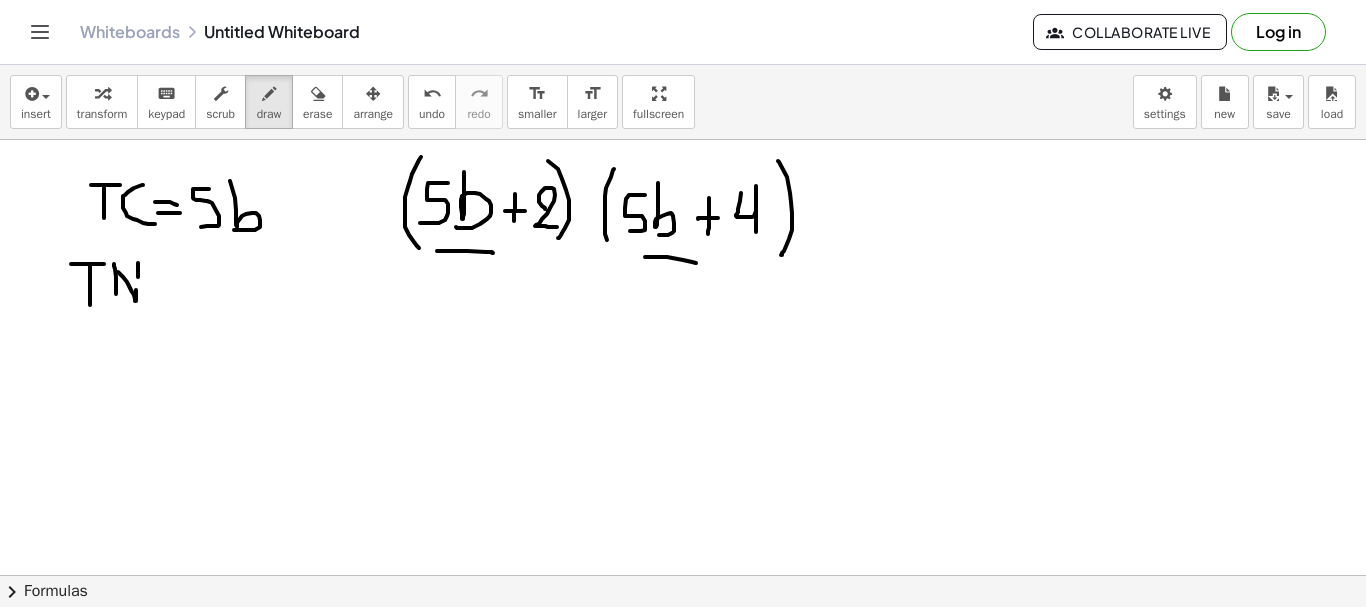 drag, startPoint x: 138, startPoint y: 277, endPoint x: 138, endPoint y: 262, distance: 15 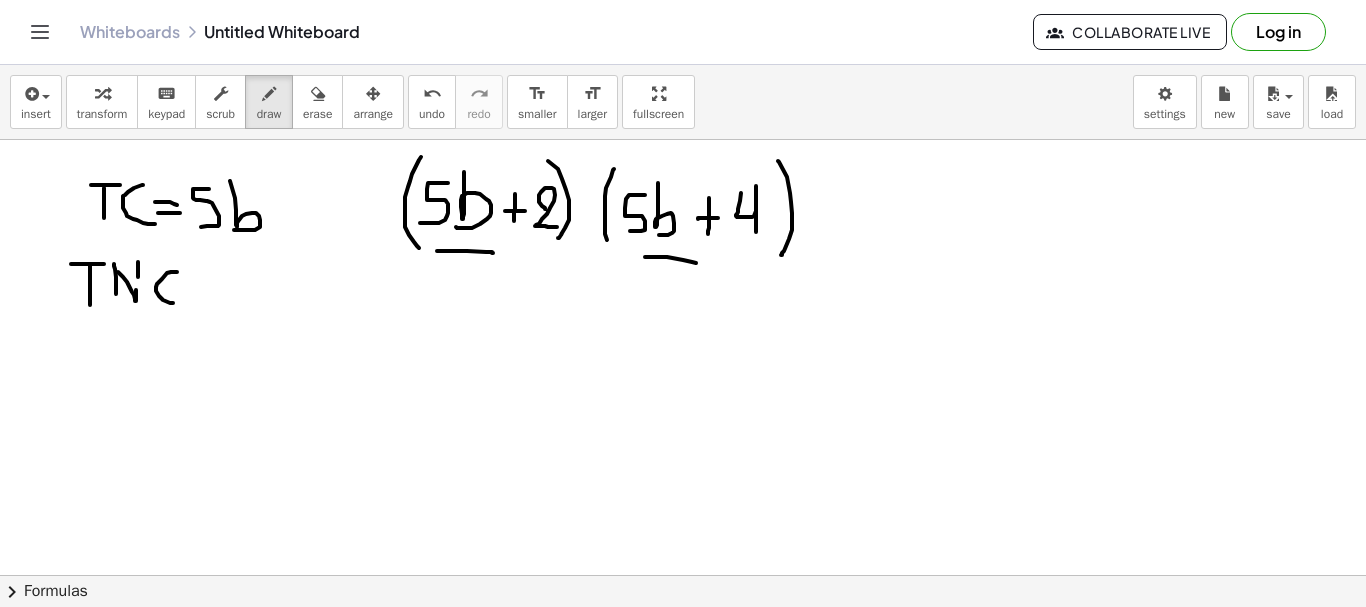 drag, startPoint x: 177, startPoint y: 272, endPoint x: 179, endPoint y: 303, distance: 31.06445 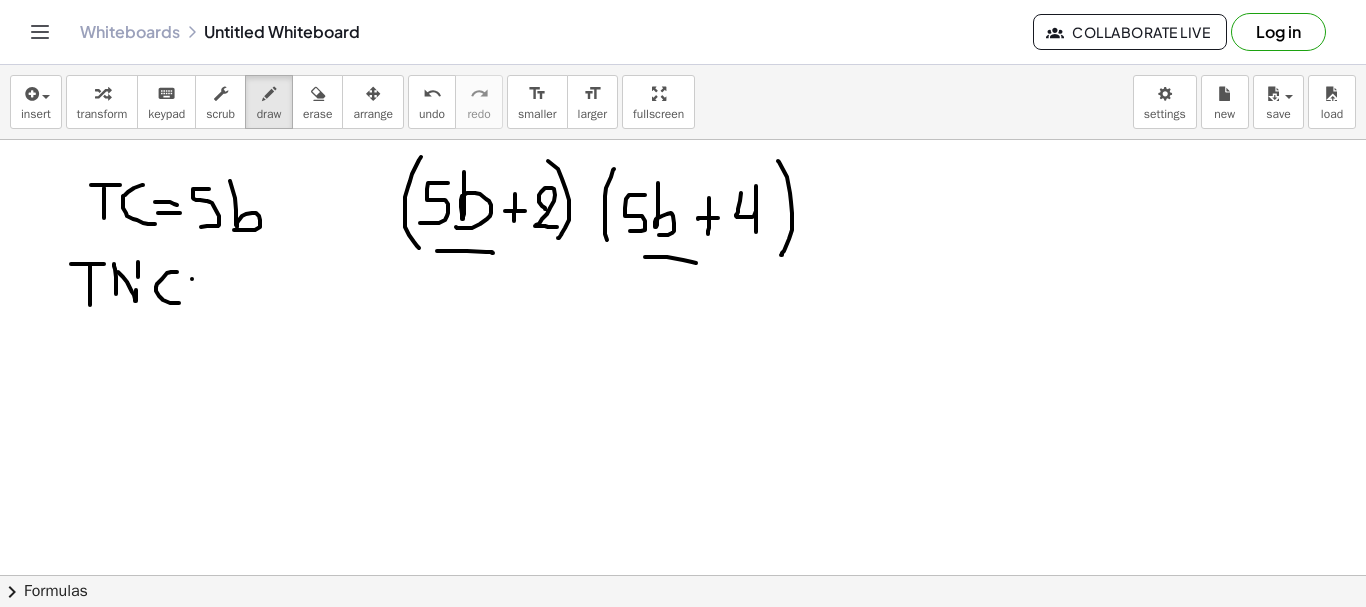 drag, startPoint x: 192, startPoint y: 279, endPoint x: 214, endPoint y: 279, distance: 22 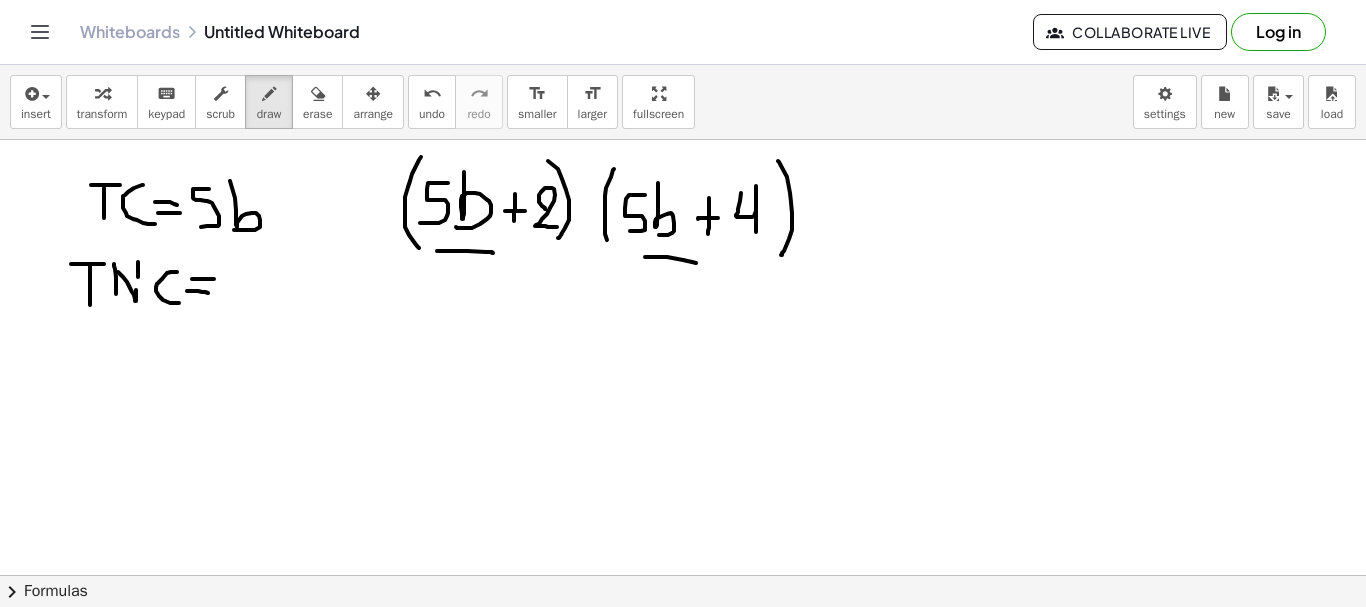 drag, startPoint x: 187, startPoint y: 291, endPoint x: 211, endPoint y: 293, distance: 24.083189 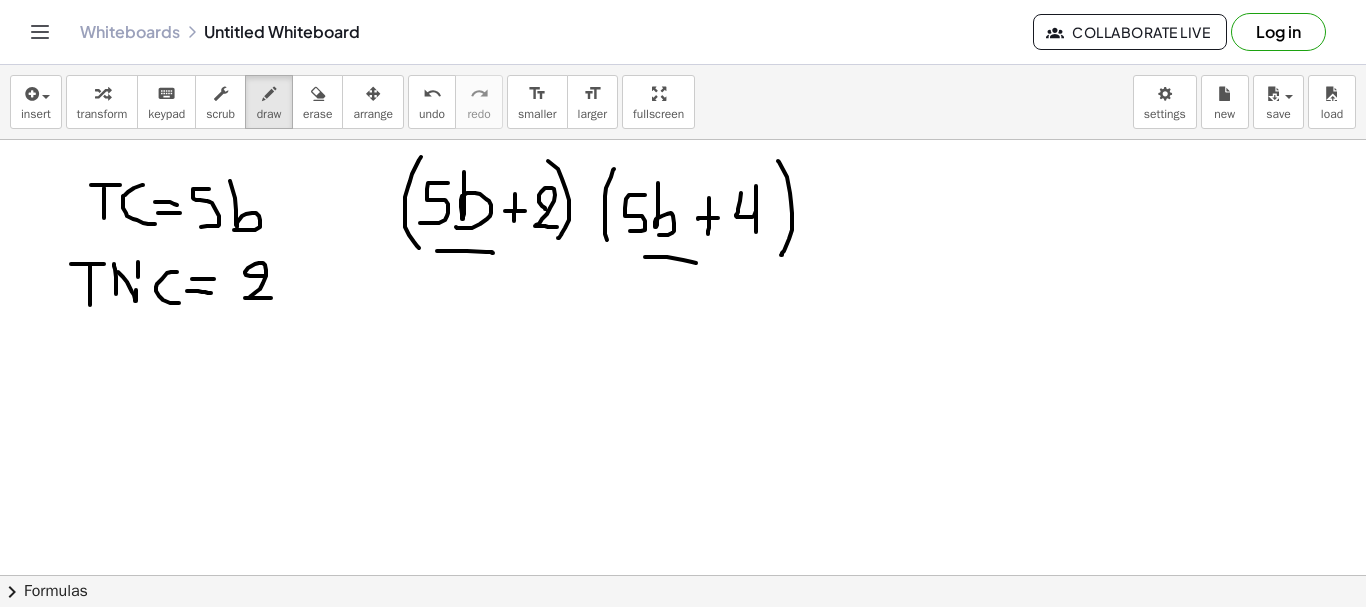 drag, startPoint x: 265, startPoint y: 276, endPoint x: 272, endPoint y: 298, distance: 23.086792 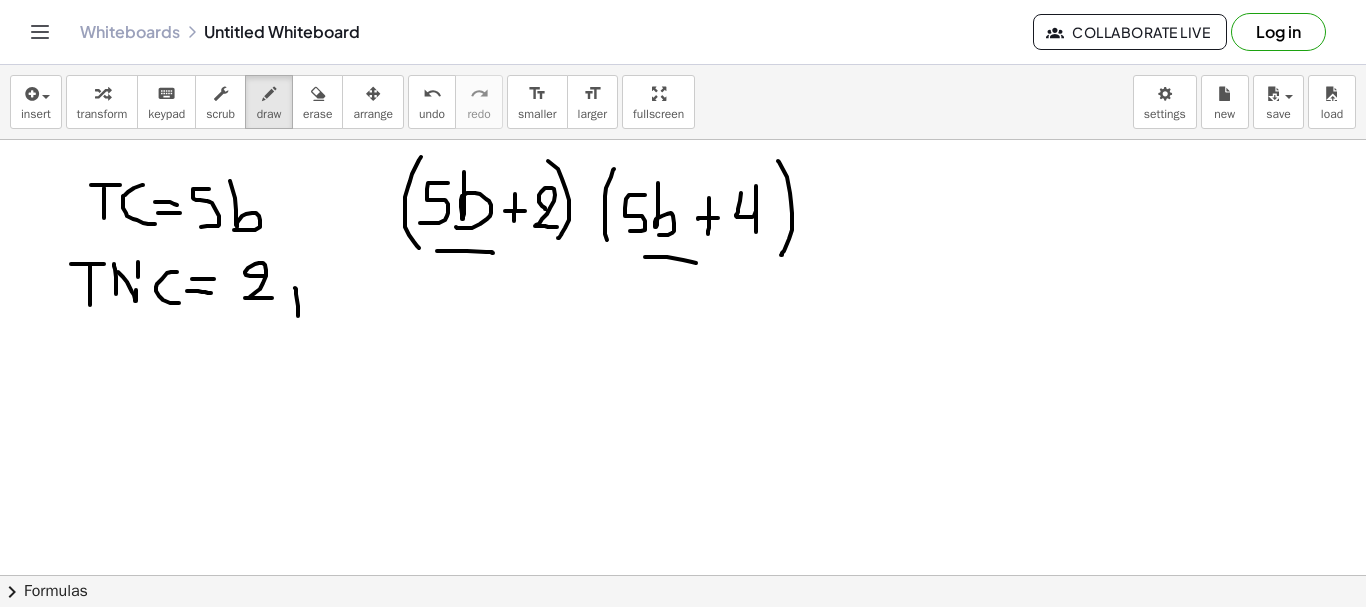 drag, startPoint x: 295, startPoint y: 288, endPoint x: 298, endPoint y: 317, distance: 29.15476 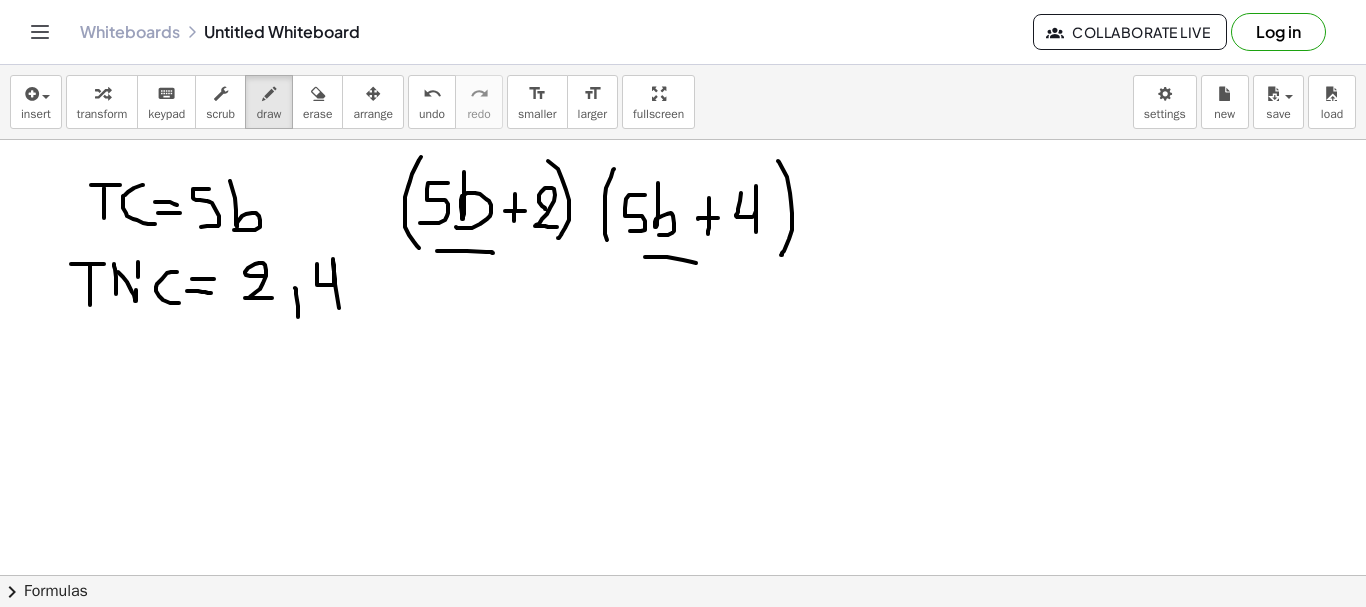 drag, startPoint x: 317, startPoint y: 264, endPoint x: 339, endPoint y: 311, distance: 51.894123 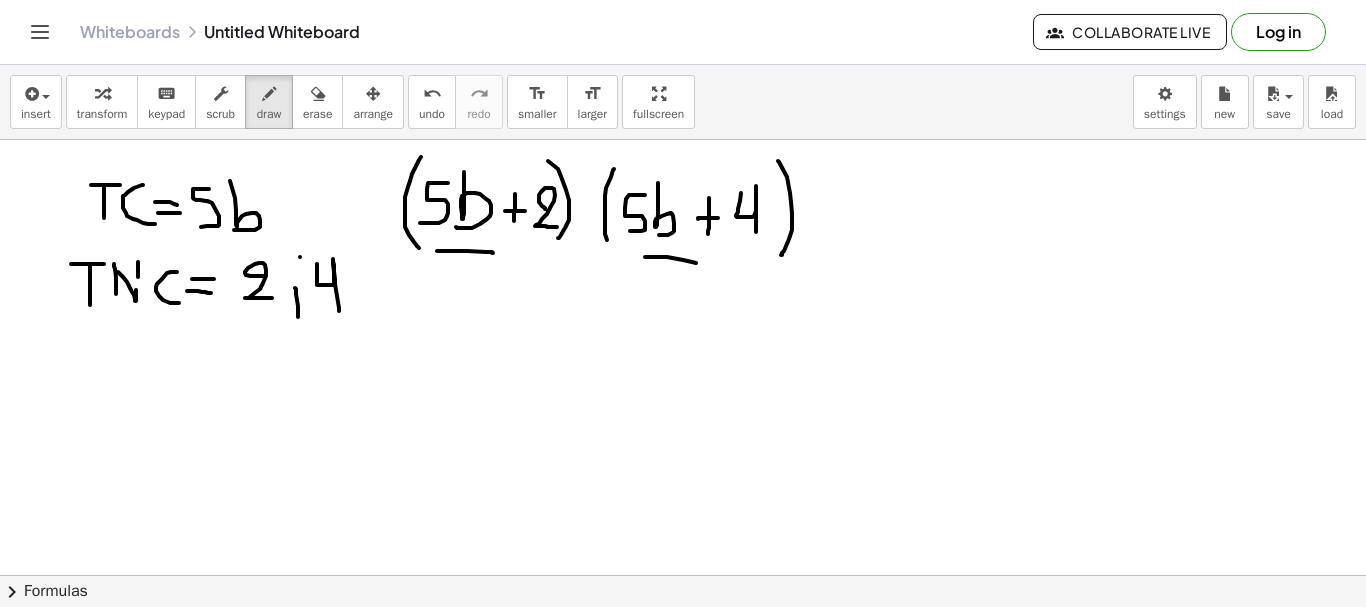 click at bounding box center [683, 293] 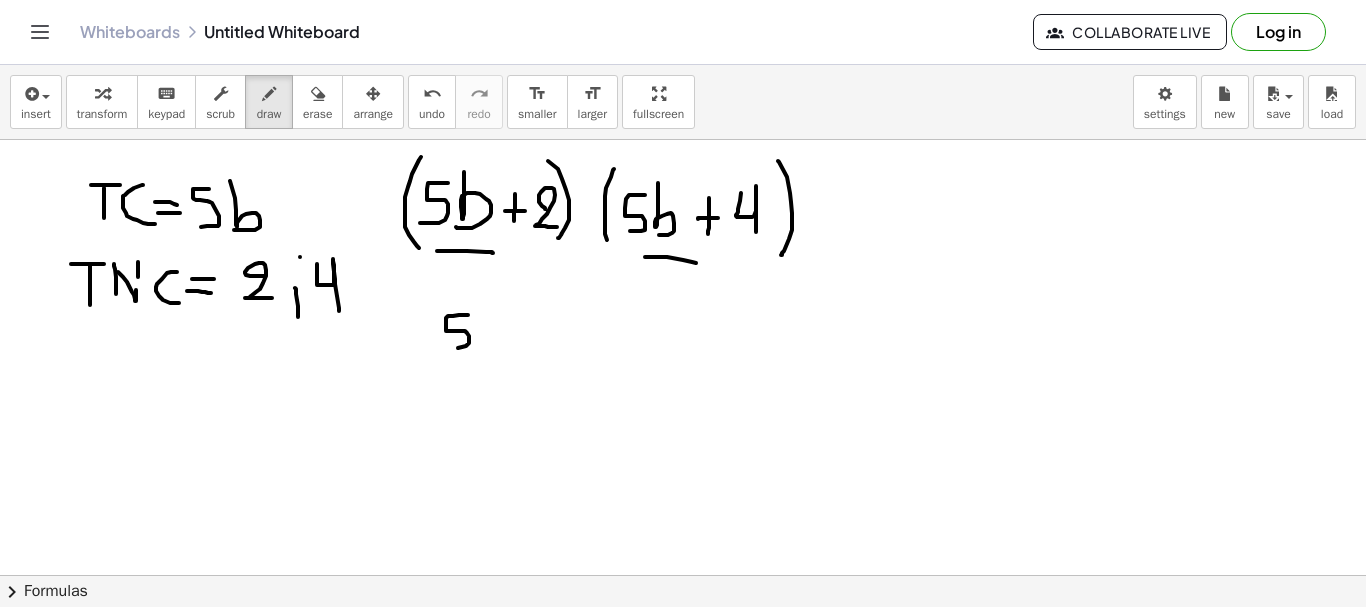 drag, startPoint x: 468, startPoint y: 315, endPoint x: 453, endPoint y: 348, distance: 36.249138 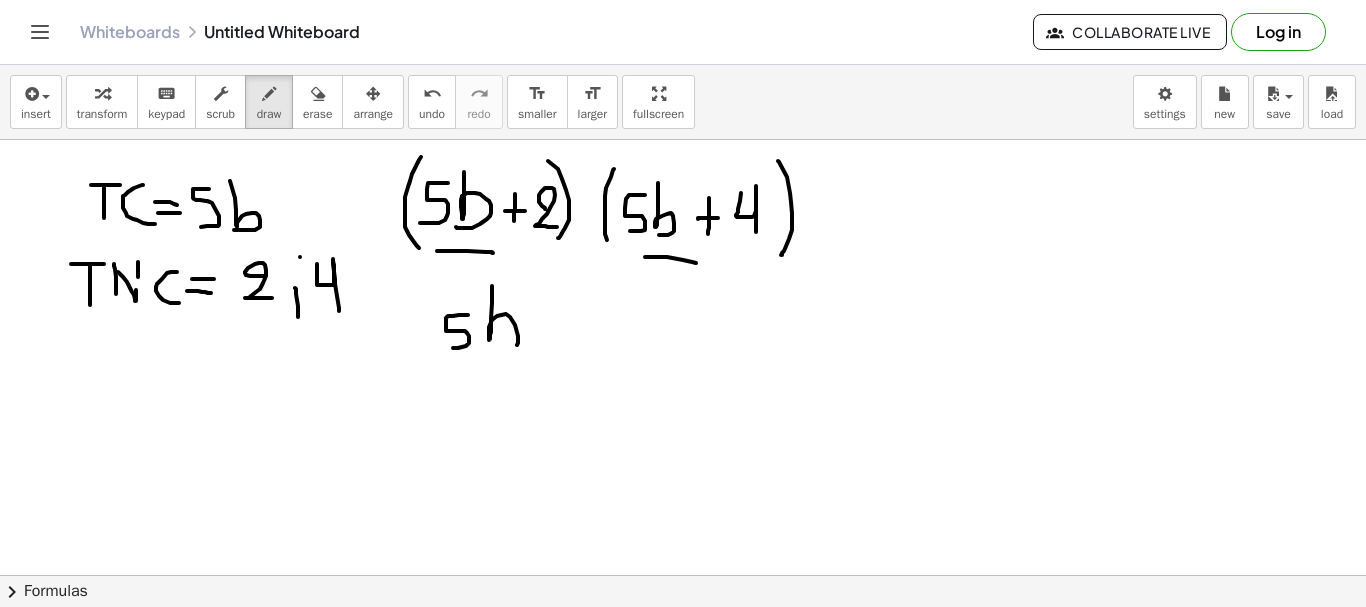drag, startPoint x: 492, startPoint y: 286, endPoint x: 493, endPoint y: 347, distance: 61.008198 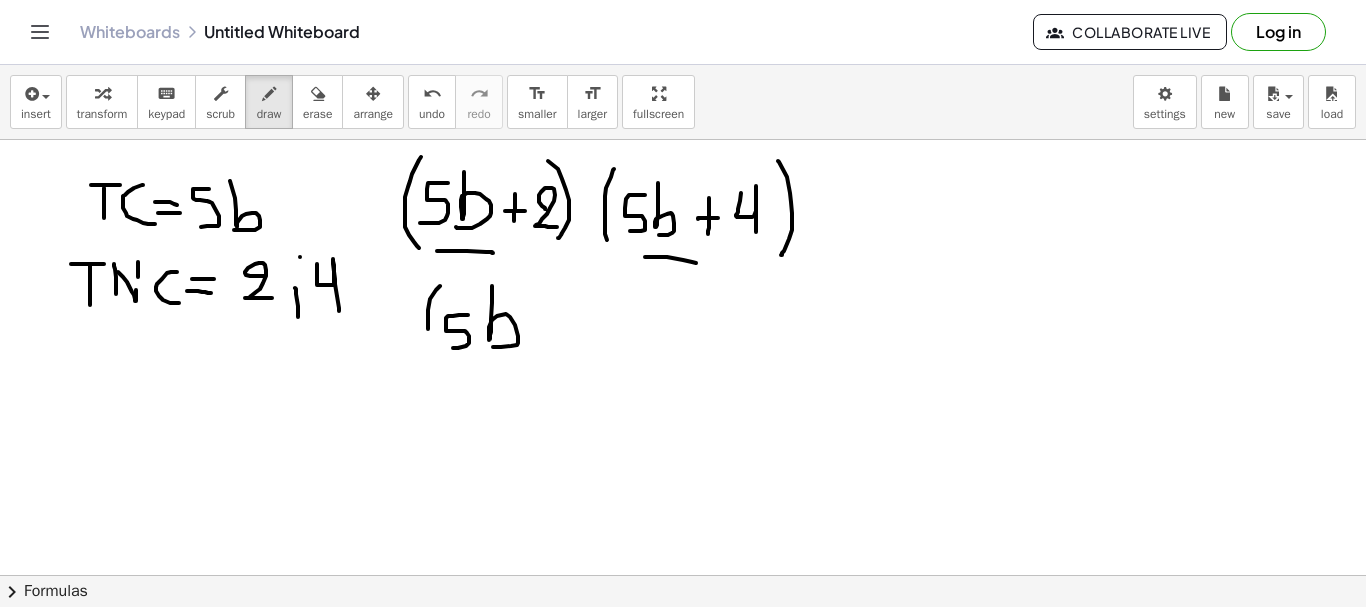 drag, startPoint x: 440, startPoint y: 286, endPoint x: 439, endPoint y: 353, distance: 67.00746 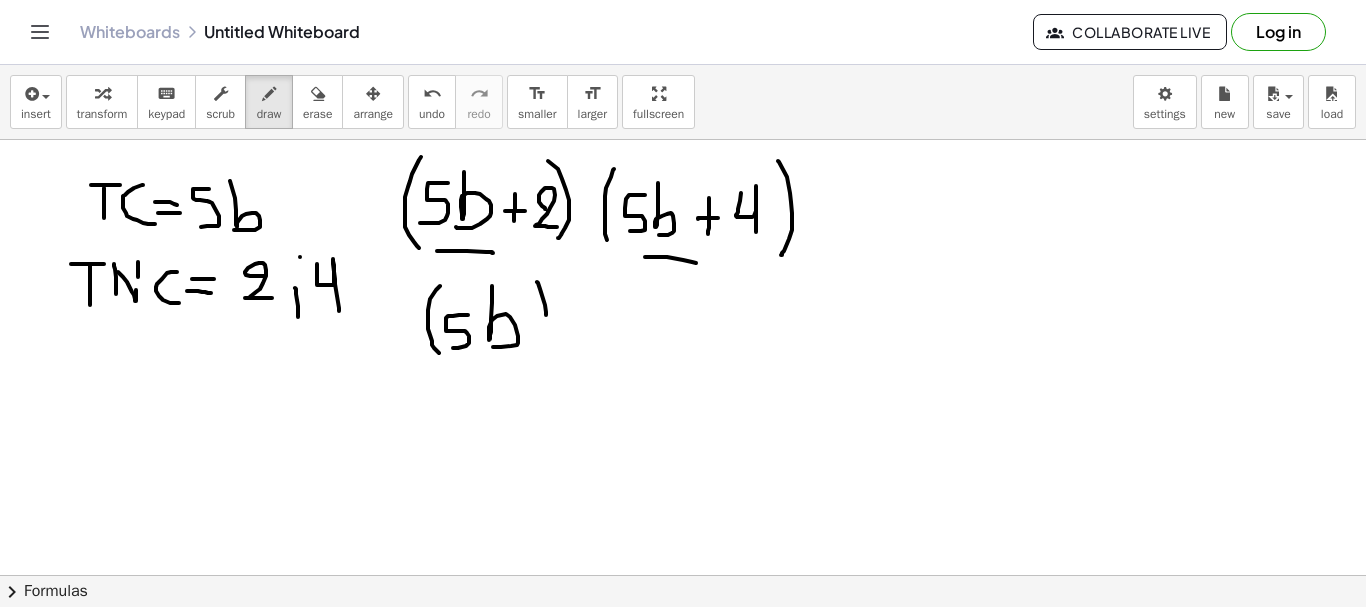 drag, startPoint x: 537, startPoint y: 282, endPoint x: 536, endPoint y: 344, distance: 62.008064 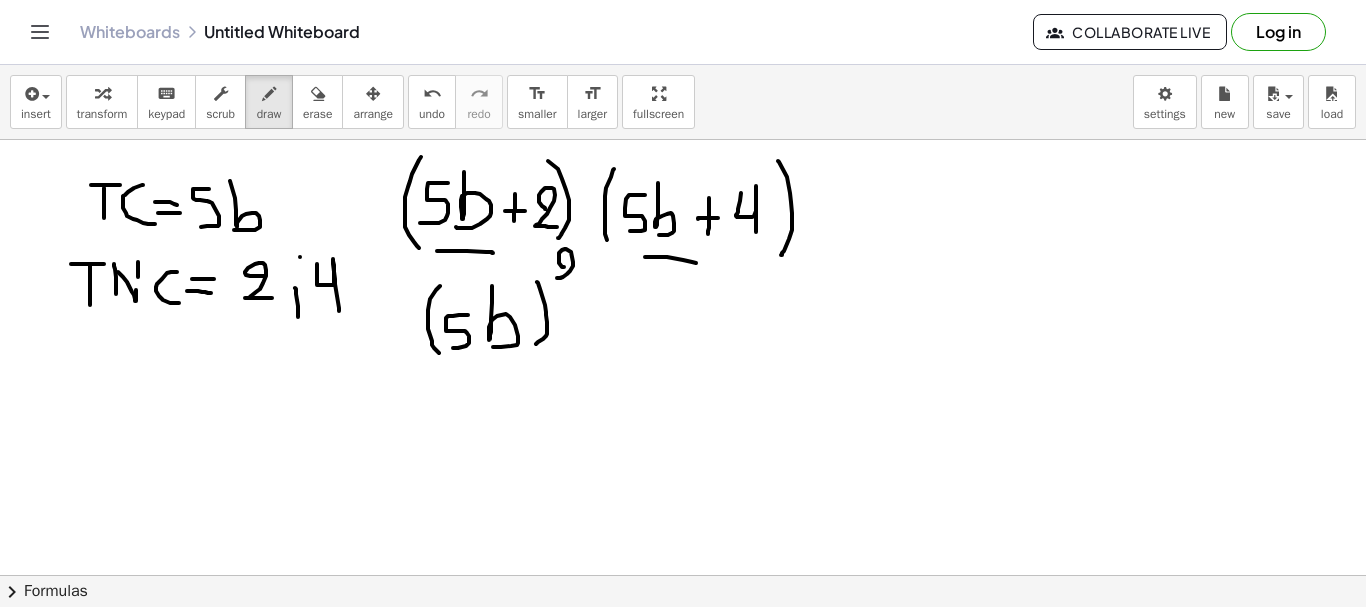 drag, startPoint x: 564, startPoint y: 267, endPoint x: 579, endPoint y: 279, distance: 19.209373 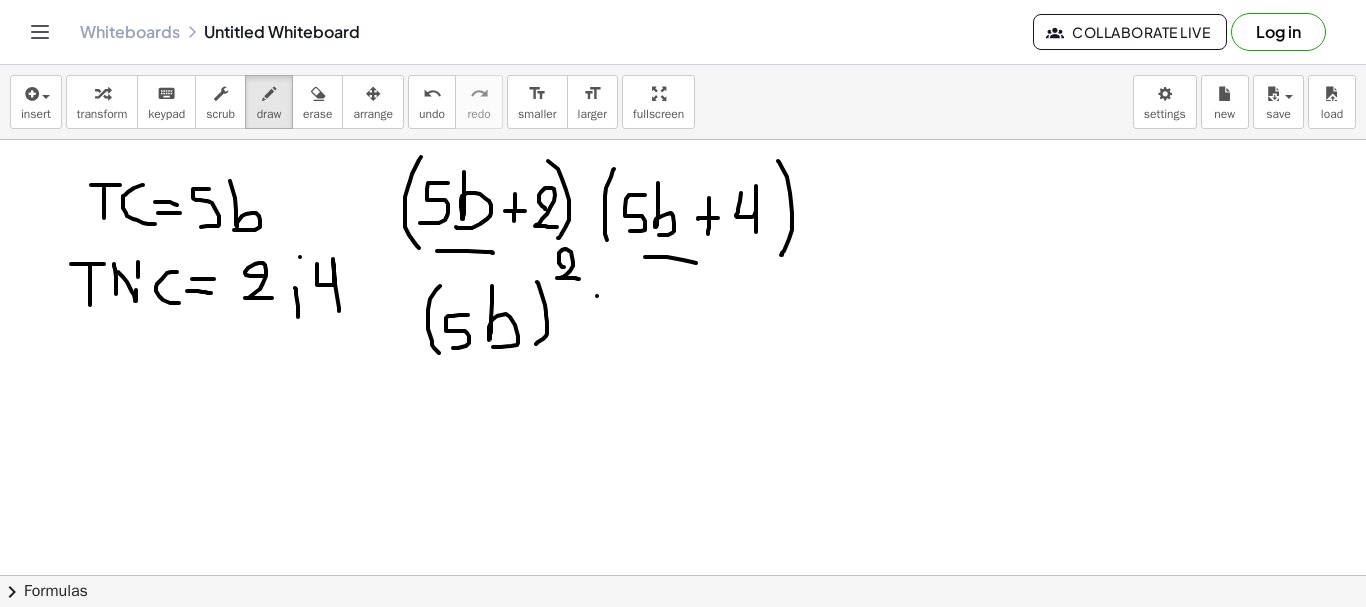 drag, startPoint x: 597, startPoint y: 296, endPoint x: 599, endPoint y: 345, distance: 49.0408 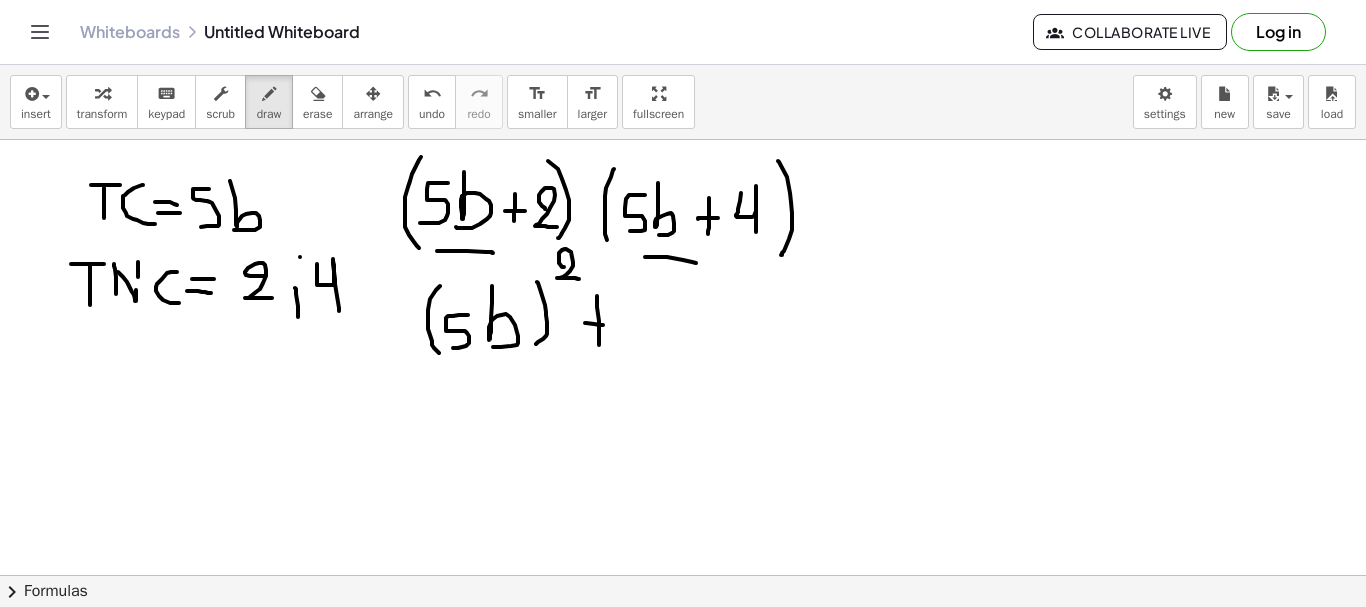 drag, startPoint x: 585, startPoint y: 323, endPoint x: 607, endPoint y: 325, distance: 22.090721 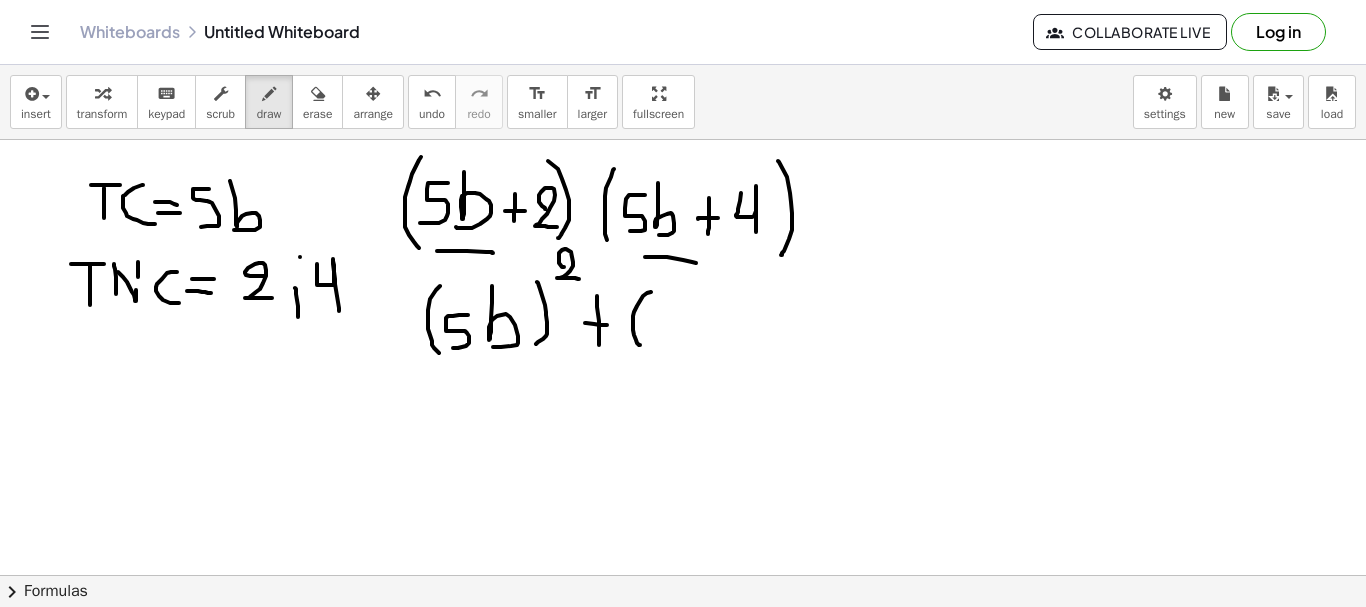 drag, startPoint x: 651, startPoint y: 292, endPoint x: 641, endPoint y: 347, distance: 55.9017 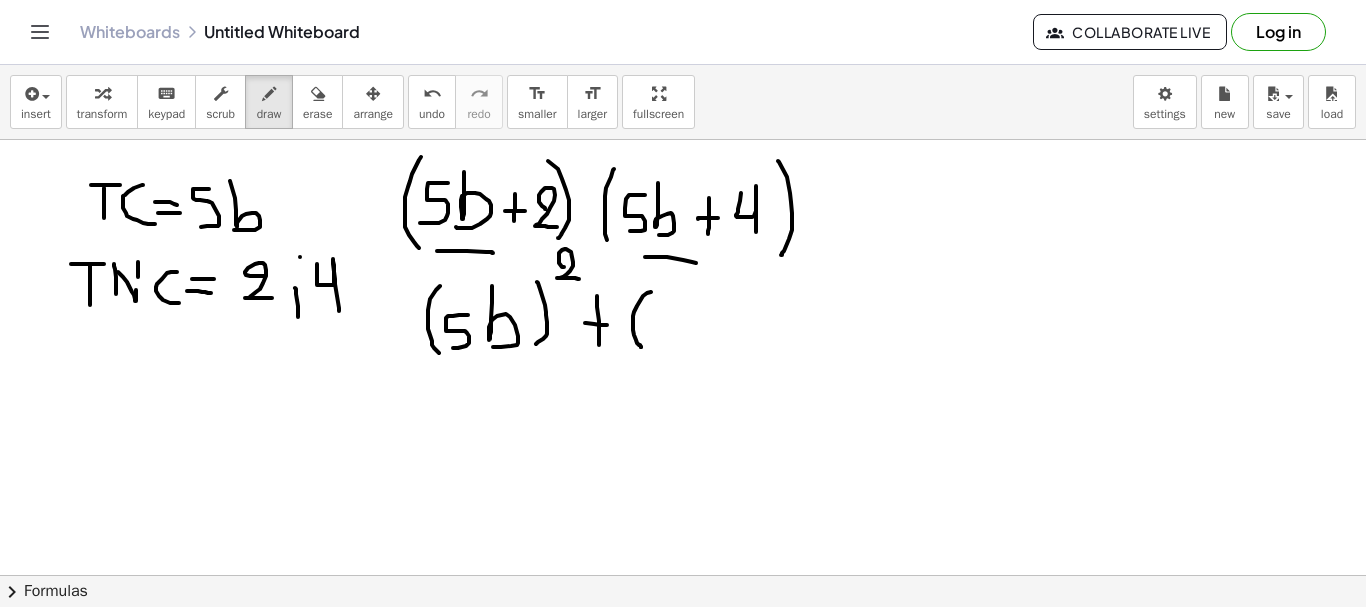 click at bounding box center [683, 293] 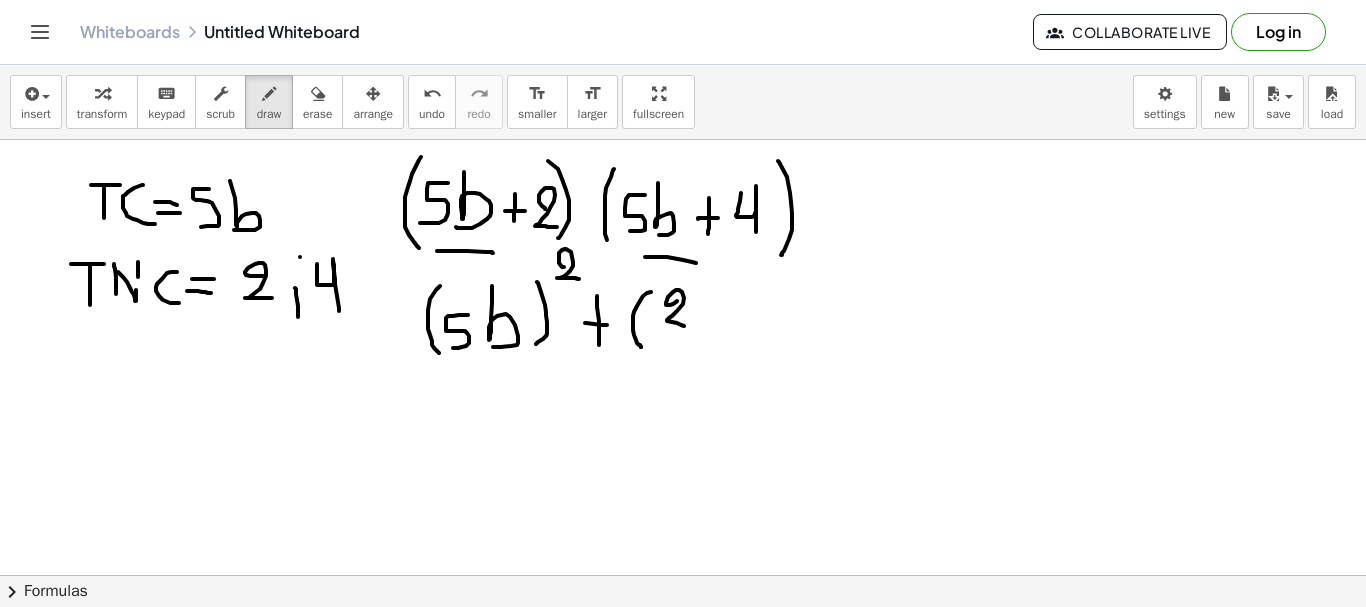 drag, startPoint x: 677, startPoint y: 301, endPoint x: 686, endPoint y: 327, distance: 27.513634 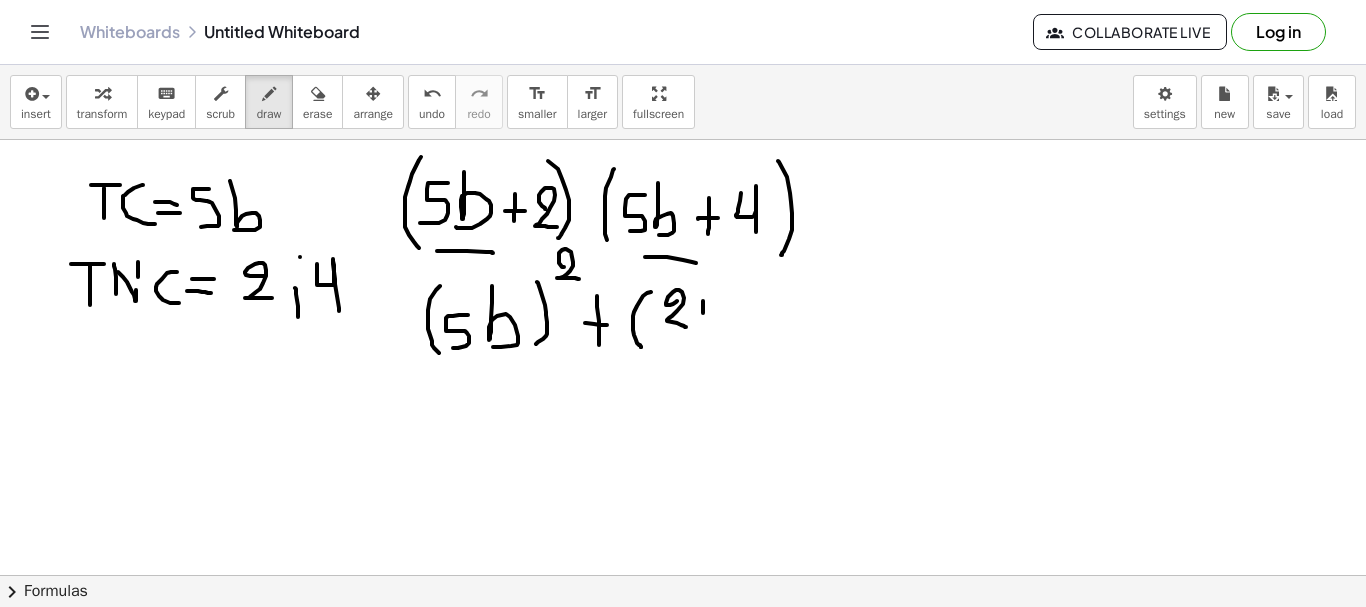 drag, startPoint x: 703, startPoint y: 301, endPoint x: 703, endPoint y: 329, distance: 28 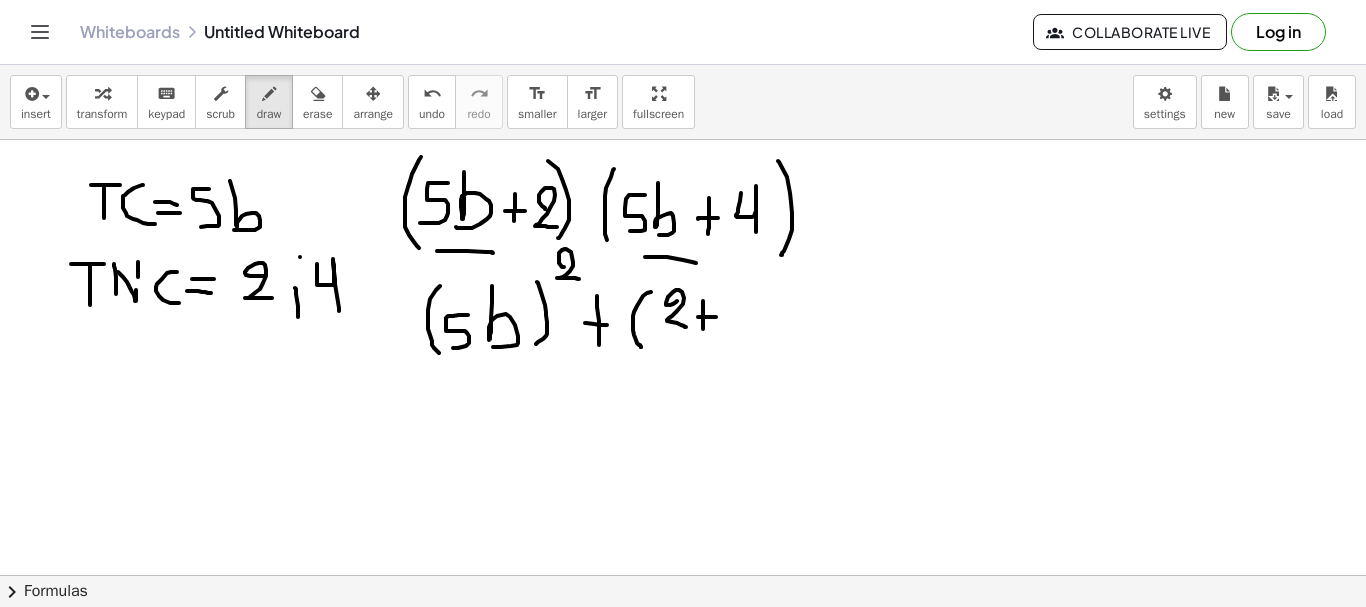 drag, startPoint x: 698, startPoint y: 317, endPoint x: 716, endPoint y: 317, distance: 18 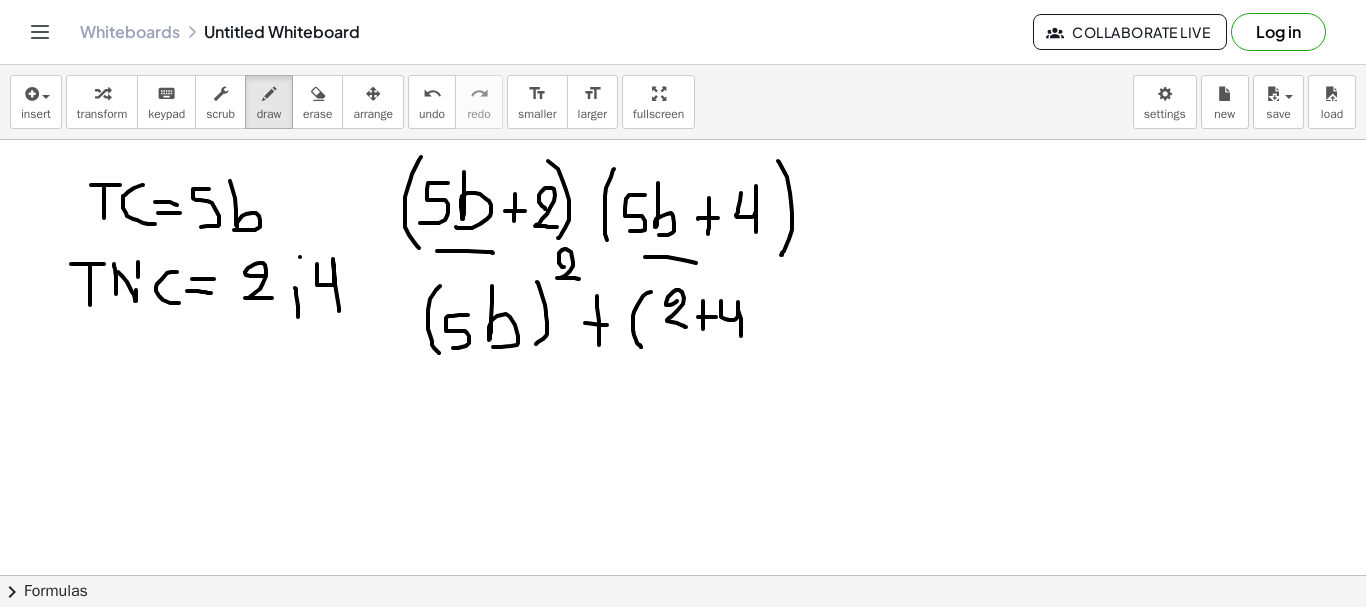 drag, startPoint x: 721, startPoint y: 301, endPoint x: 741, endPoint y: 337, distance: 41.18252 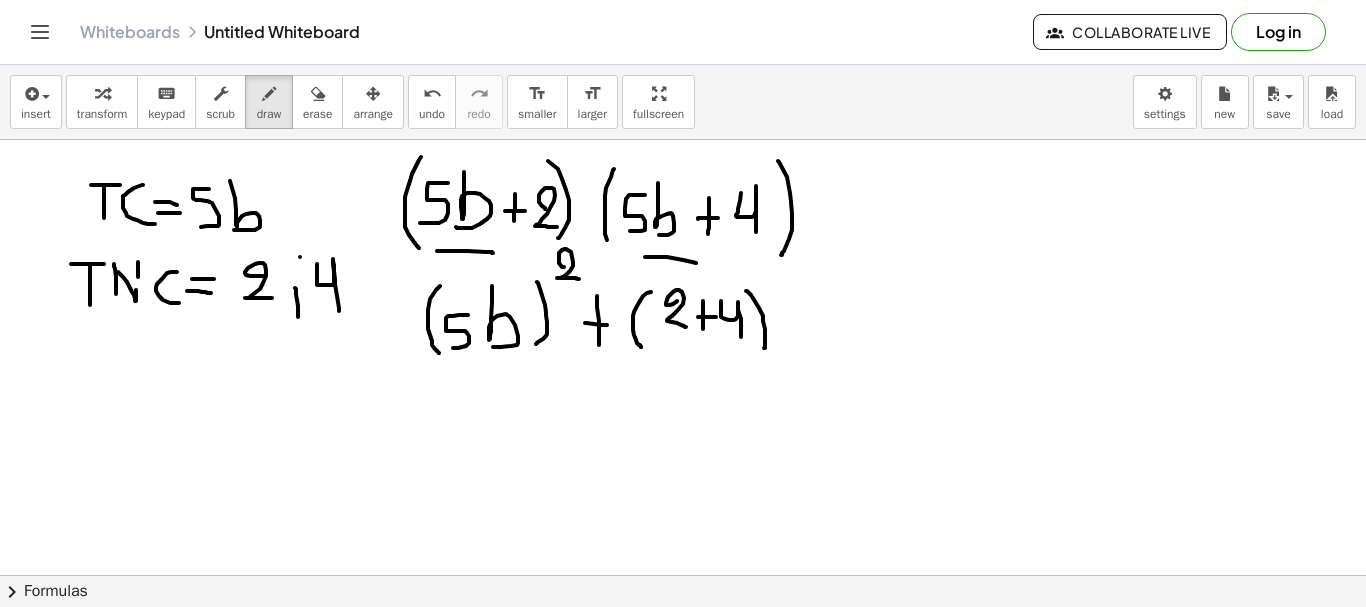 drag, startPoint x: 746, startPoint y: 291, endPoint x: 759, endPoint y: 354, distance: 64.327286 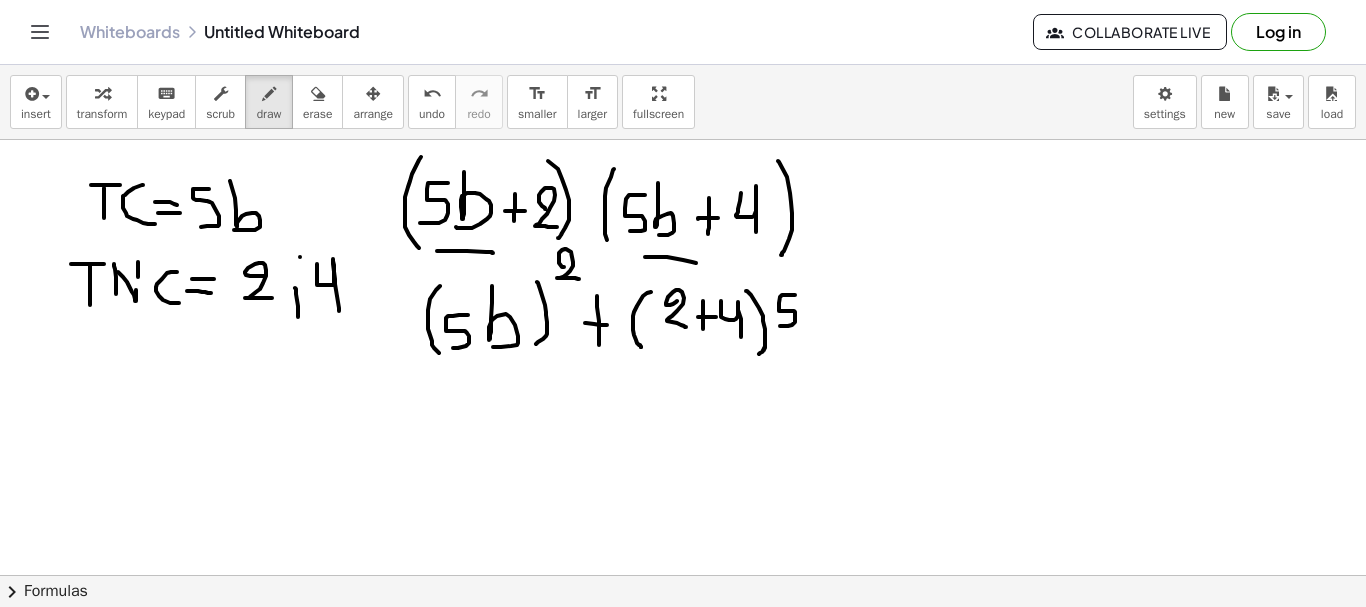 drag, startPoint x: 795, startPoint y: 295, endPoint x: 779, endPoint y: 326, distance: 34.88553 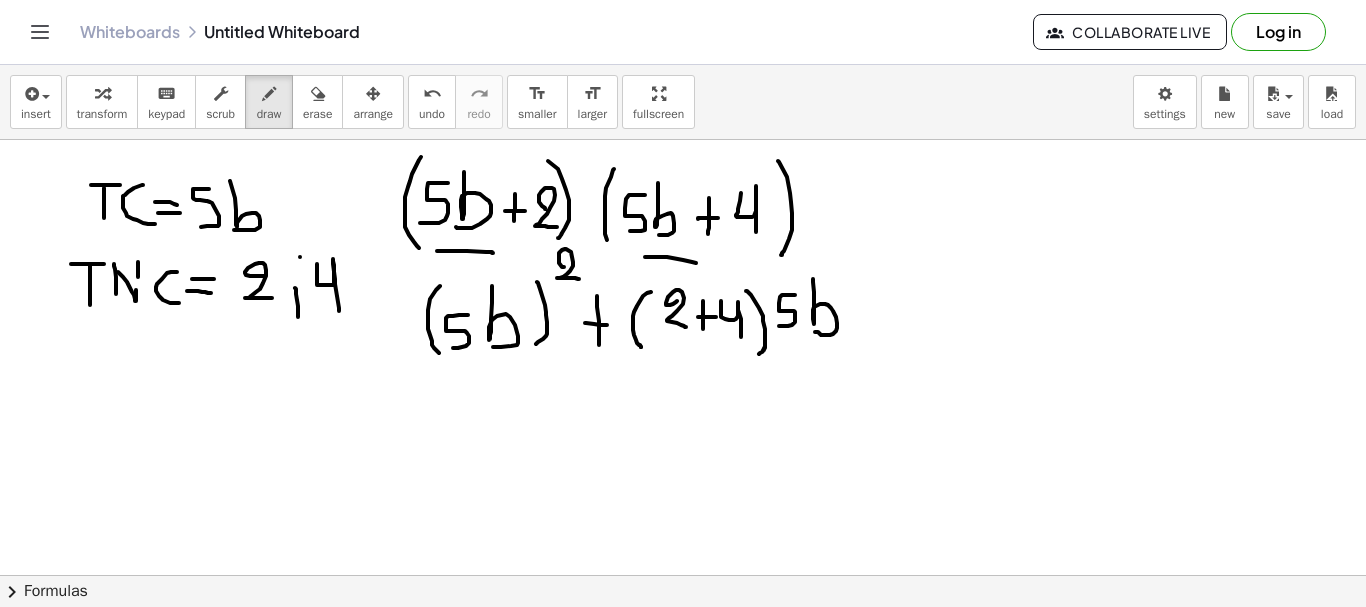 drag, startPoint x: 813, startPoint y: 279, endPoint x: 814, endPoint y: 331, distance: 52.009613 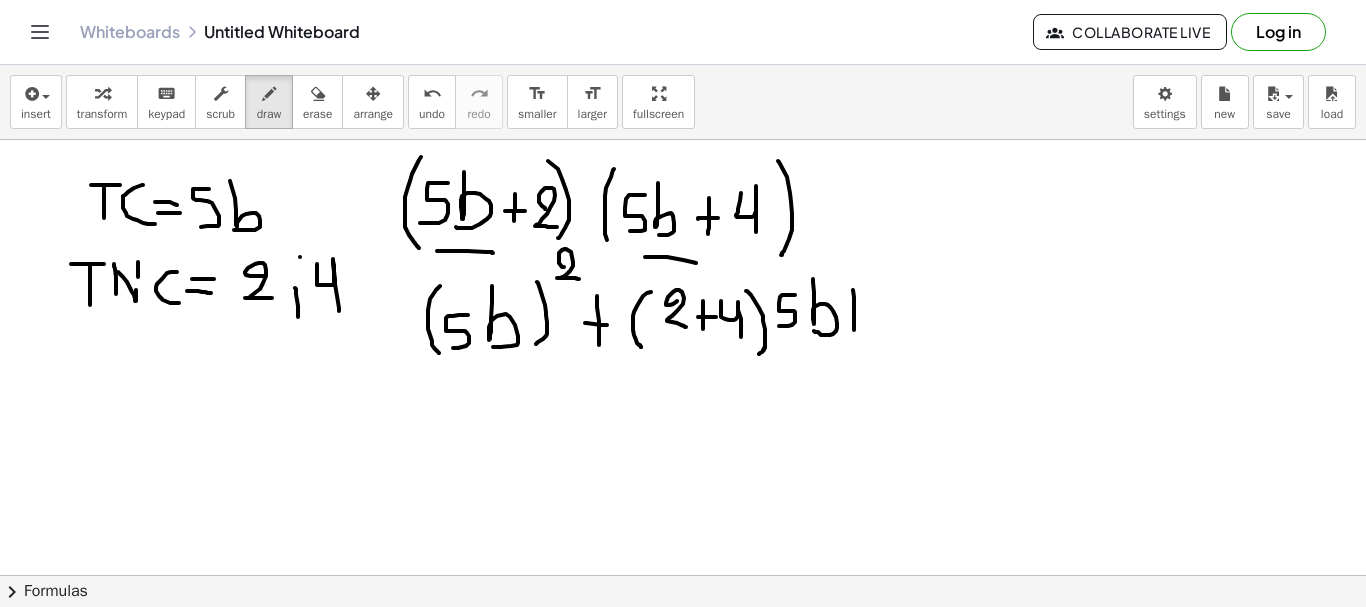 drag, startPoint x: 853, startPoint y: 290, endPoint x: 854, endPoint y: 330, distance: 40.012497 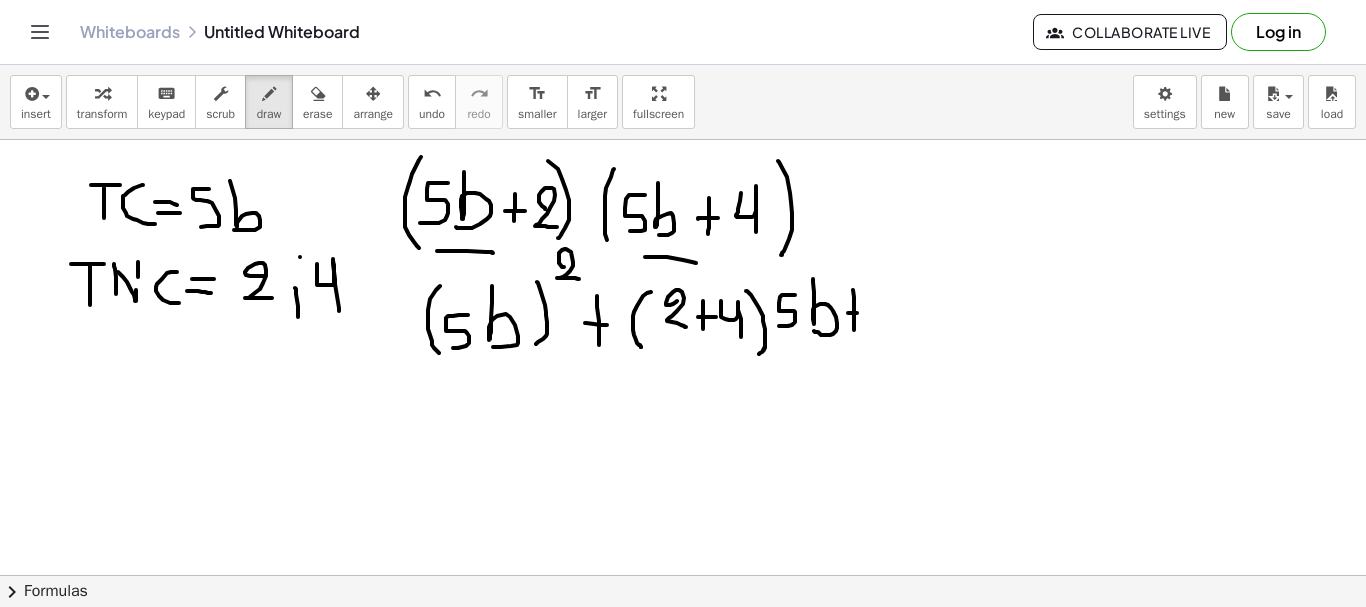 drag, startPoint x: 848, startPoint y: 313, endPoint x: 871, endPoint y: 313, distance: 23 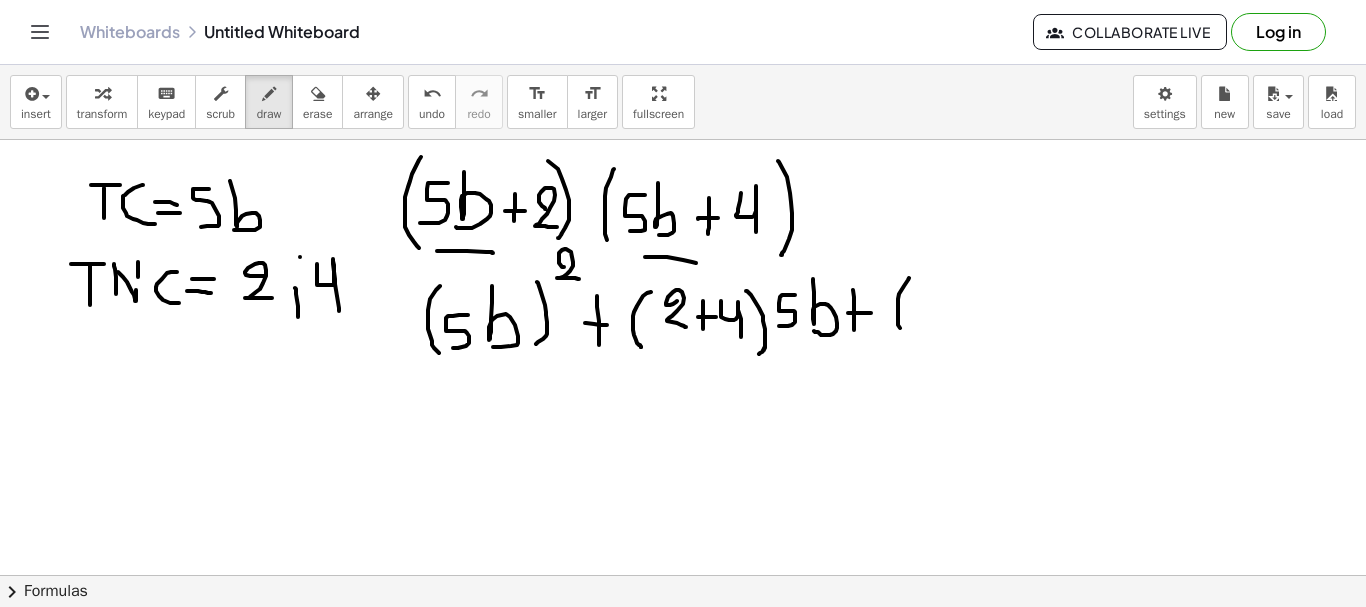 drag, startPoint x: 909, startPoint y: 278, endPoint x: 907, endPoint y: 334, distance: 56.0357 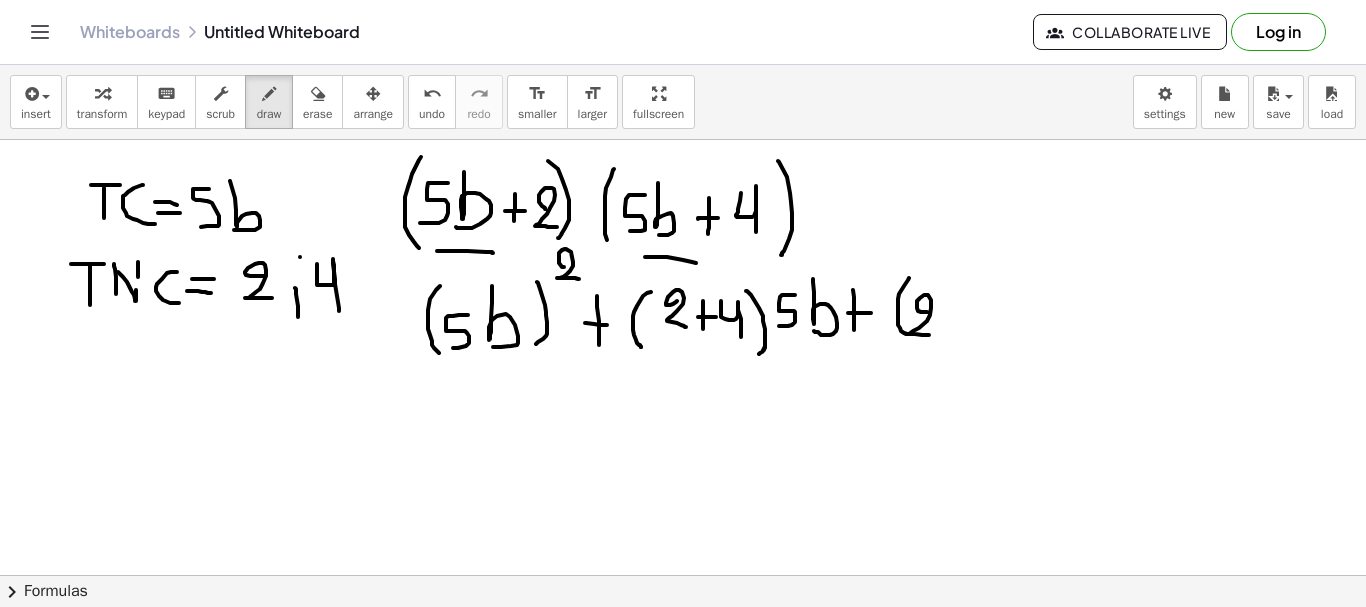 drag, startPoint x: 927, startPoint y: 312, endPoint x: 933, endPoint y: 335, distance: 23.769728 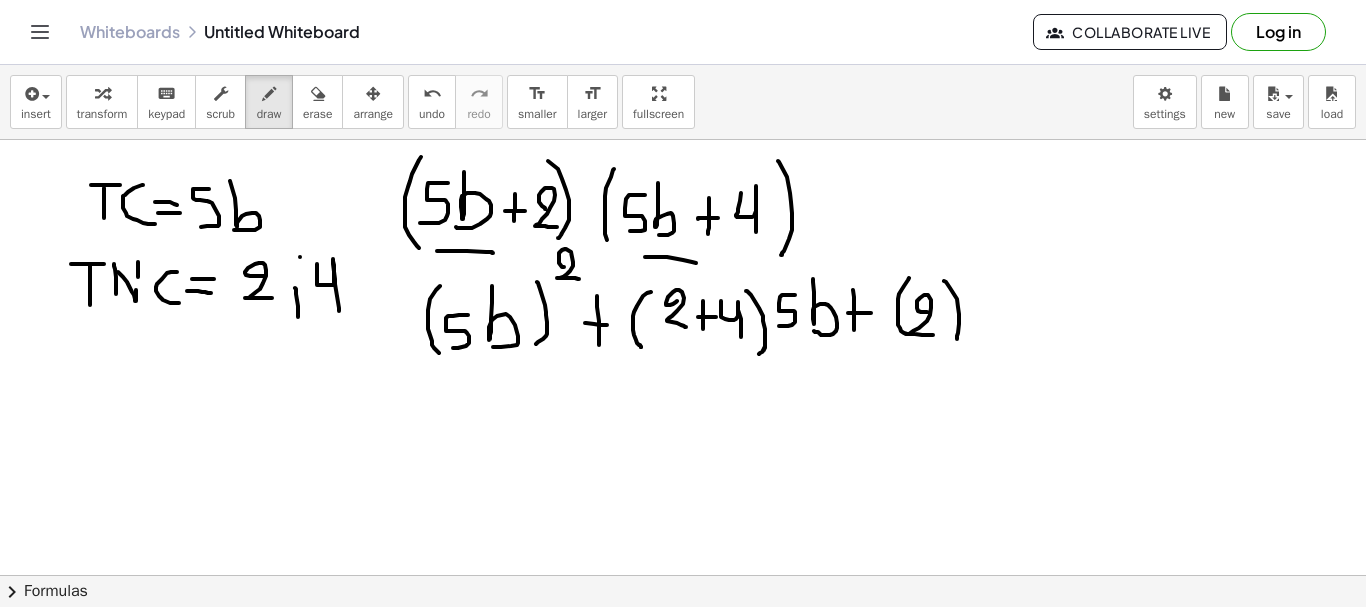 drag, startPoint x: 944, startPoint y: 281, endPoint x: 955, endPoint y: 341, distance: 61 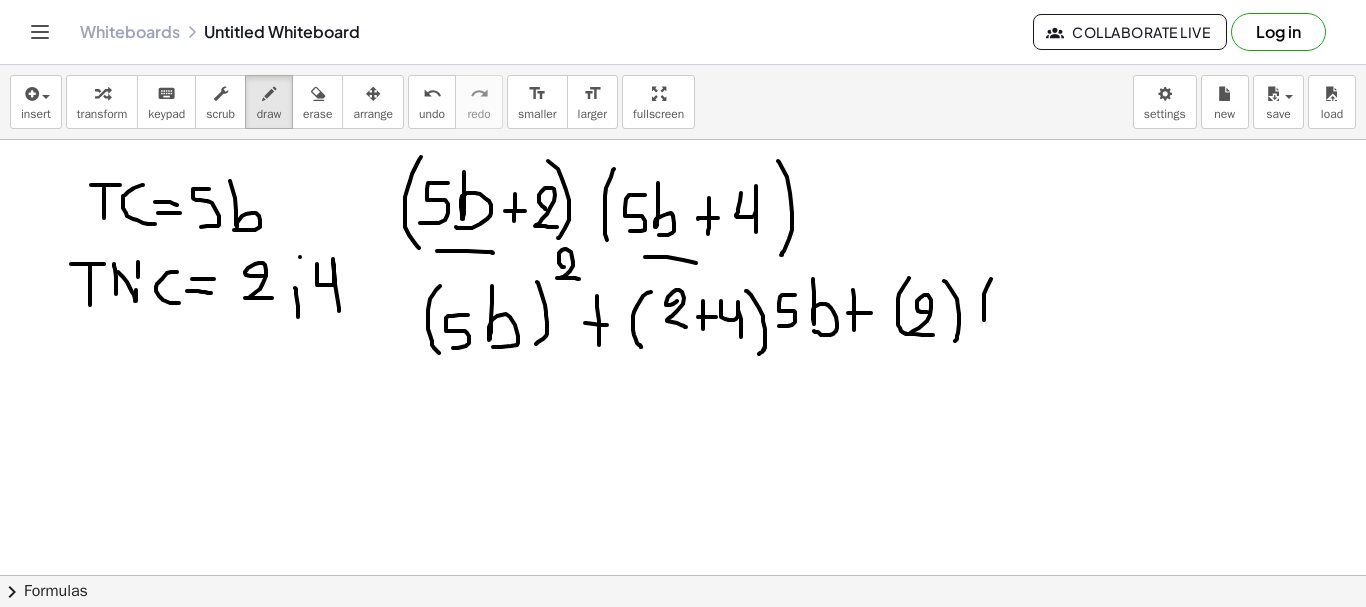 drag, startPoint x: 991, startPoint y: 279, endPoint x: 991, endPoint y: 338, distance: 59 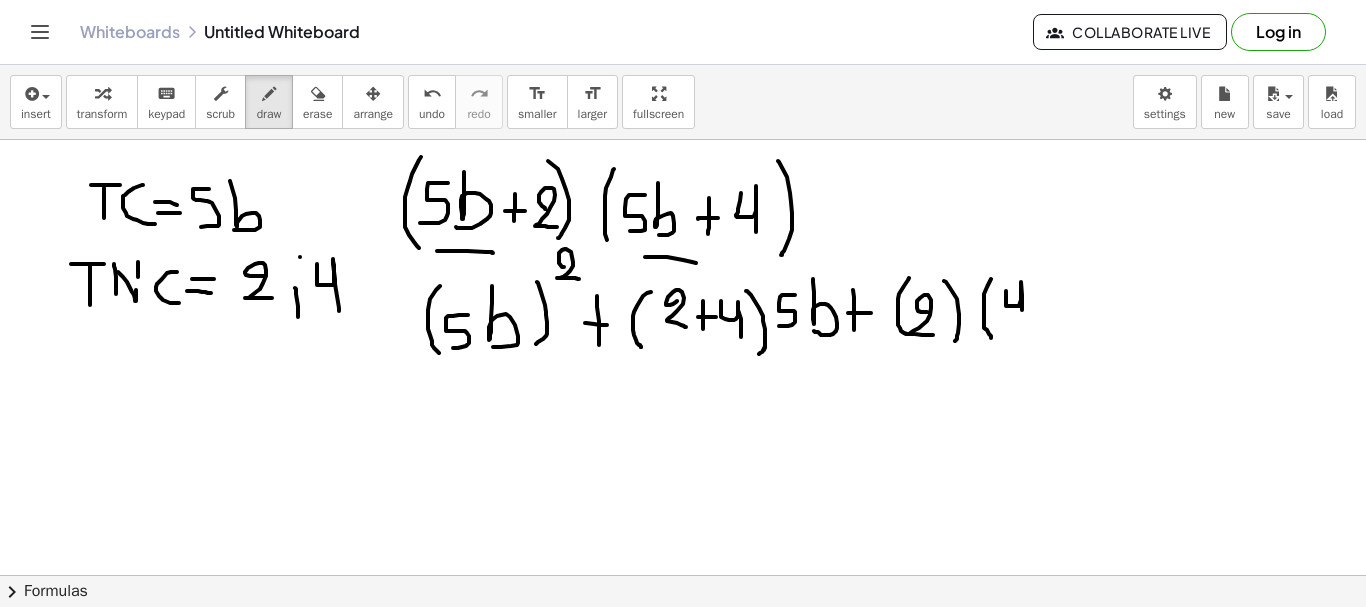 drag, startPoint x: 1006, startPoint y: 291, endPoint x: 1022, endPoint y: 323, distance: 35.77709 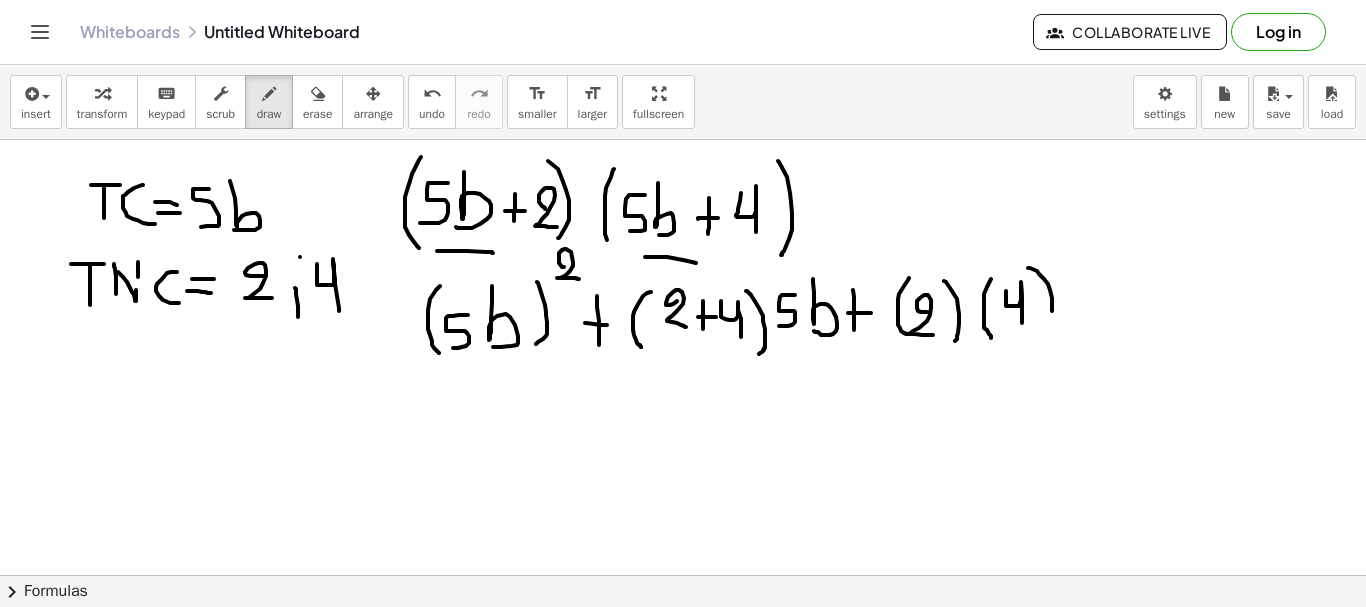 drag, startPoint x: 1028, startPoint y: 268, endPoint x: 1036, endPoint y: 346, distance: 78.40918 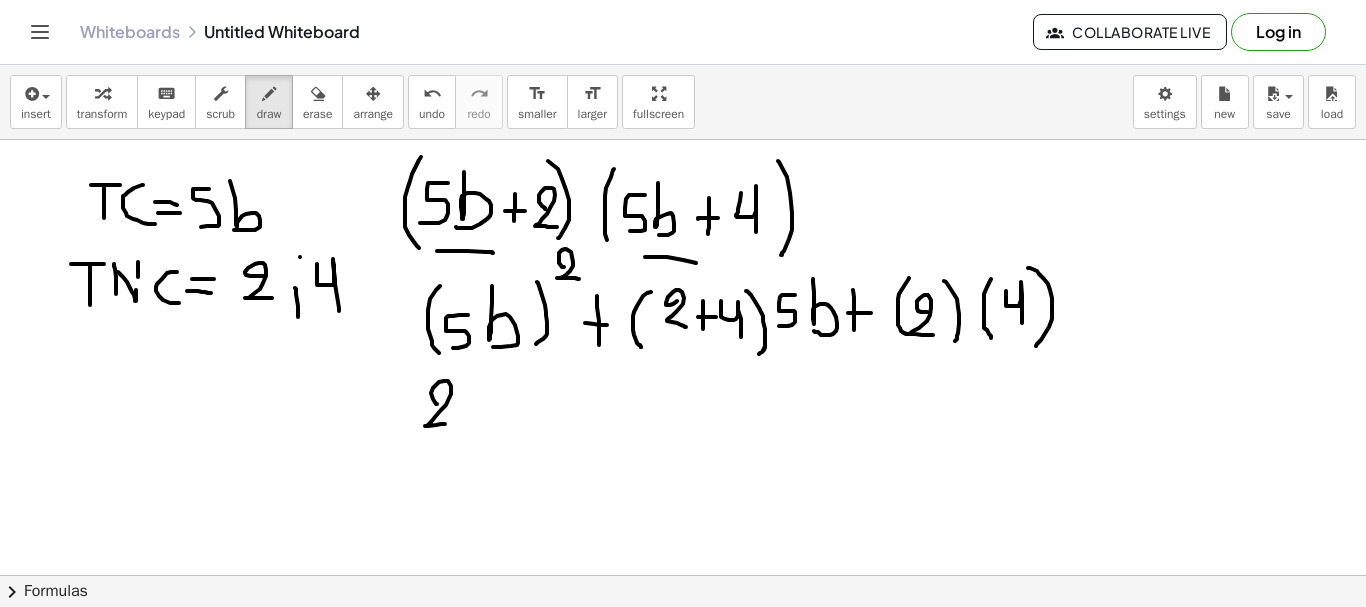 drag, startPoint x: 437, startPoint y: 404, endPoint x: 449, endPoint y: 424, distance: 23.323807 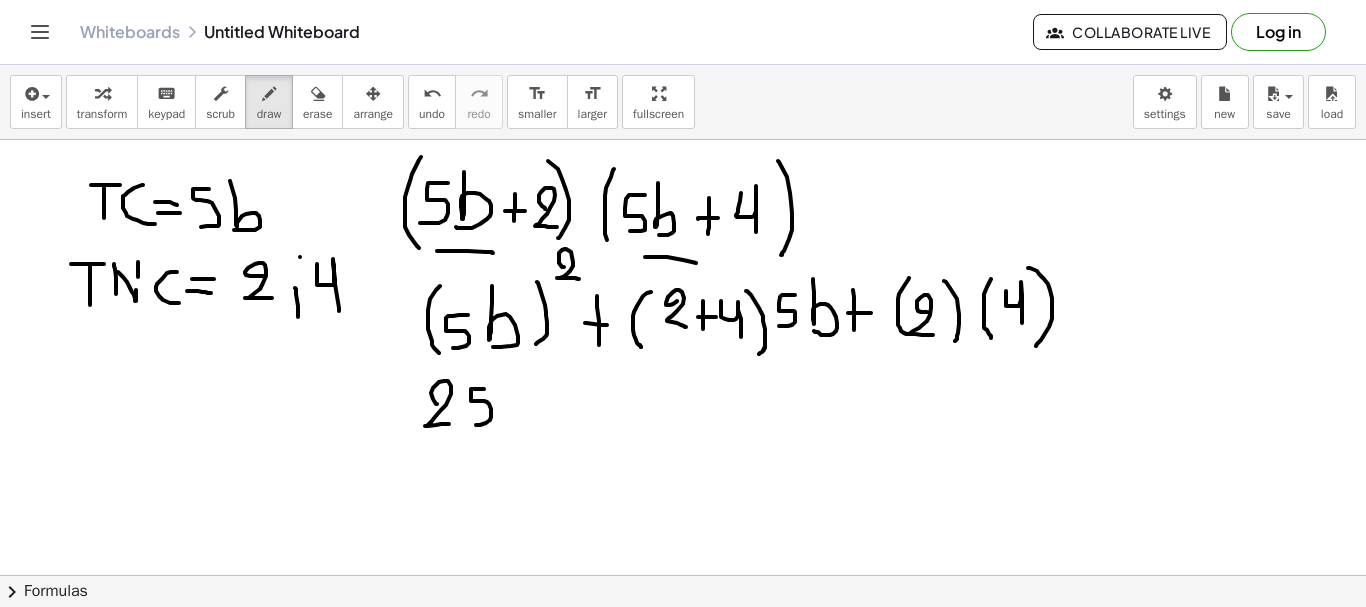 drag, startPoint x: 484, startPoint y: 389, endPoint x: 471, endPoint y: 425, distance: 38.27532 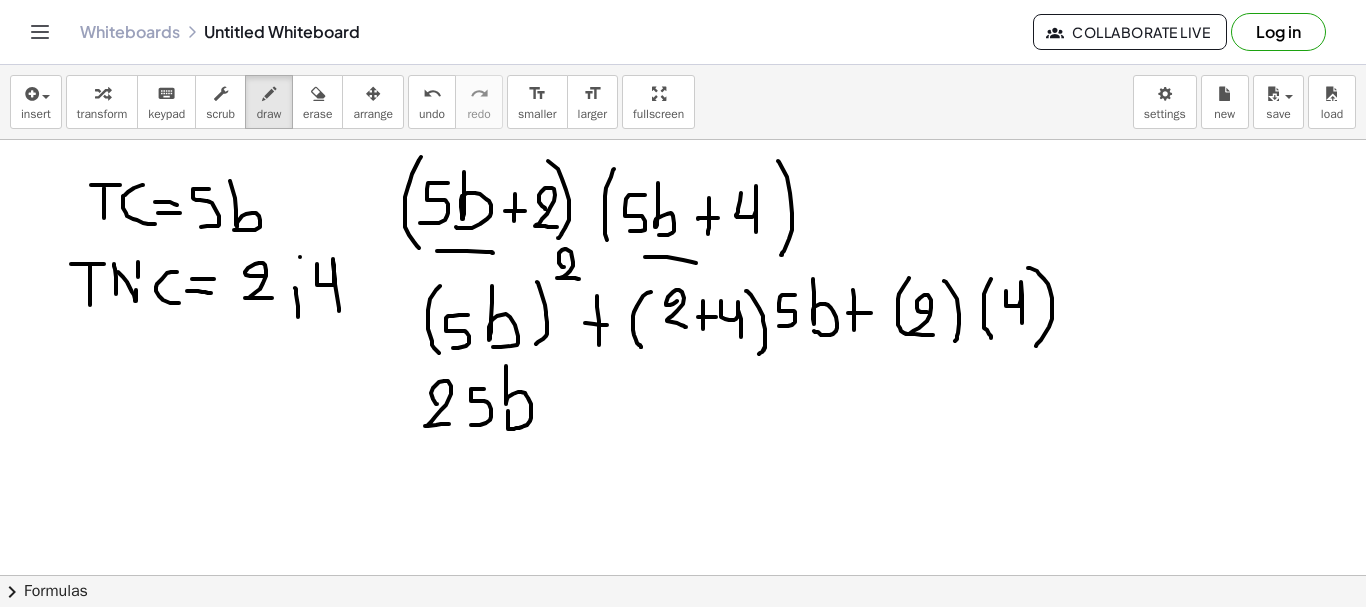 drag, startPoint x: 506, startPoint y: 366, endPoint x: 508, endPoint y: 403, distance: 37.054016 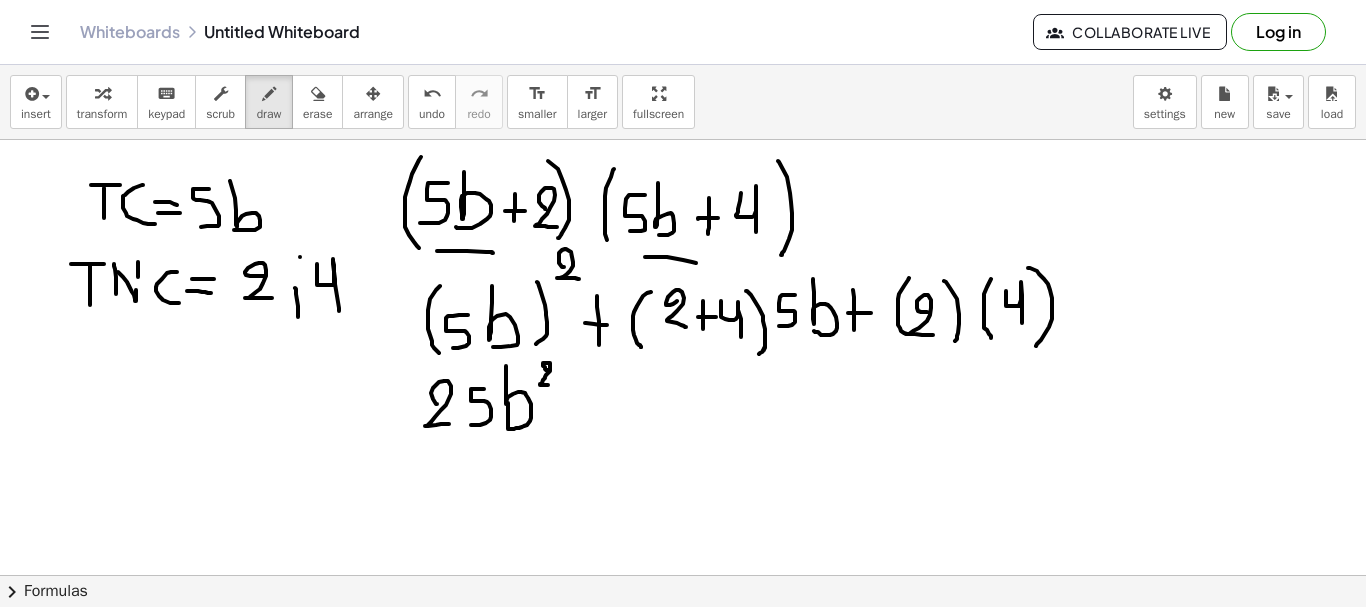 drag, startPoint x: 549, startPoint y: 370, endPoint x: 551, endPoint y: 385, distance: 15.132746 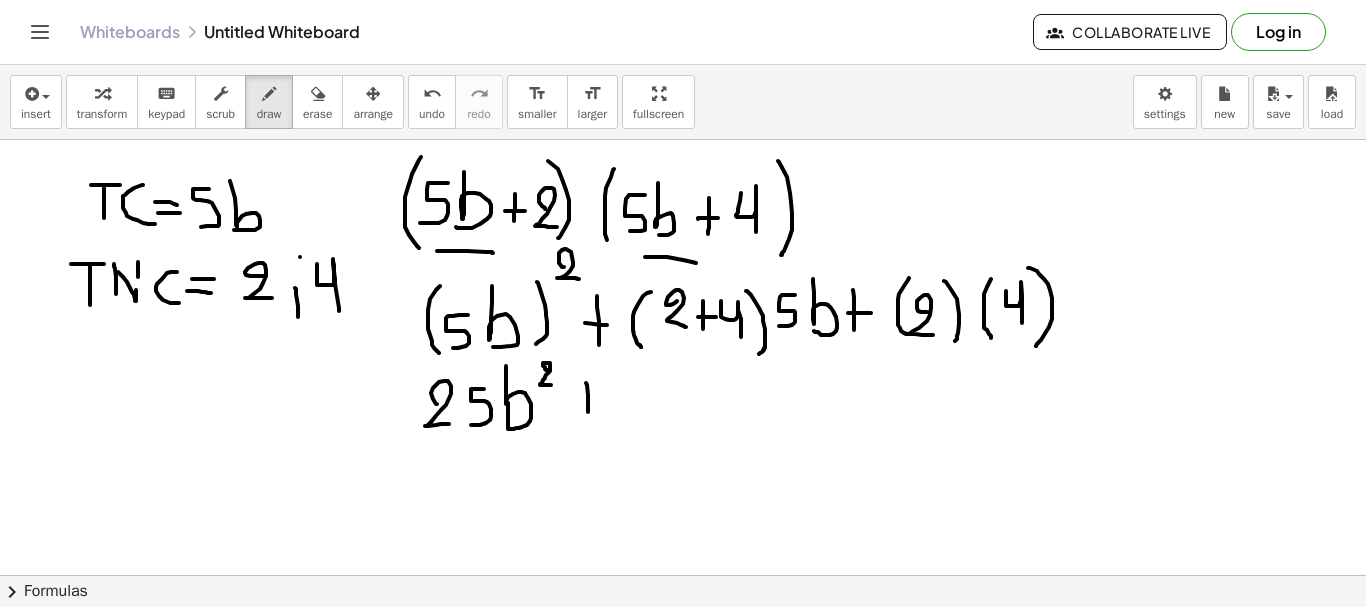 drag, startPoint x: 586, startPoint y: 383, endPoint x: 588, endPoint y: 425, distance: 42.047592 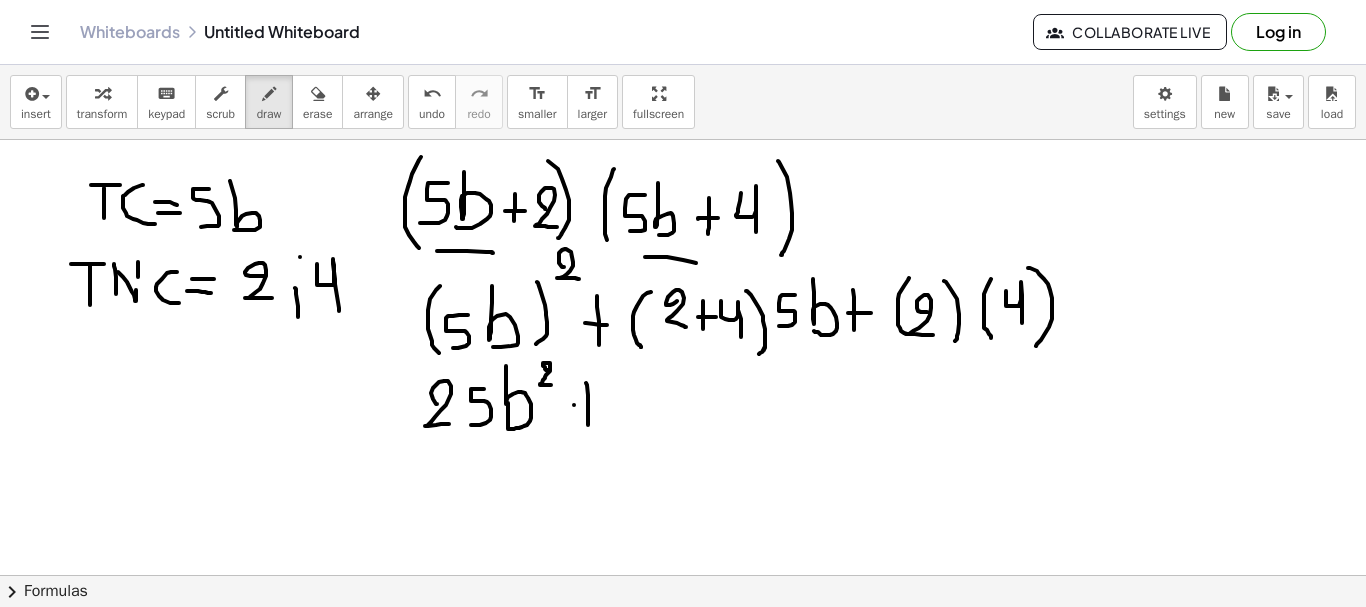 drag, startPoint x: 574, startPoint y: 405, endPoint x: 603, endPoint y: 406, distance: 29.017237 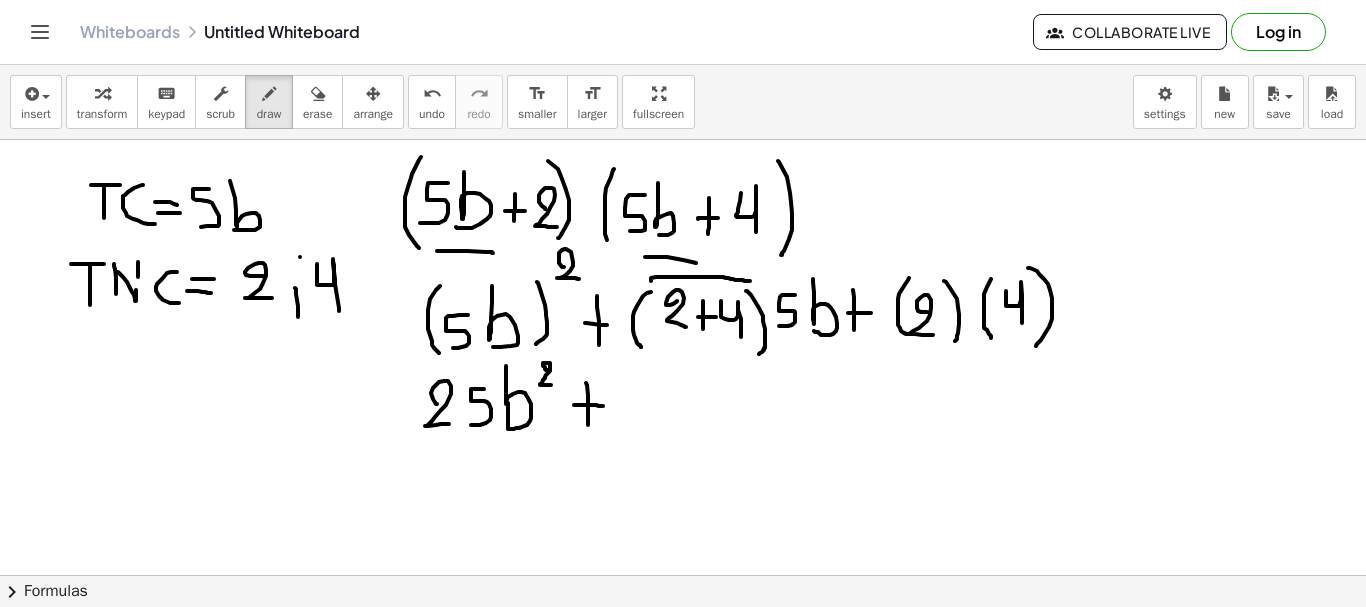 drag, startPoint x: 651, startPoint y: 281, endPoint x: 751, endPoint y: 284, distance: 100.04499 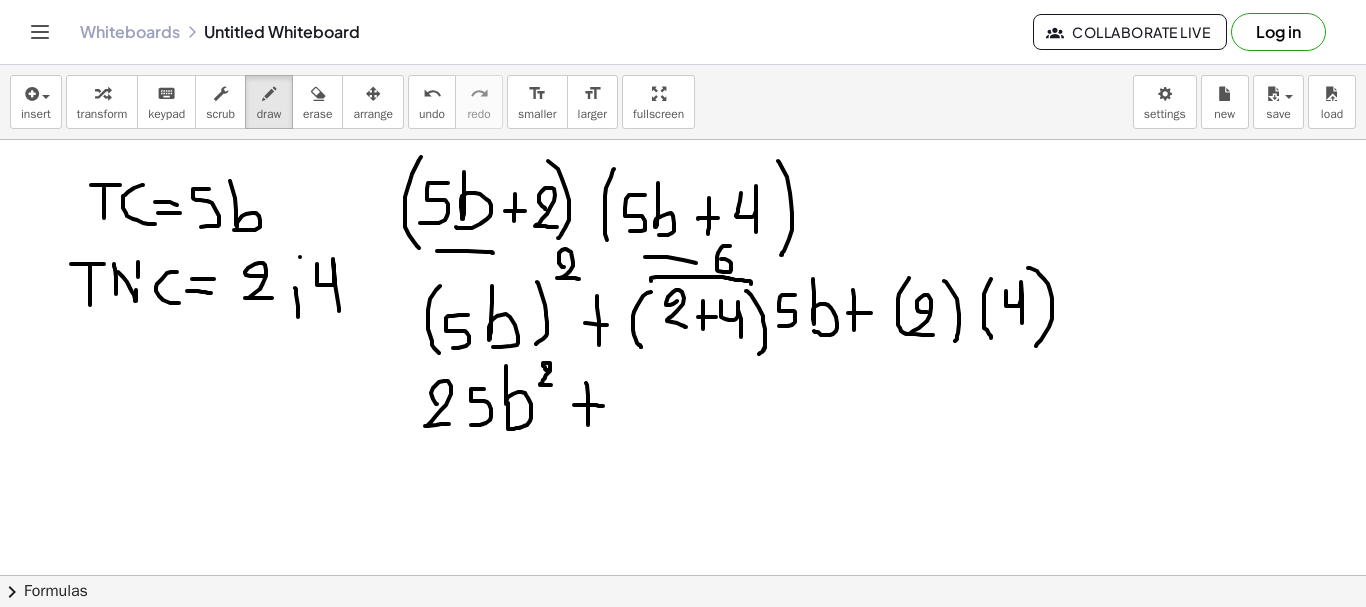 drag, startPoint x: 730, startPoint y: 246, endPoint x: 719, endPoint y: 259, distance: 17.029387 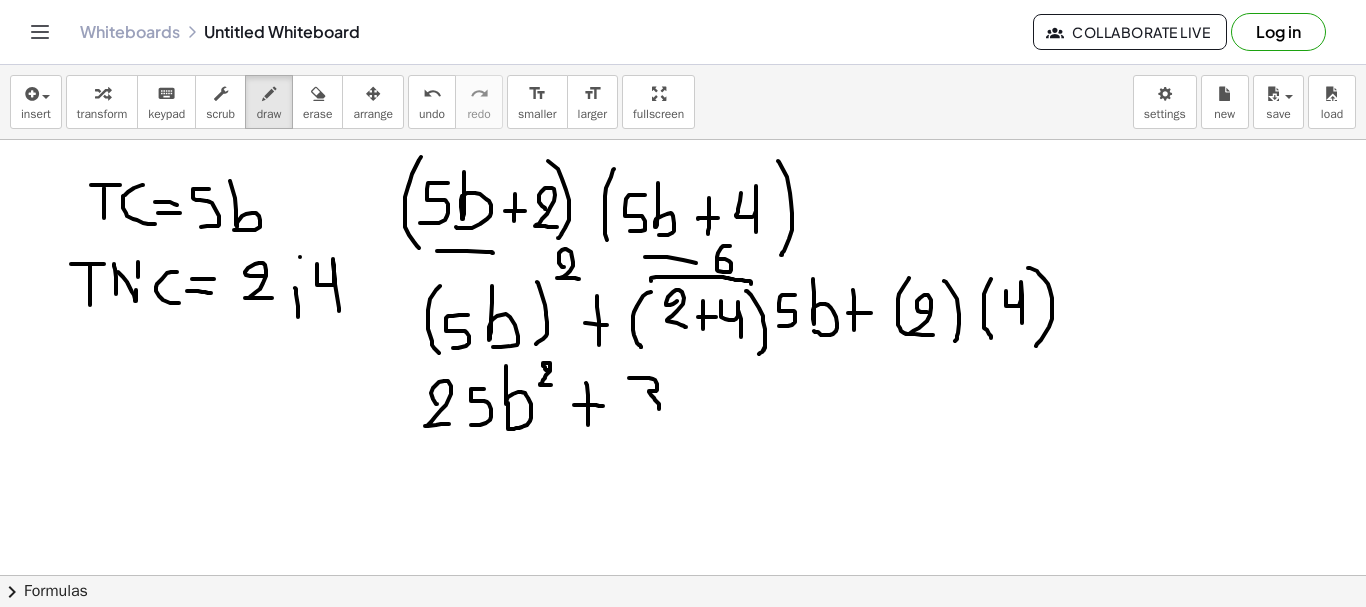 drag, startPoint x: 629, startPoint y: 378, endPoint x: 639, endPoint y: 414, distance: 37.363083 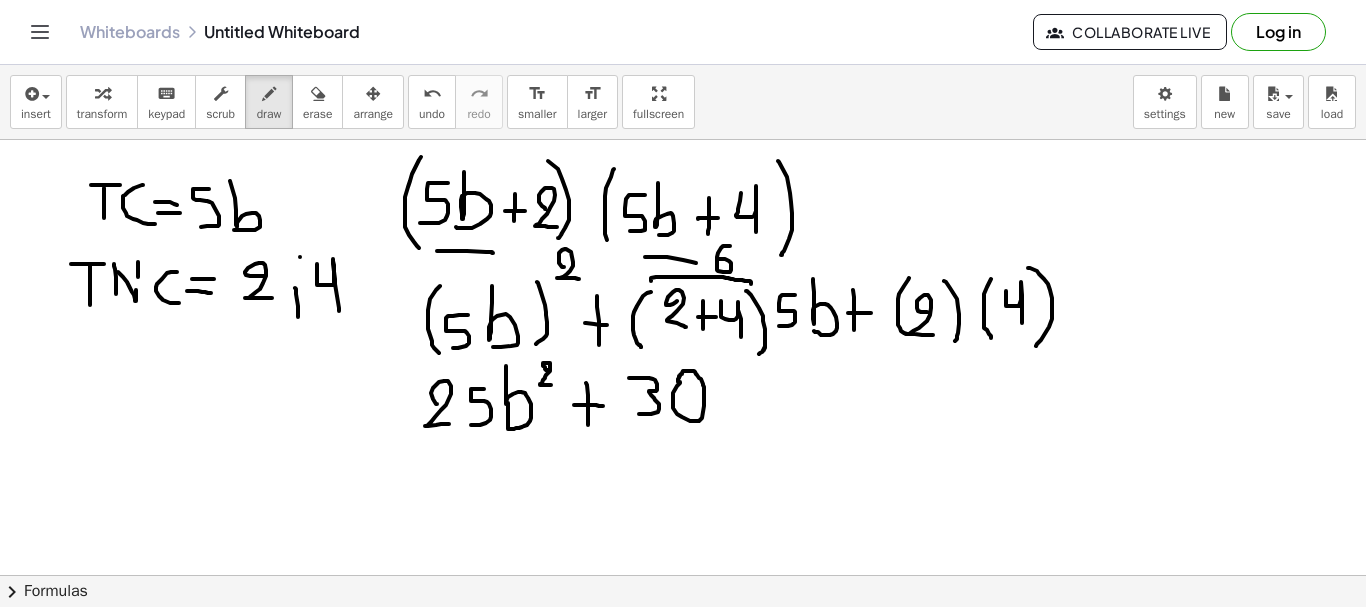click at bounding box center (683, 293) 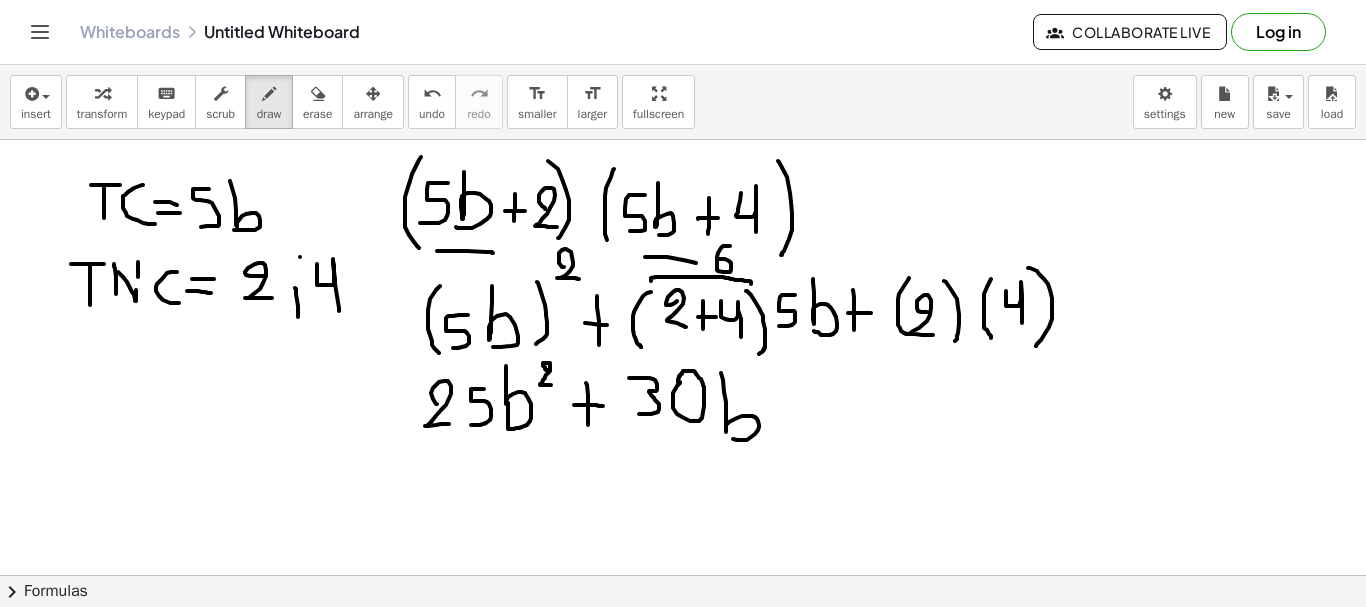 drag, startPoint x: 721, startPoint y: 373, endPoint x: 731, endPoint y: 438, distance: 65.76473 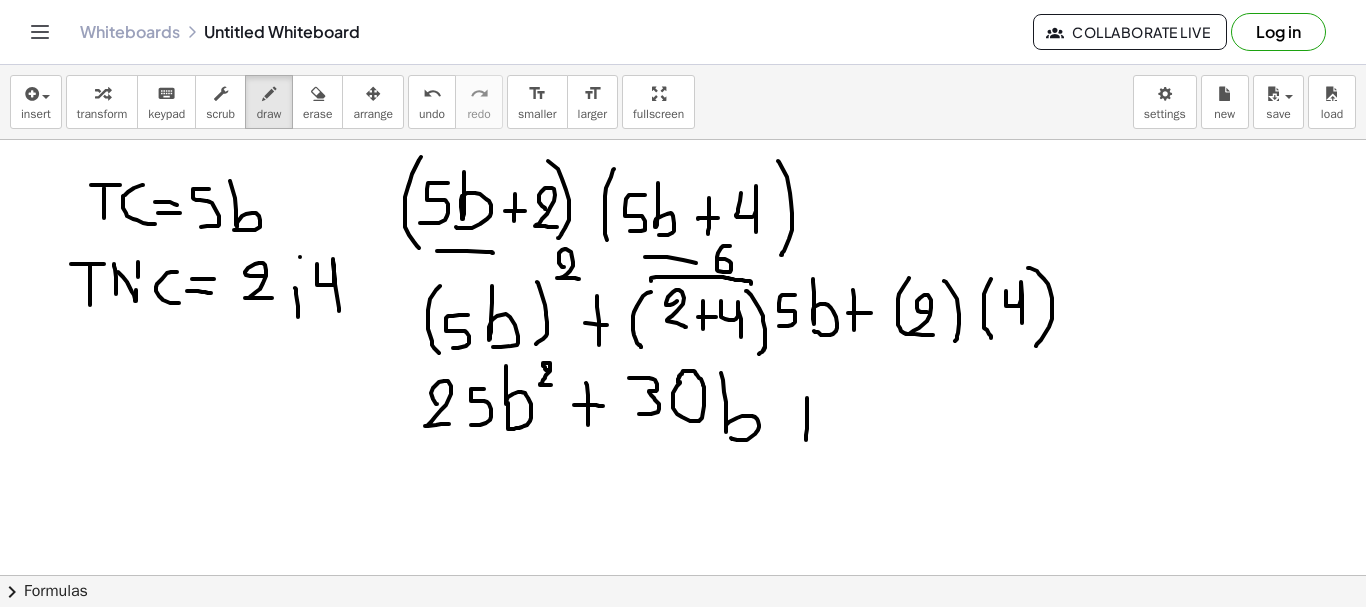 drag, startPoint x: 807, startPoint y: 398, endPoint x: 806, endPoint y: 443, distance: 45.01111 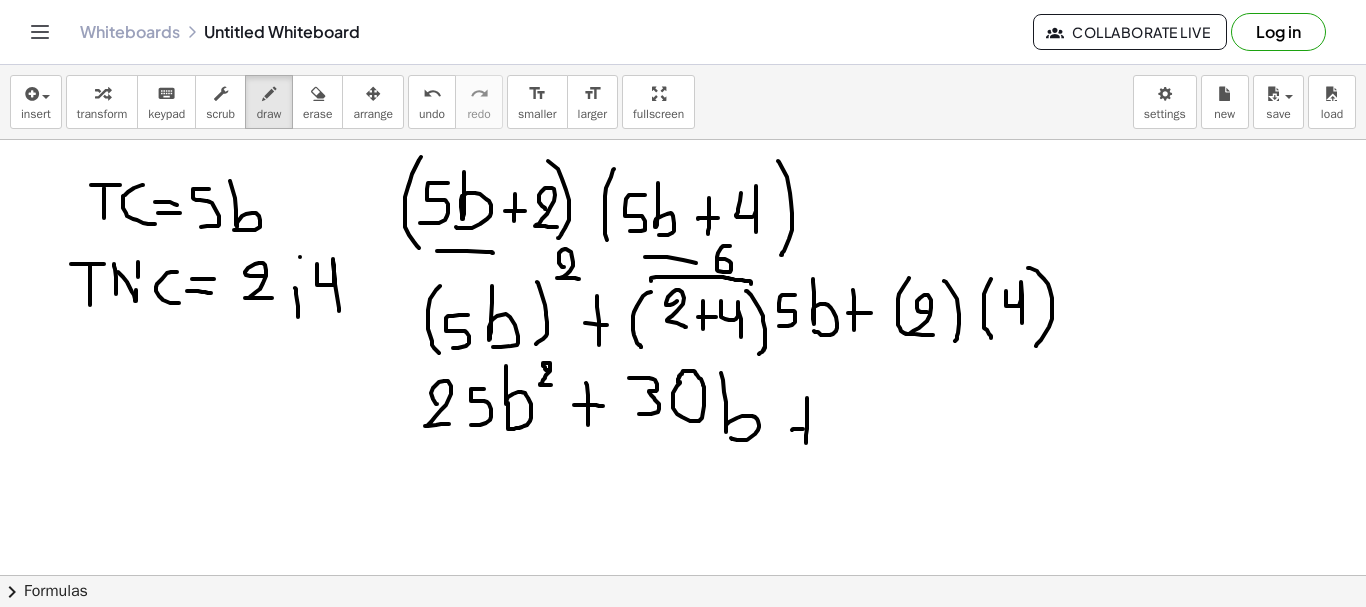 drag, startPoint x: 792, startPoint y: 430, endPoint x: 820, endPoint y: 429, distance: 28.01785 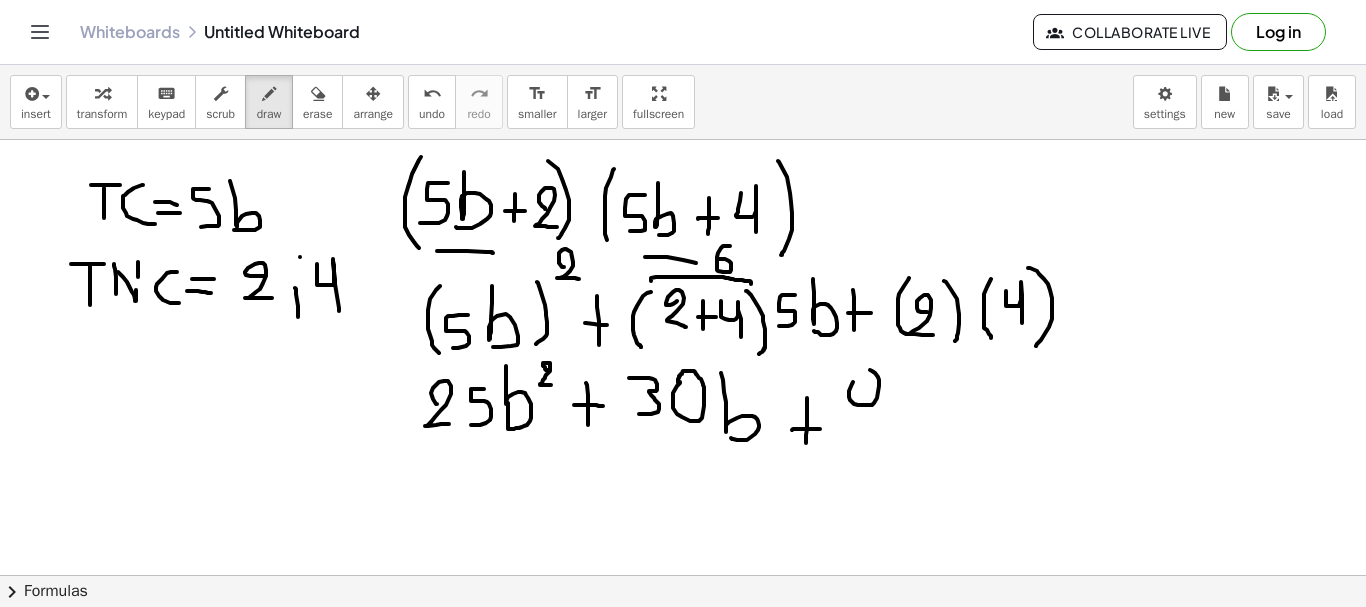 drag, startPoint x: 853, startPoint y: 382, endPoint x: 862, endPoint y: 372, distance: 13.453624 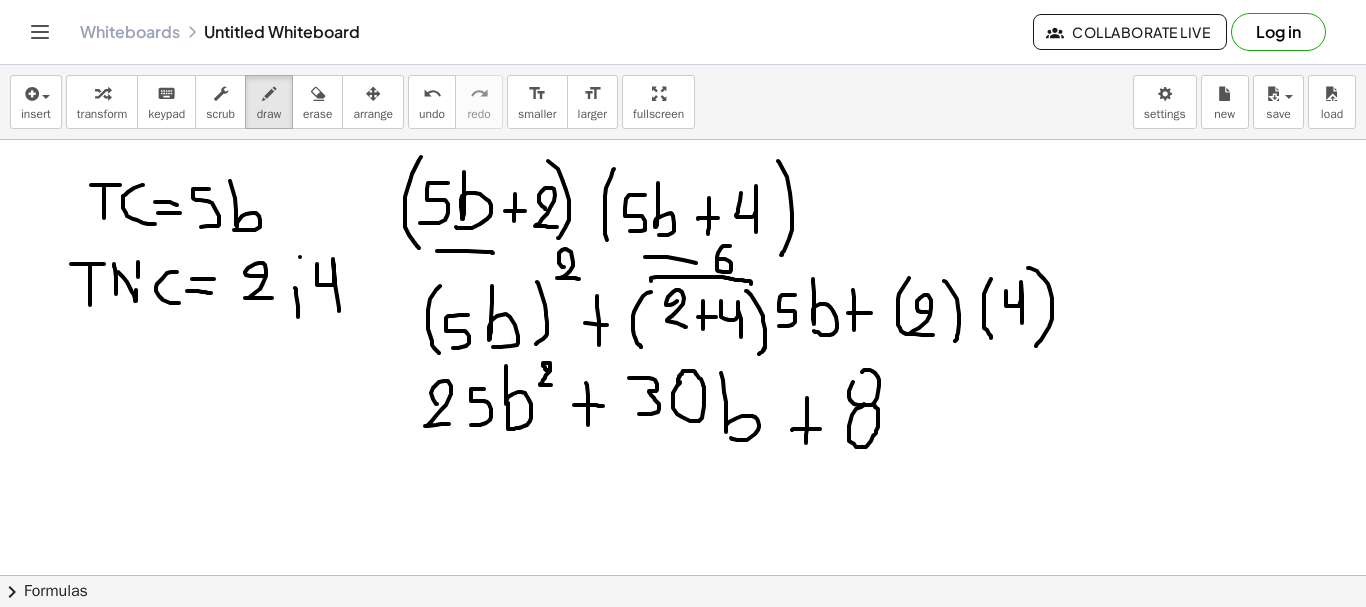 click at bounding box center [683, 293] 